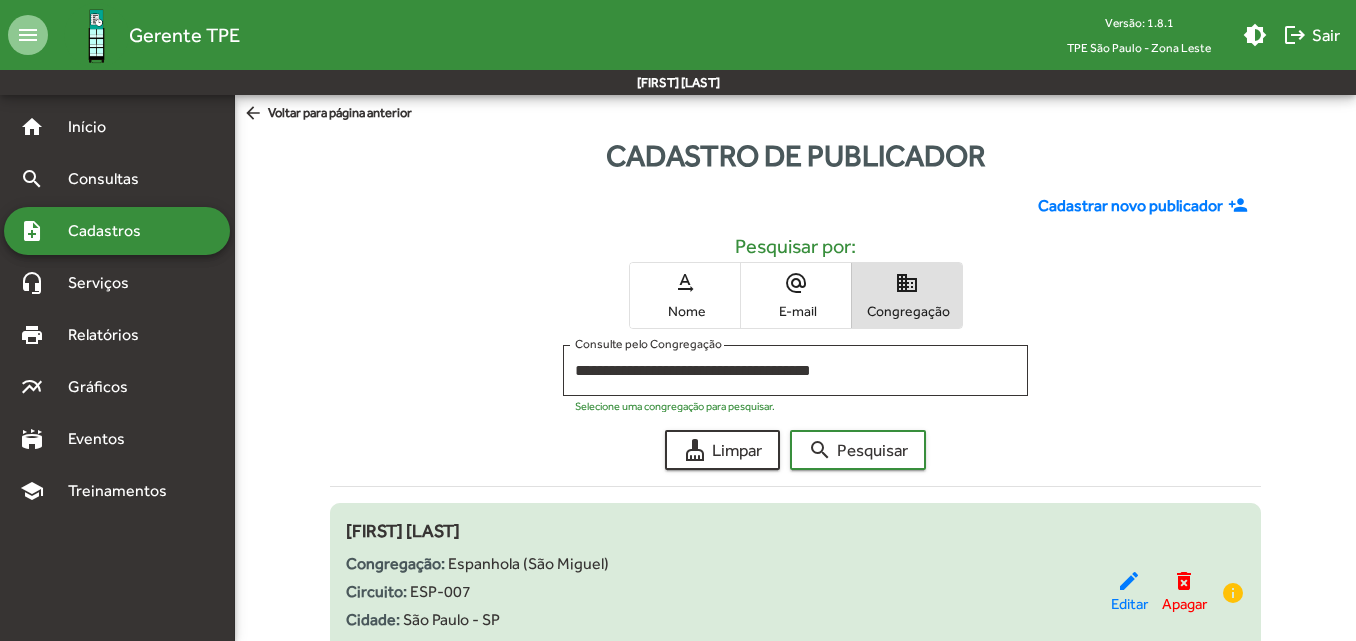 scroll, scrollTop: 345, scrollLeft: 0, axis: vertical 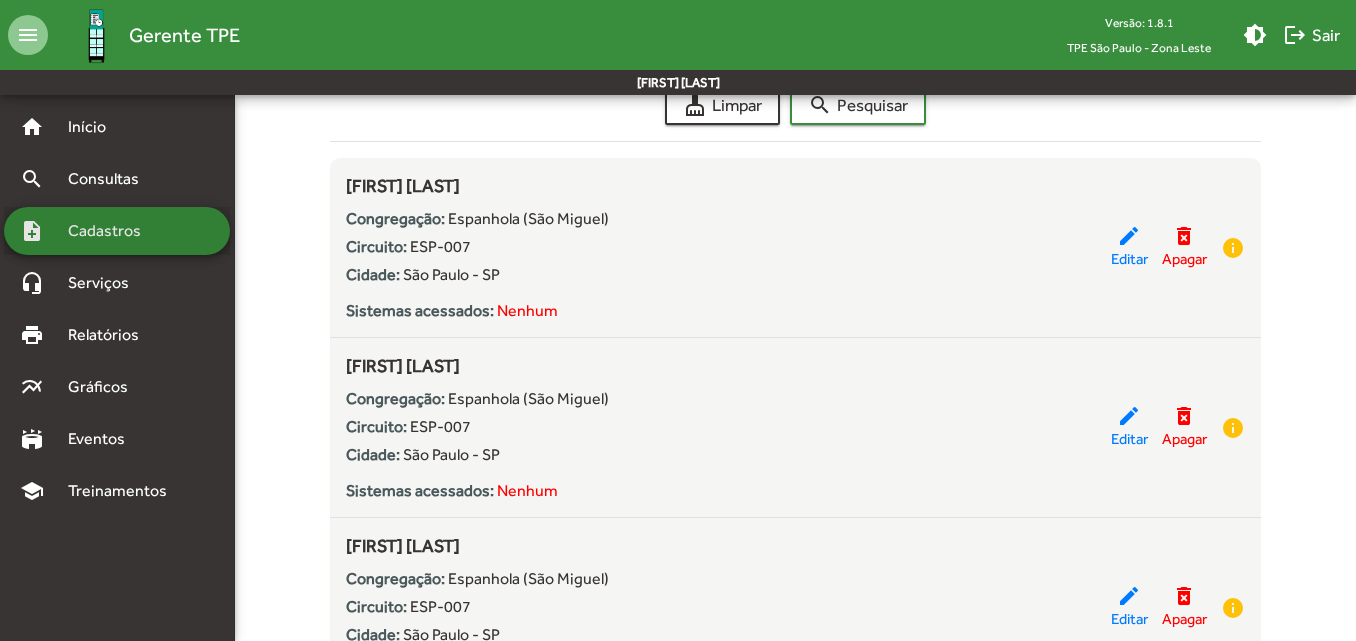 click on "Cadastros" at bounding box center (111, 231) 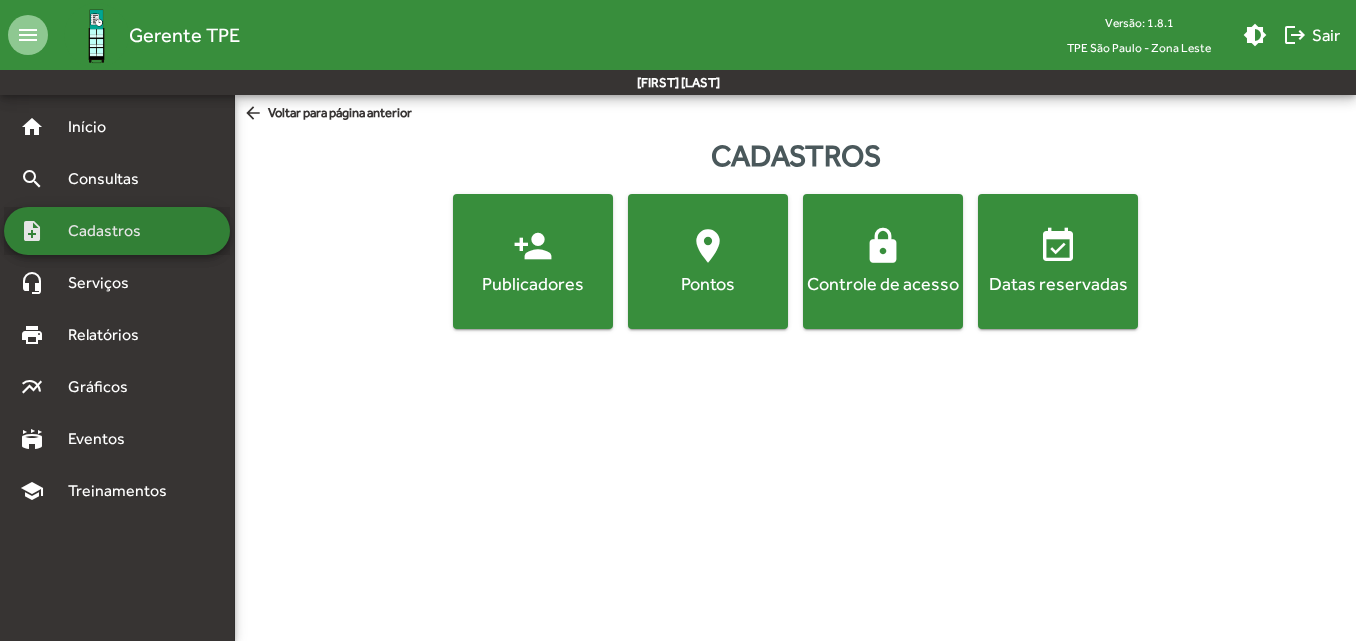 scroll, scrollTop: 0, scrollLeft: 0, axis: both 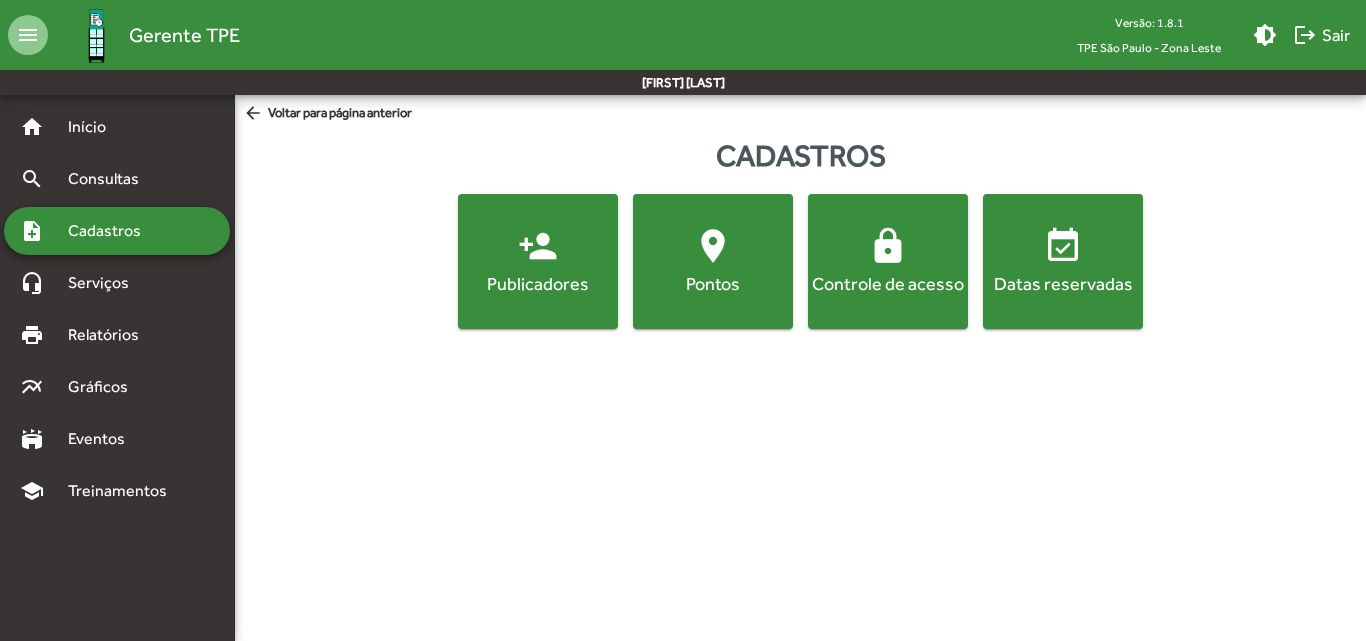 click on "location_on  Pontos" 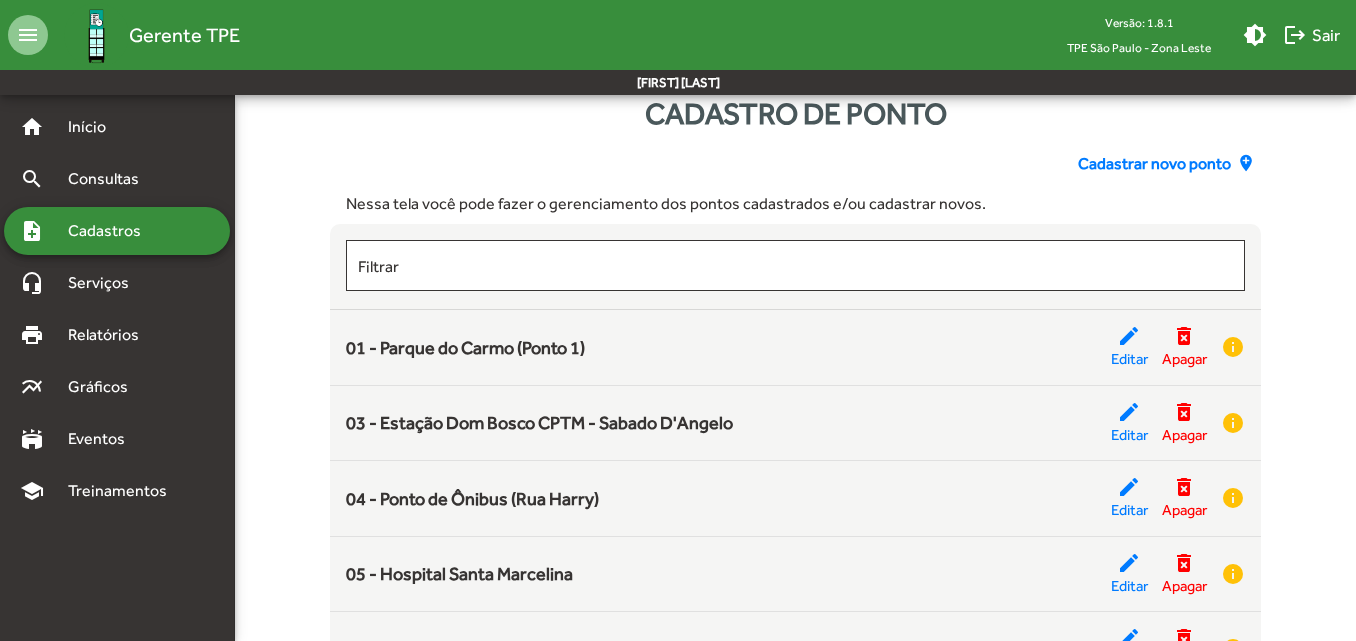 scroll, scrollTop: 41, scrollLeft: 0, axis: vertical 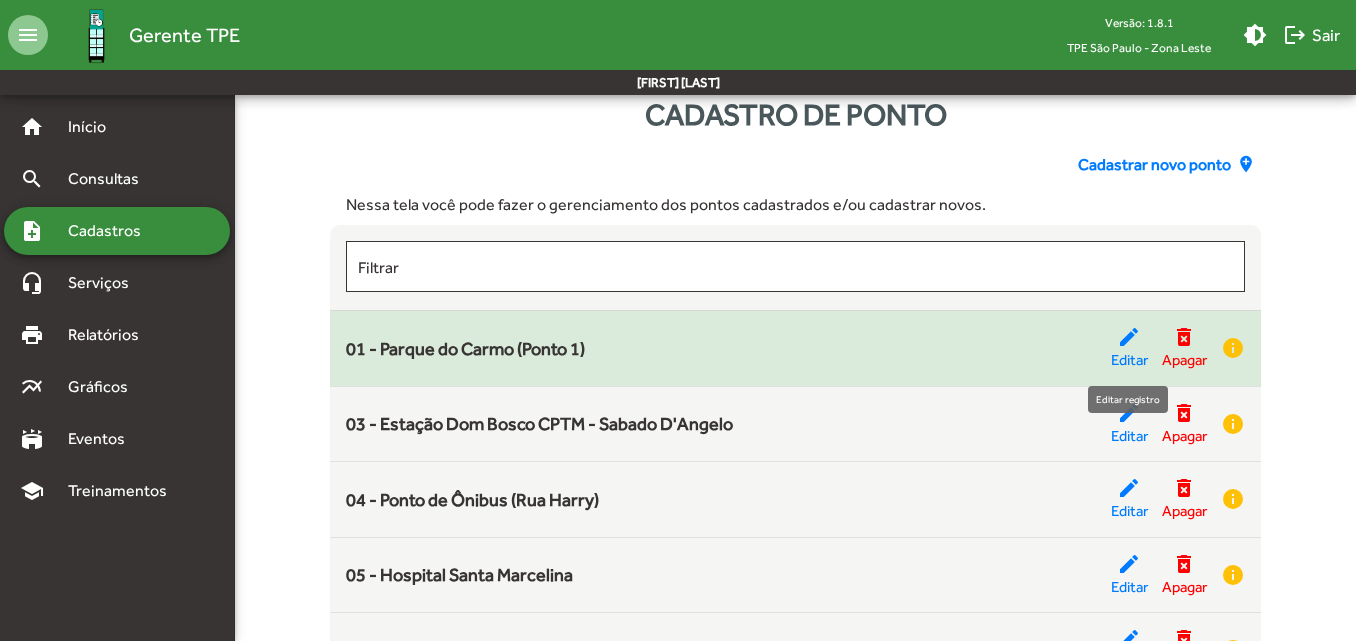 click on "edit" 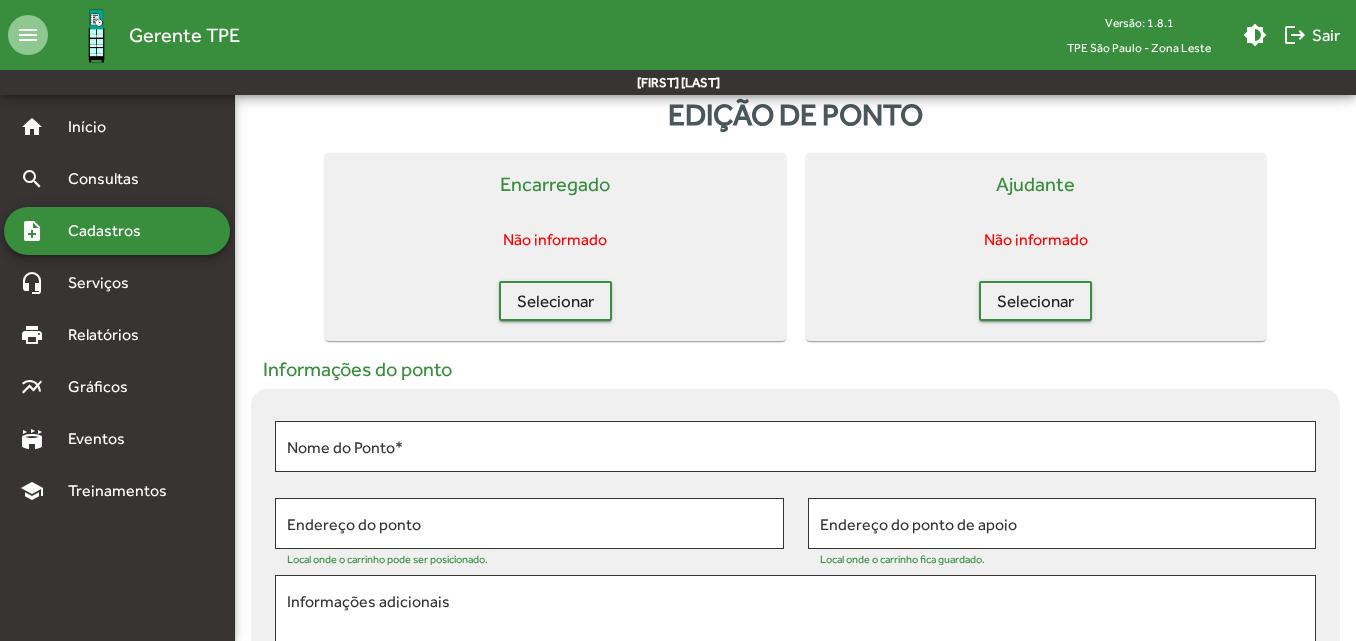 scroll, scrollTop: 0, scrollLeft: 0, axis: both 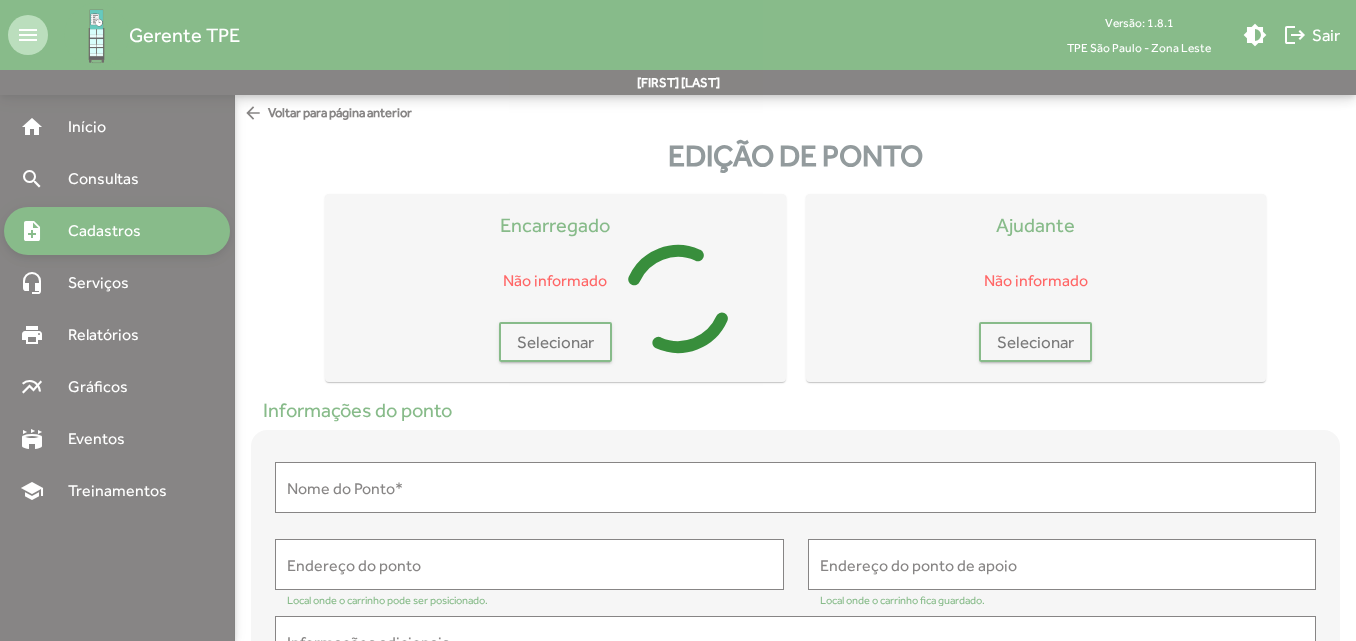 type on "**********" 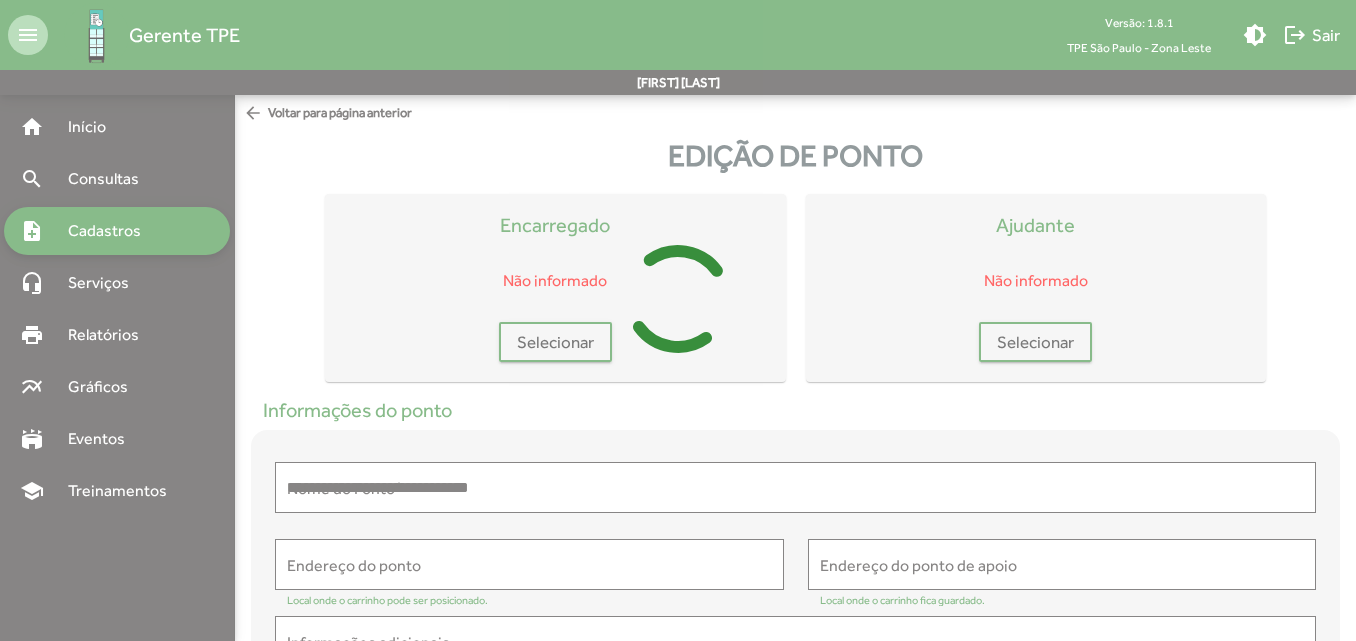 type on "**********" 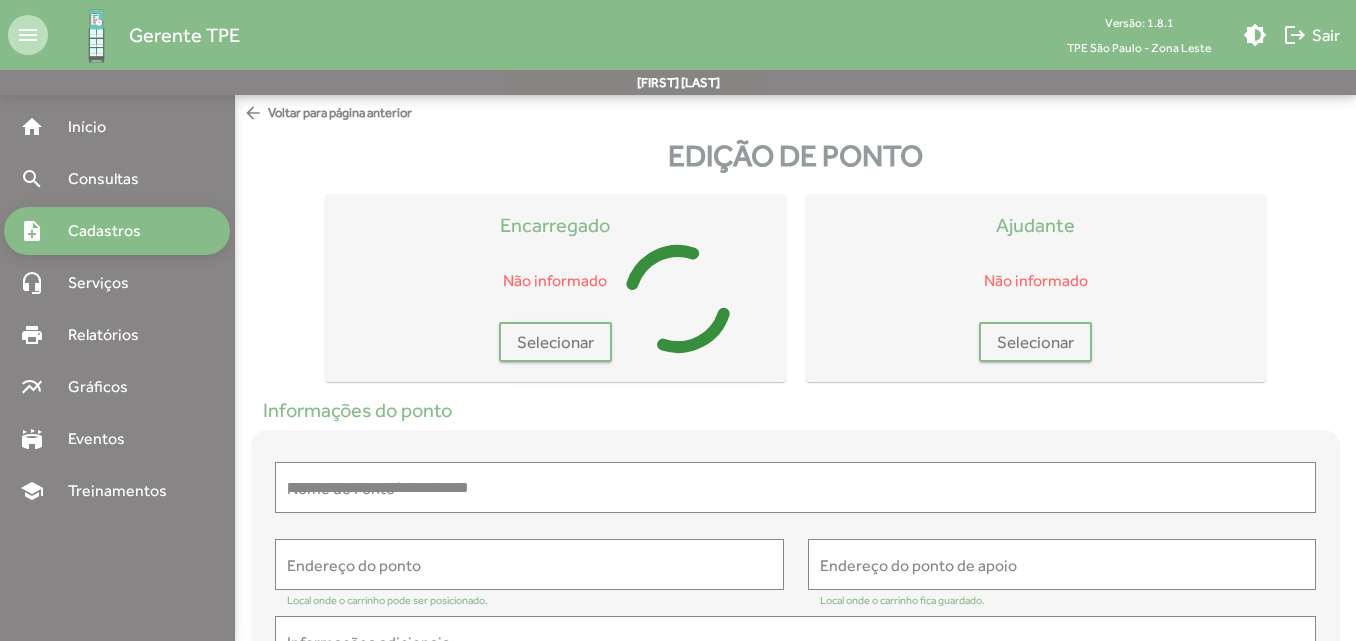 type on "**********" 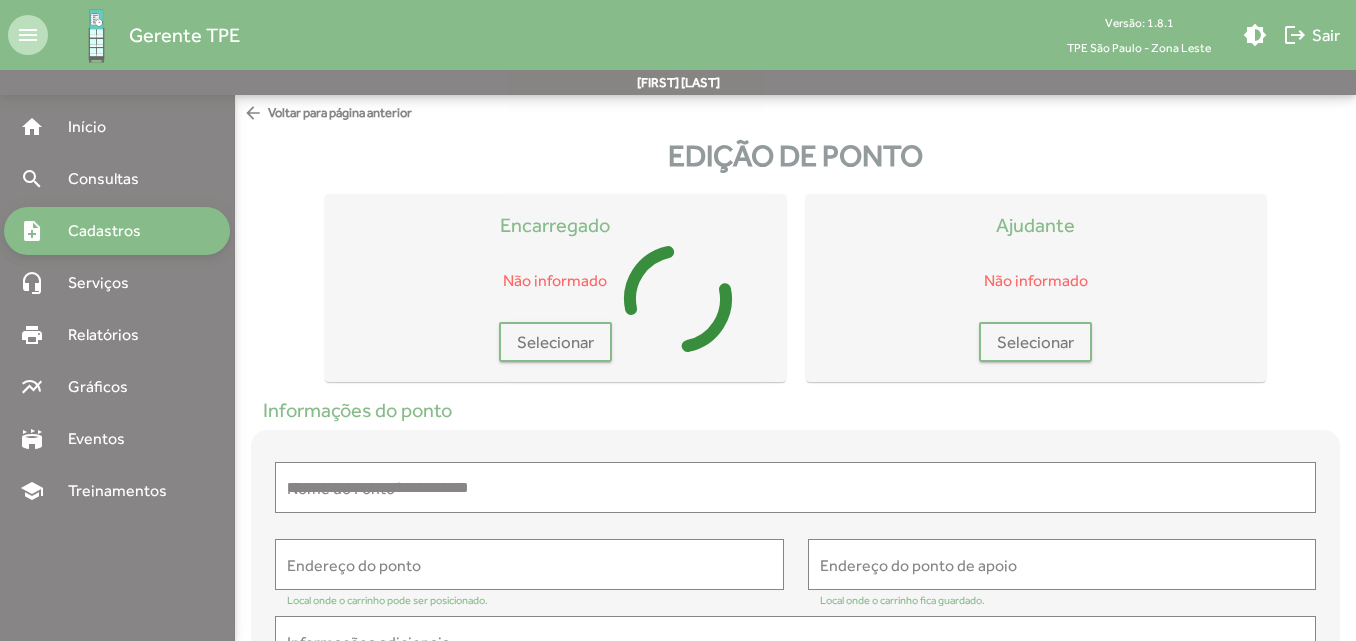 type on "**********" 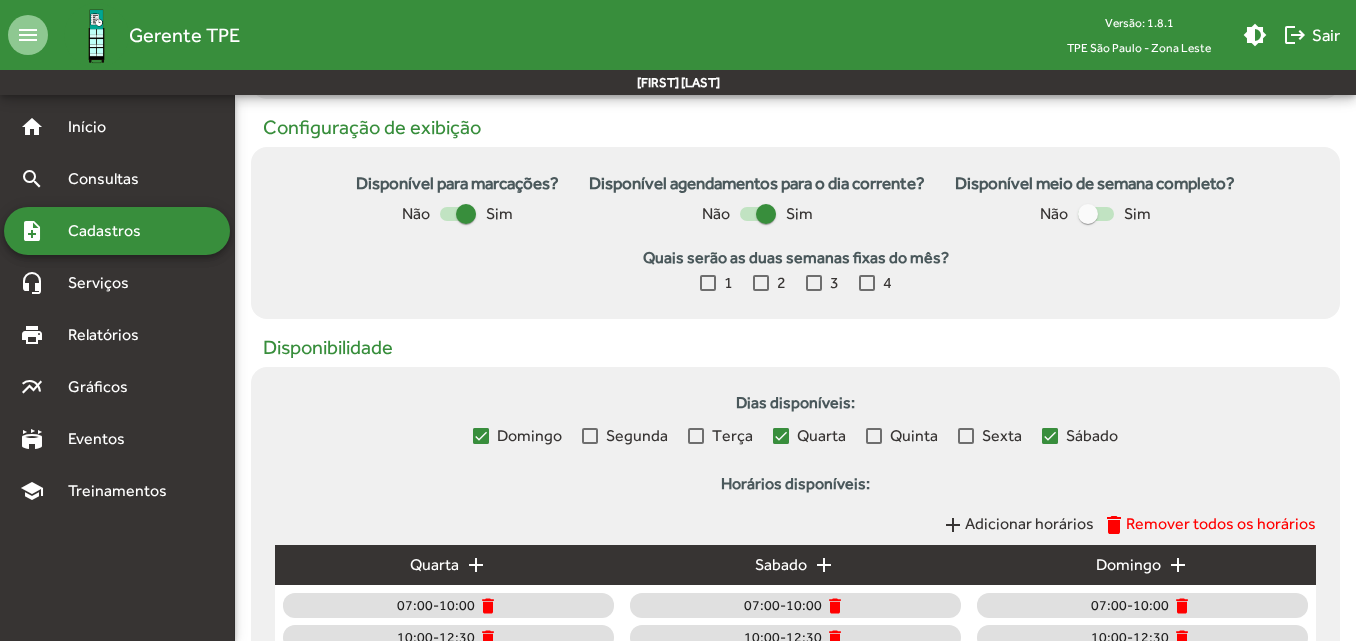 scroll, scrollTop: 639, scrollLeft: 0, axis: vertical 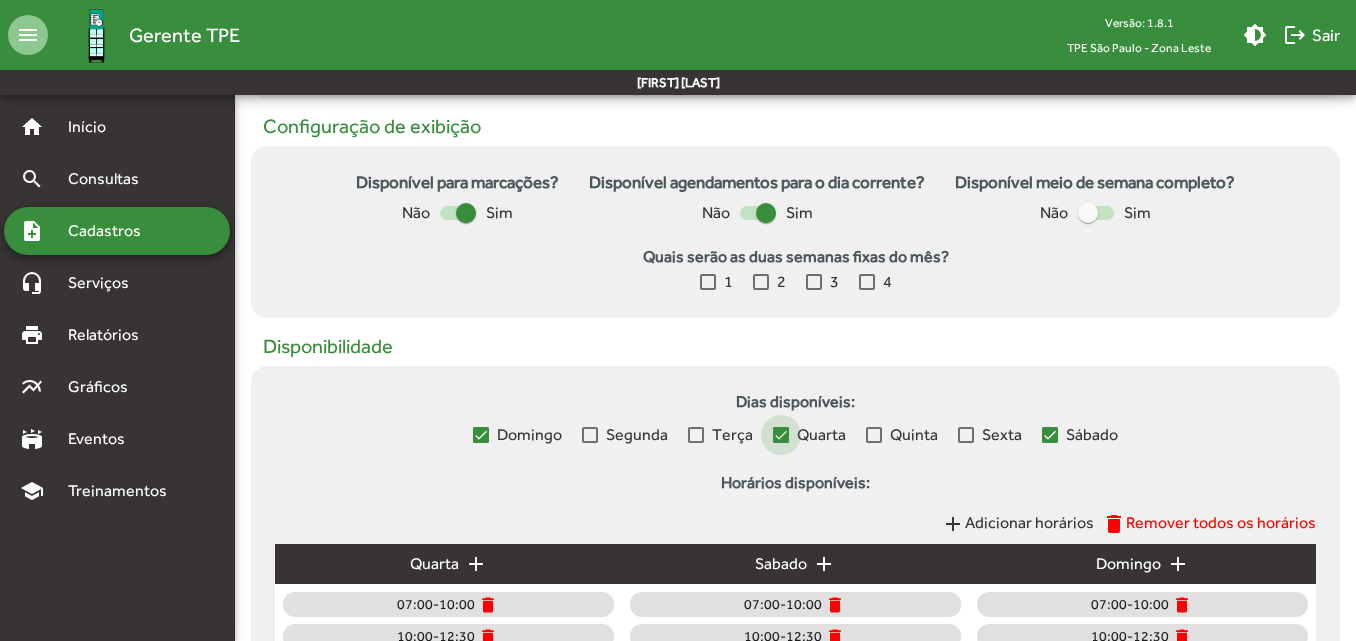 click at bounding box center (781, 435) 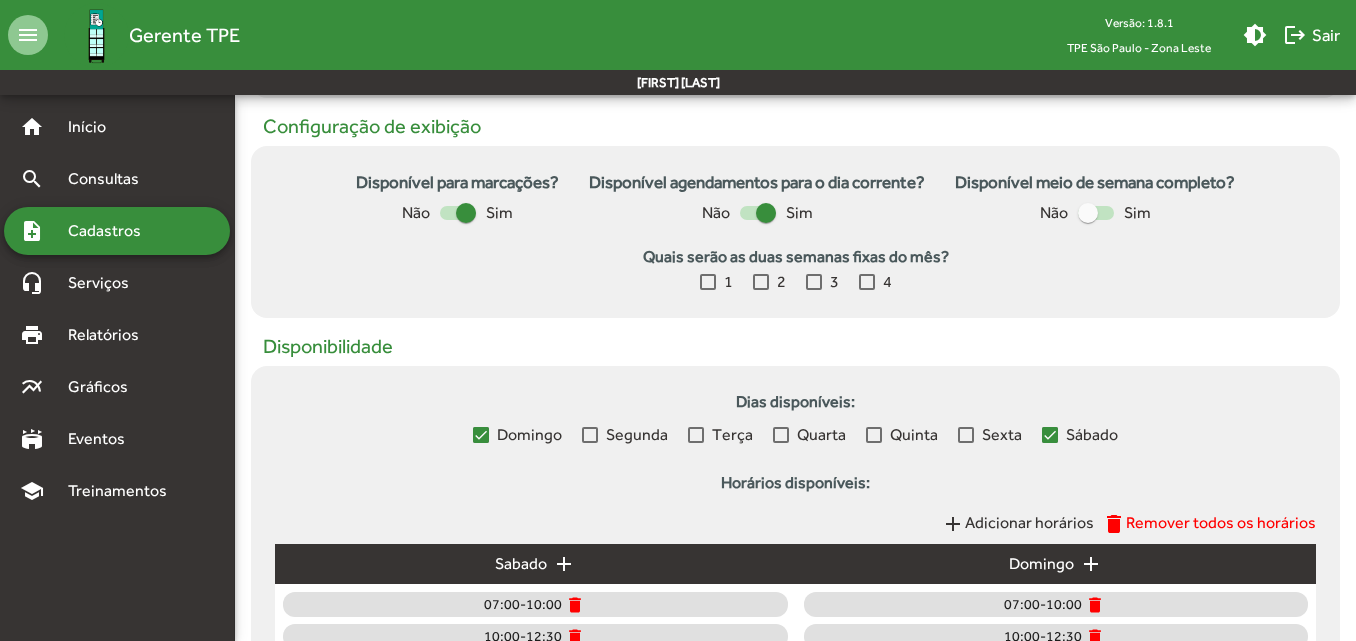 scroll, scrollTop: 879, scrollLeft: 0, axis: vertical 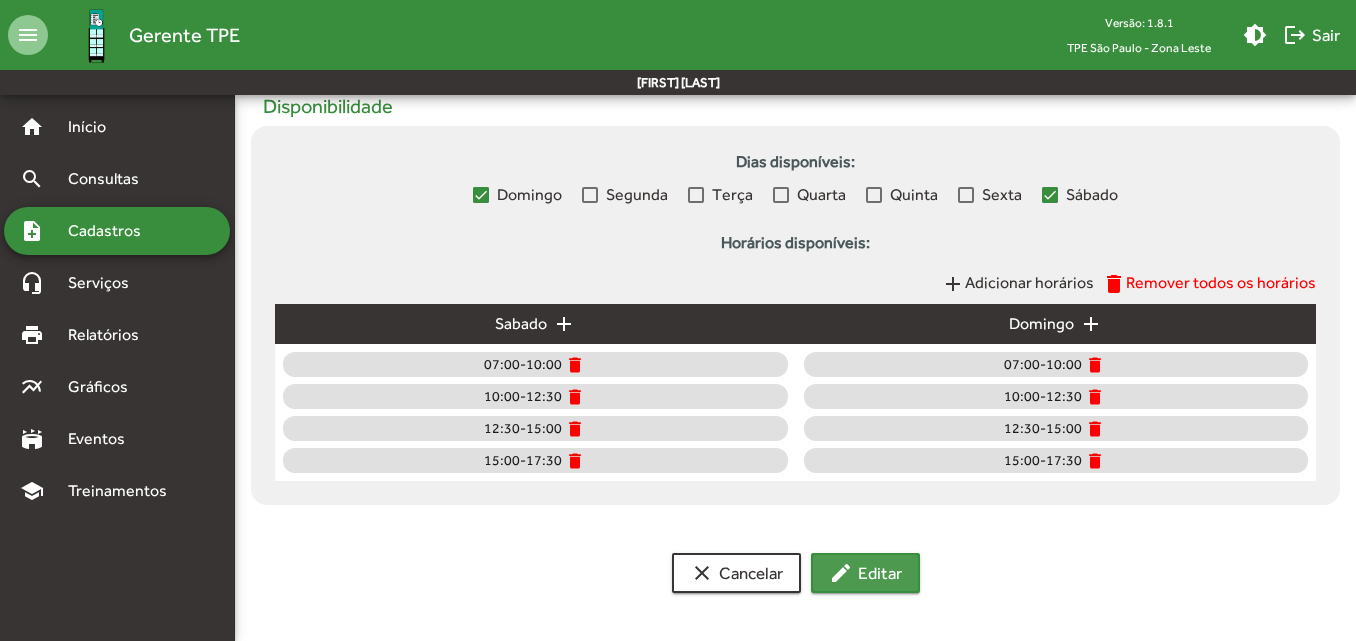 click on "edit  Editar" 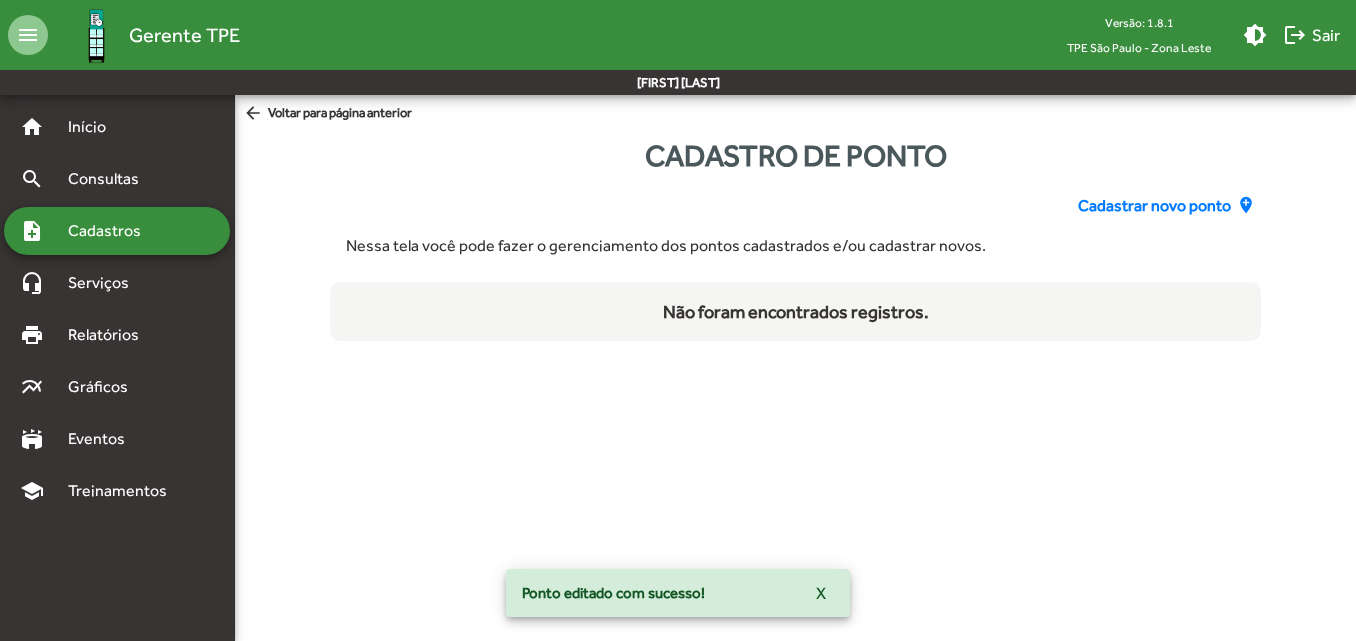 scroll, scrollTop: 0, scrollLeft: 0, axis: both 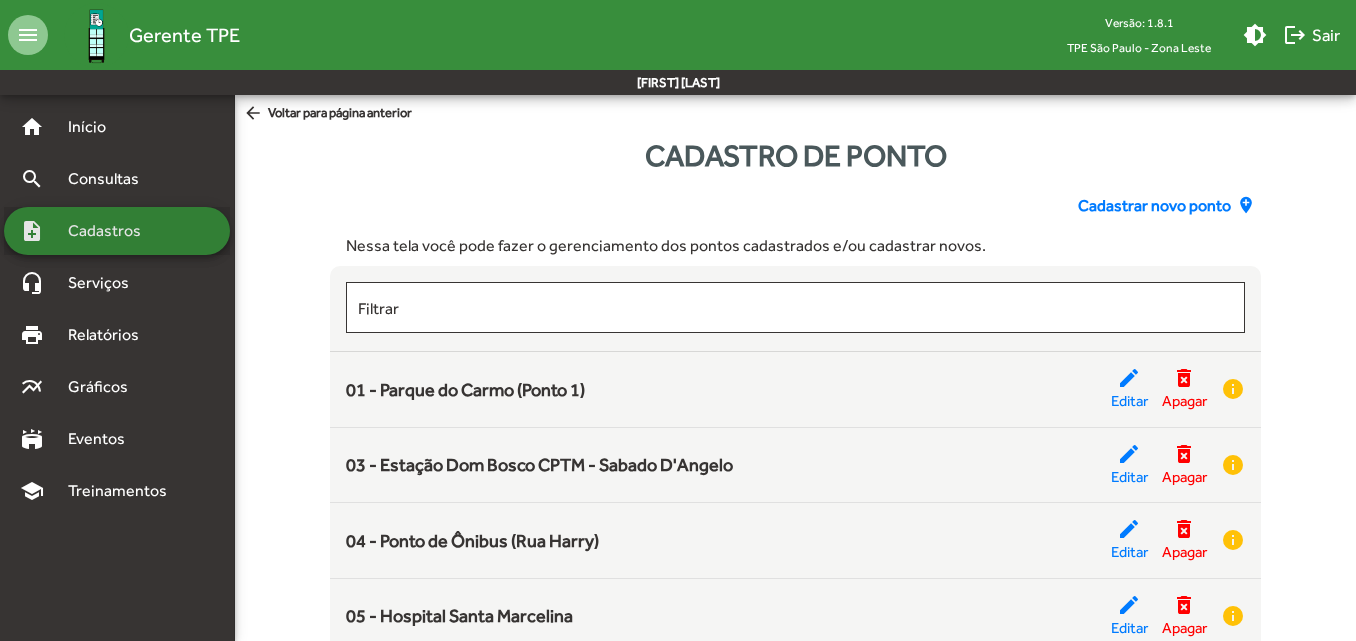 click on "Cadastros" at bounding box center [111, 231] 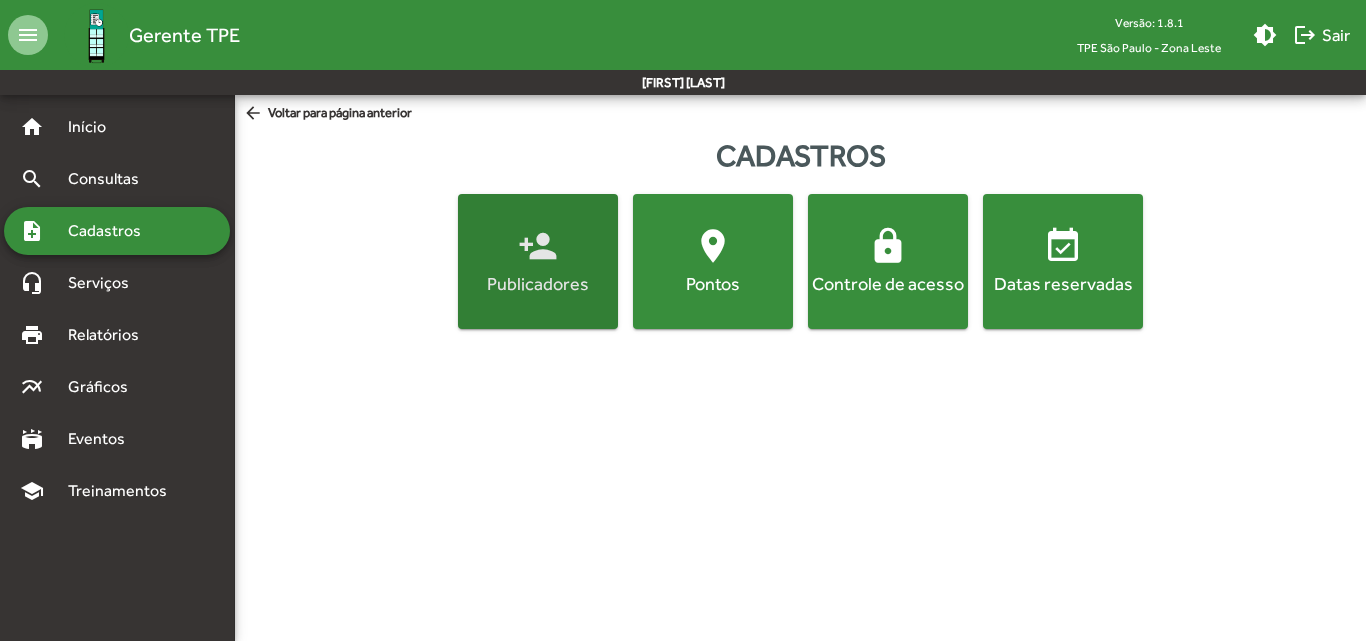 click on "Publicadores" 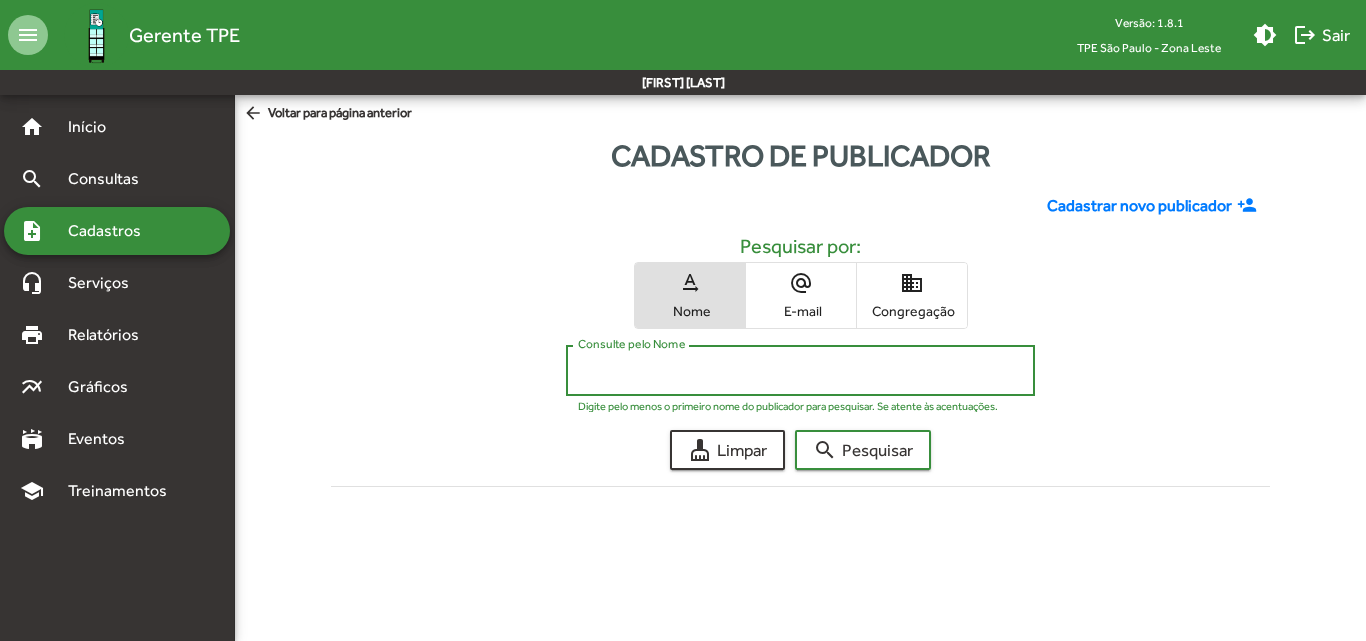 click on "Consulte pelo Nome" at bounding box center [800, 371] 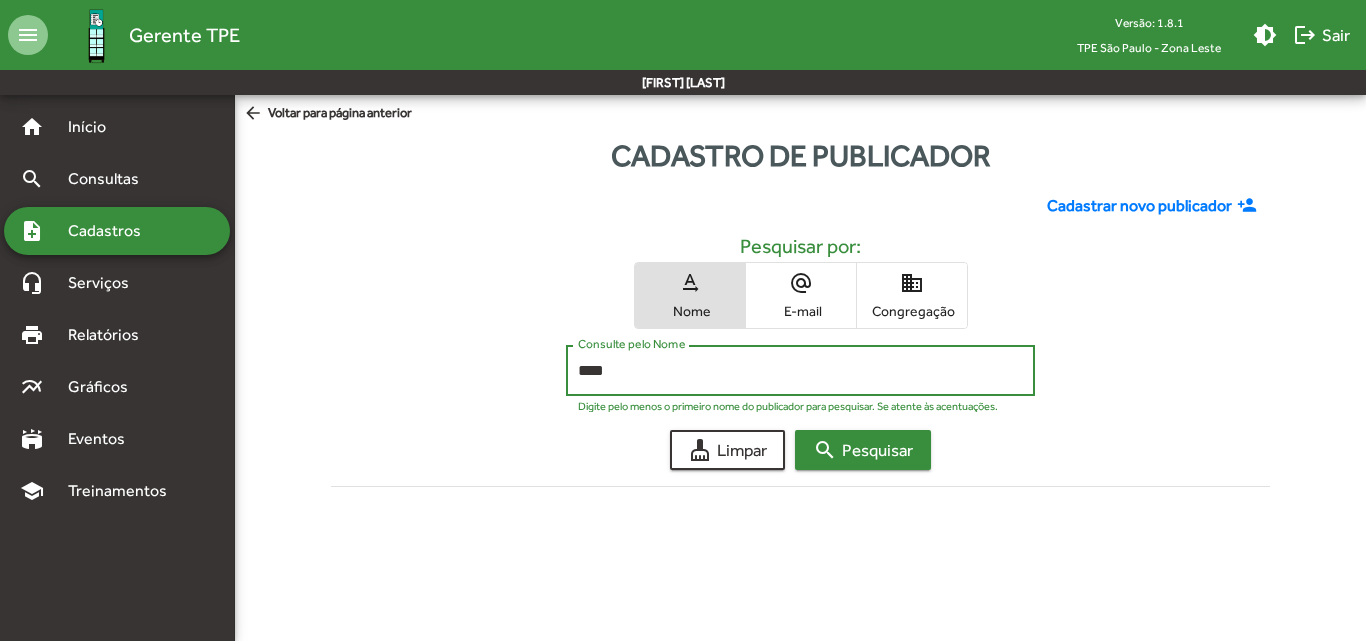 type on "****" 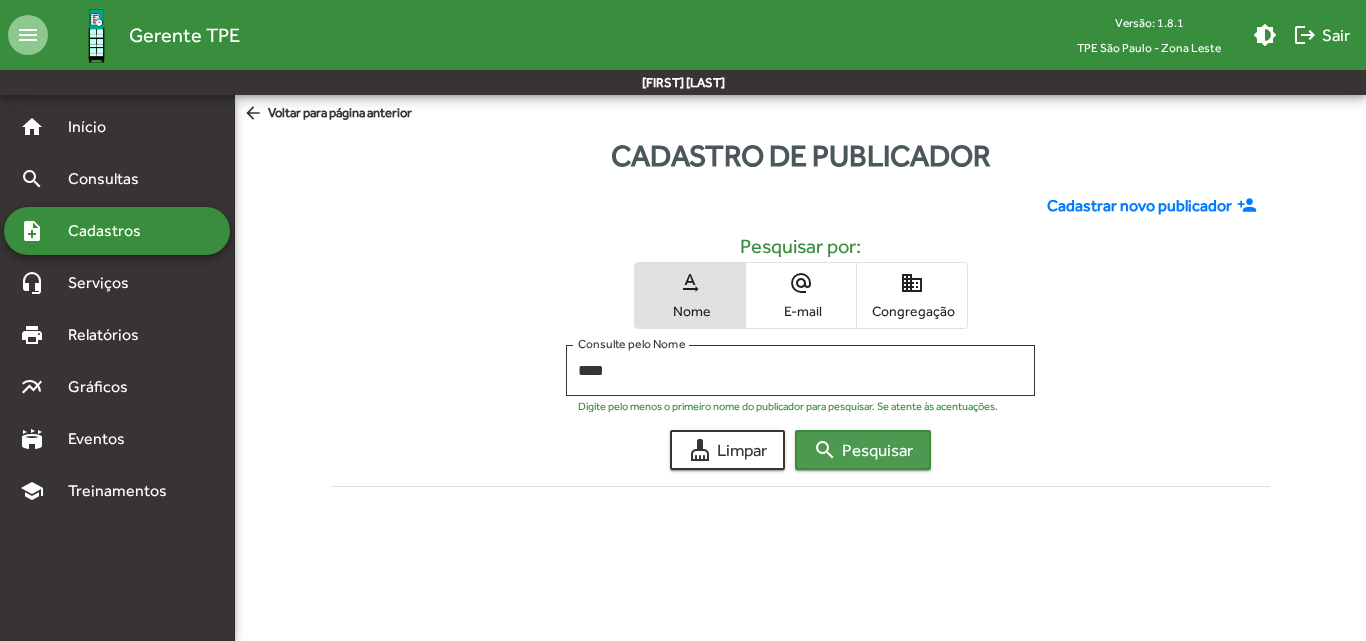 click on "search  Pesquisar" 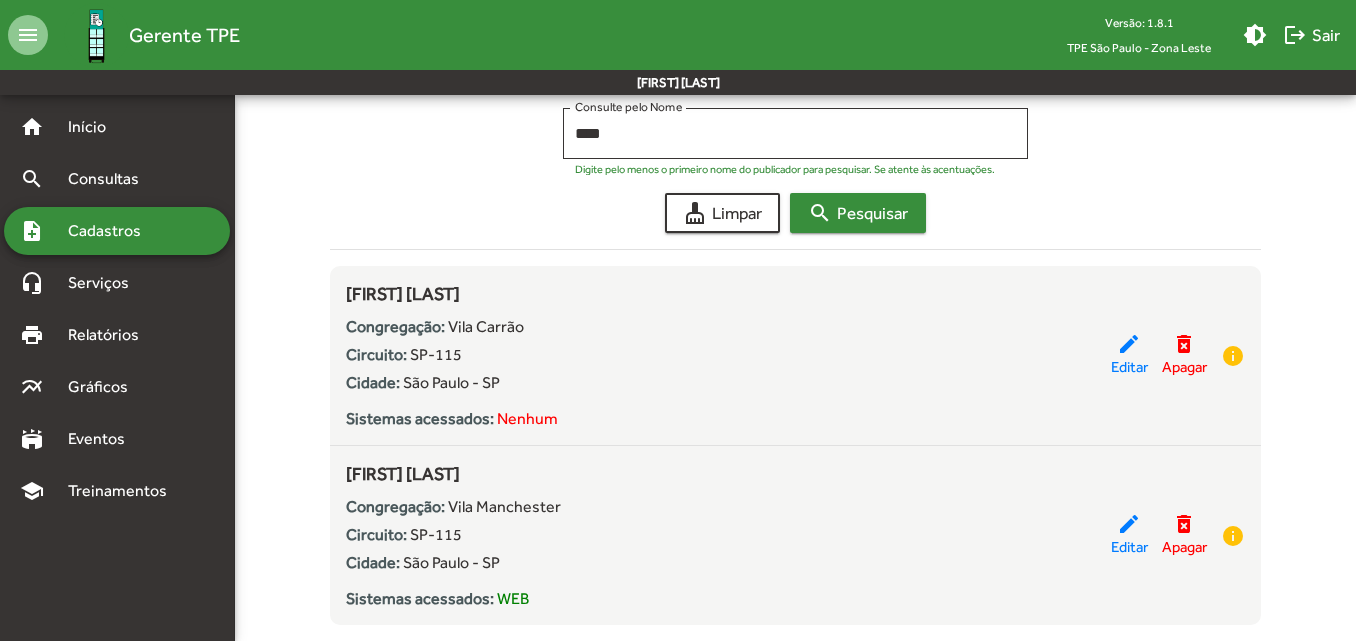 scroll, scrollTop: 285, scrollLeft: 0, axis: vertical 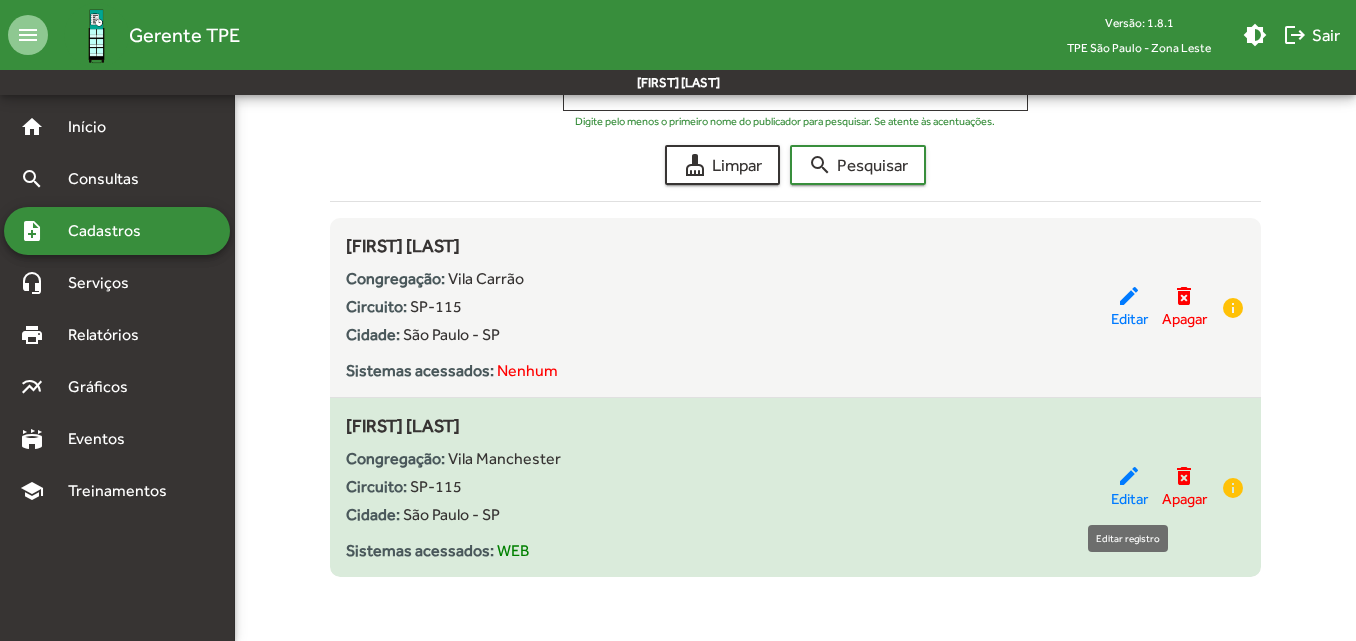 click on "edit" 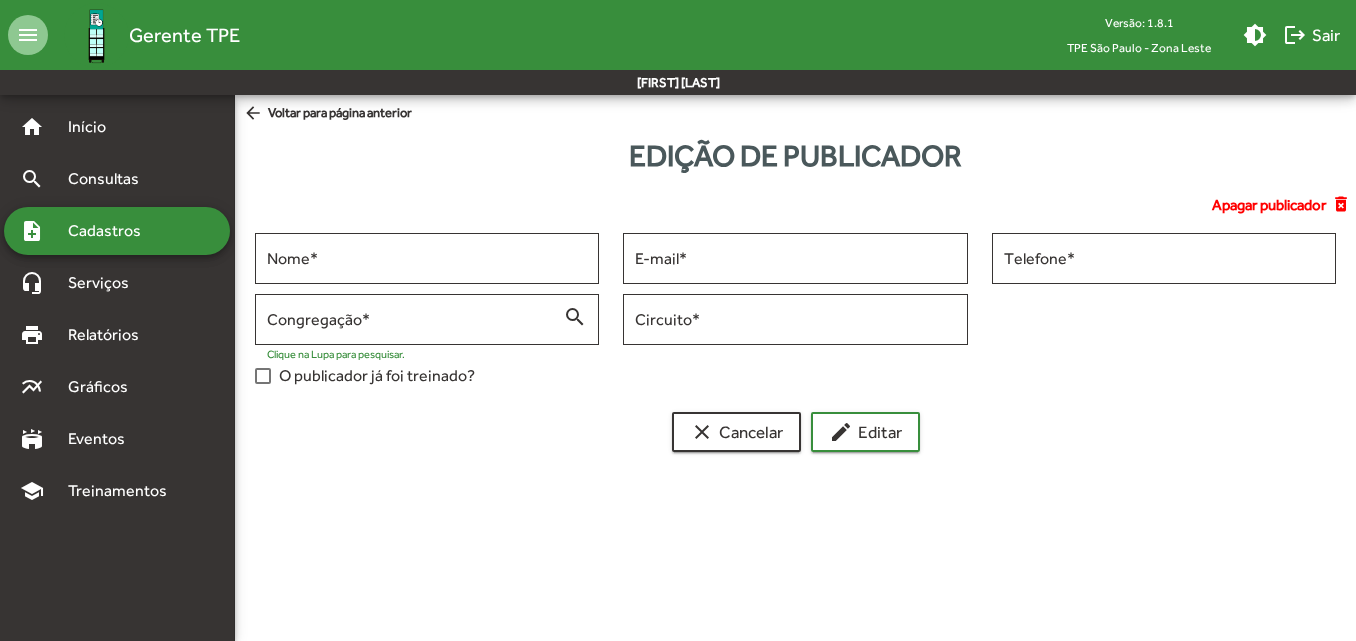 scroll, scrollTop: 0, scrollLeft: 0, axis: both 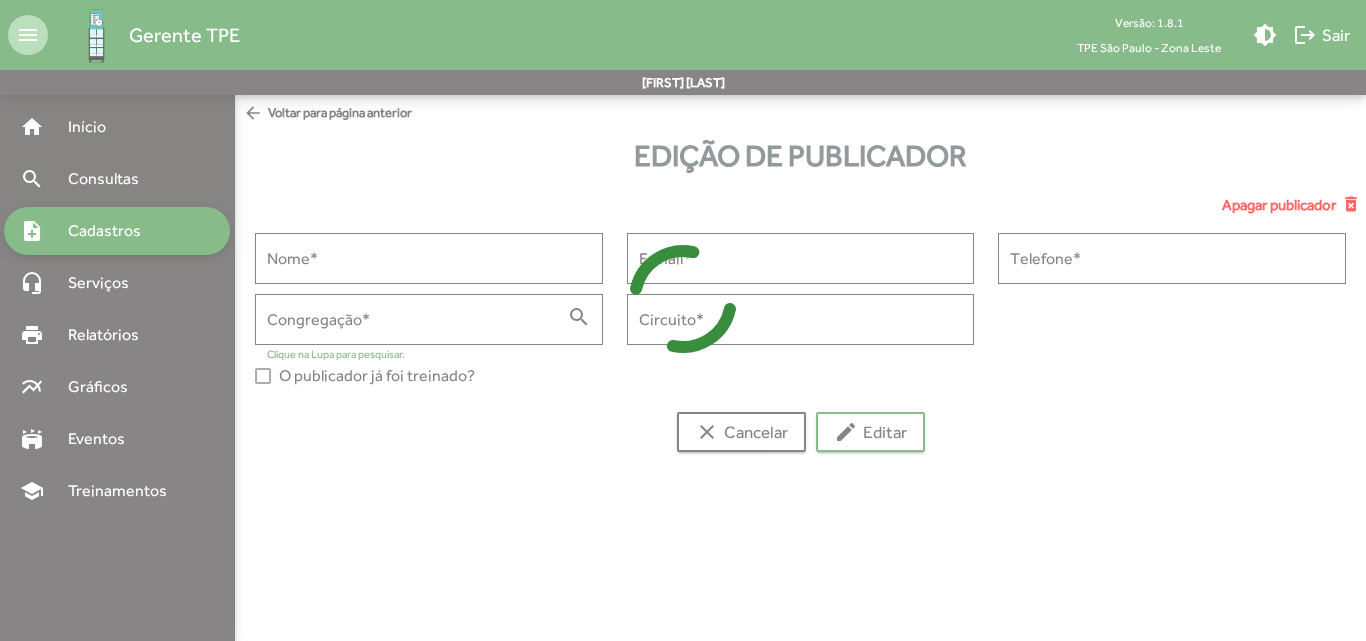 type on "**********" 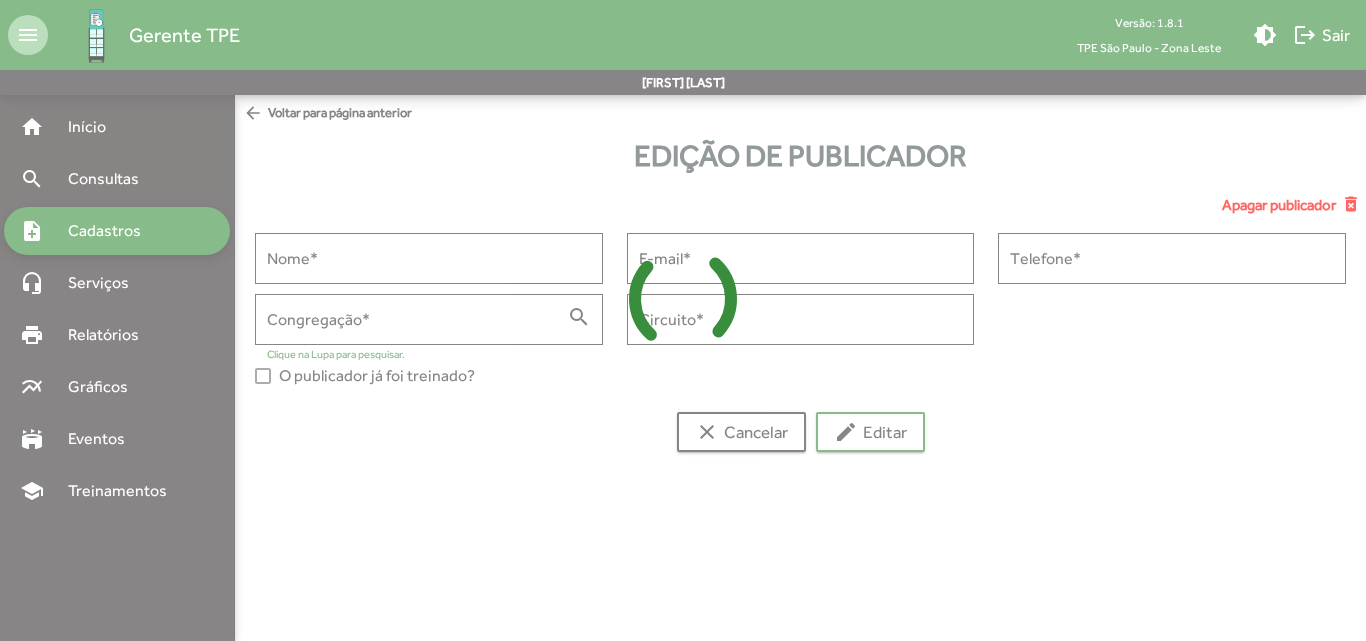 type on "**********" 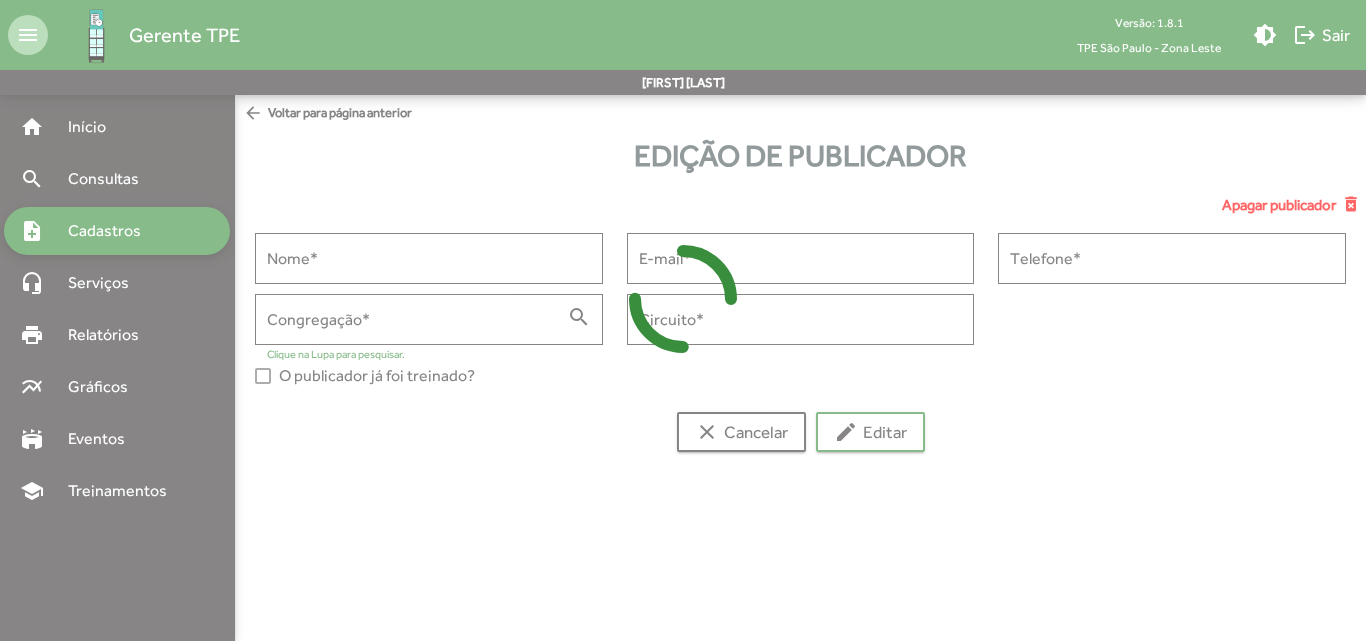 type on "**********" 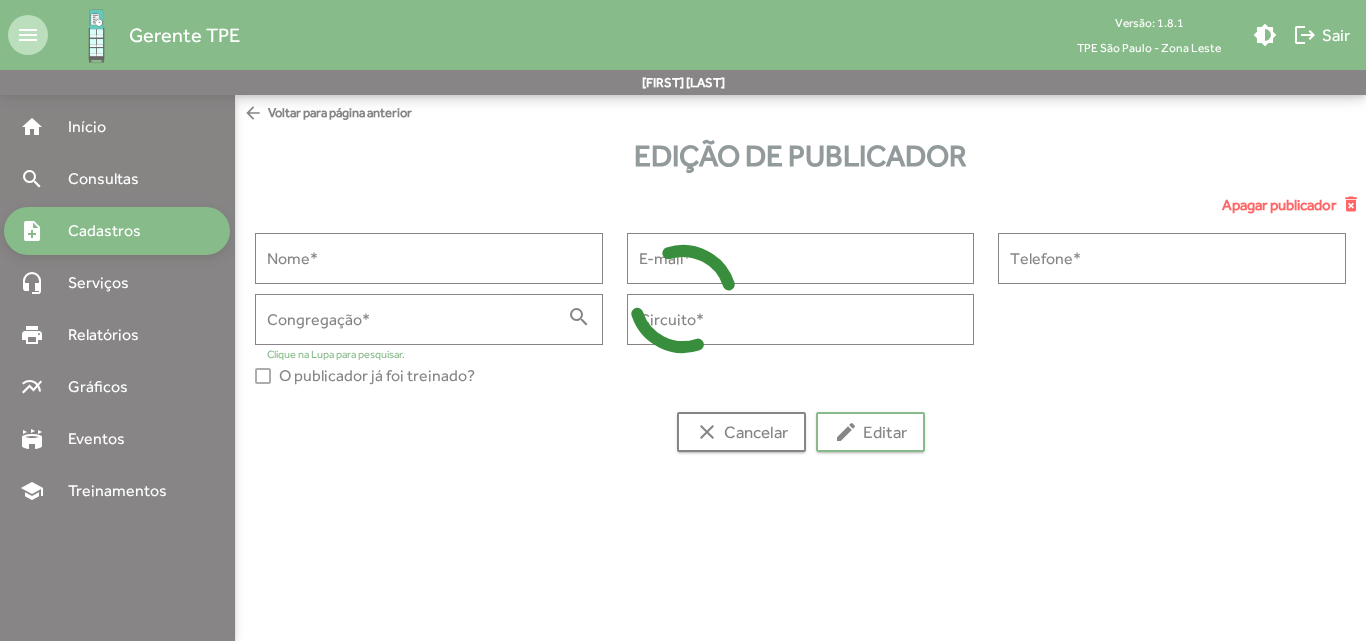 type on "**********" 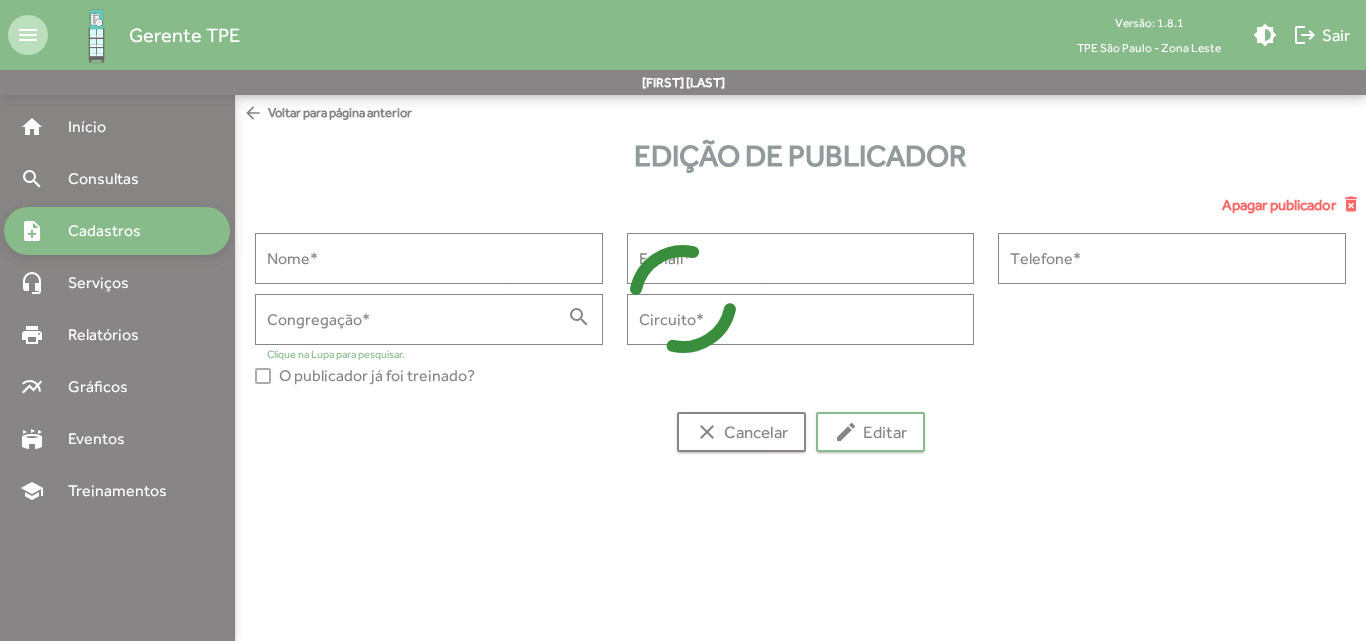 type on "******" 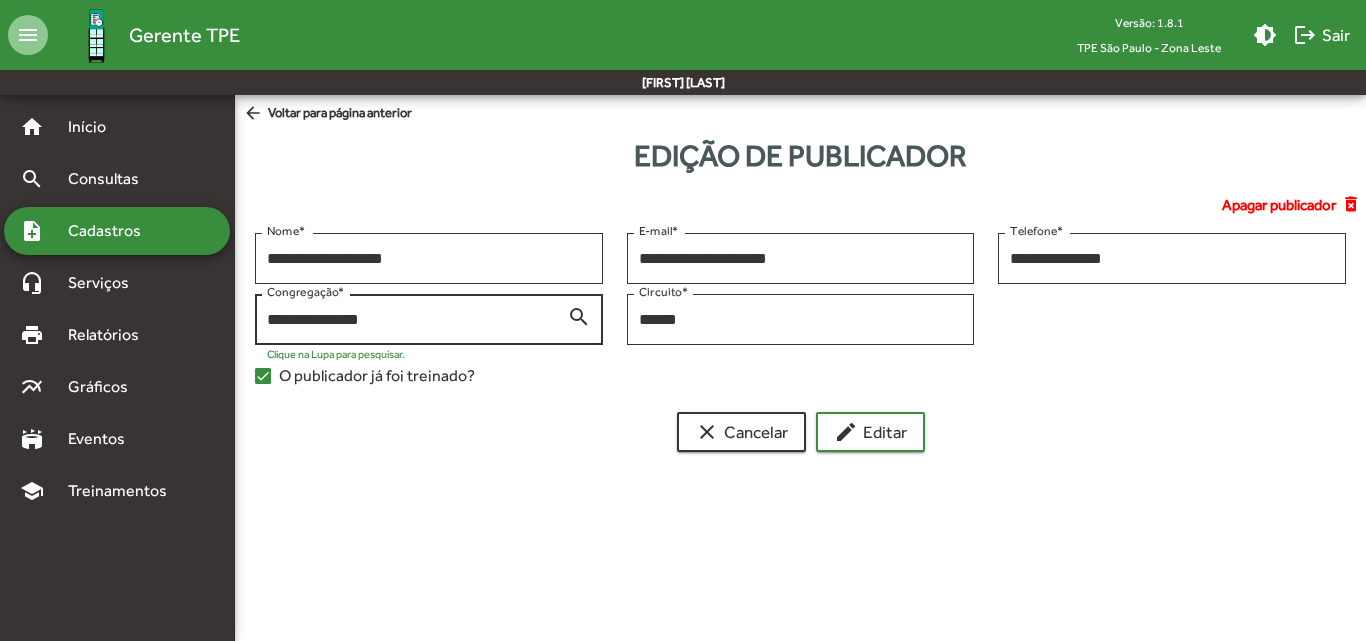 click on "search" at bounding box center [579, 316] 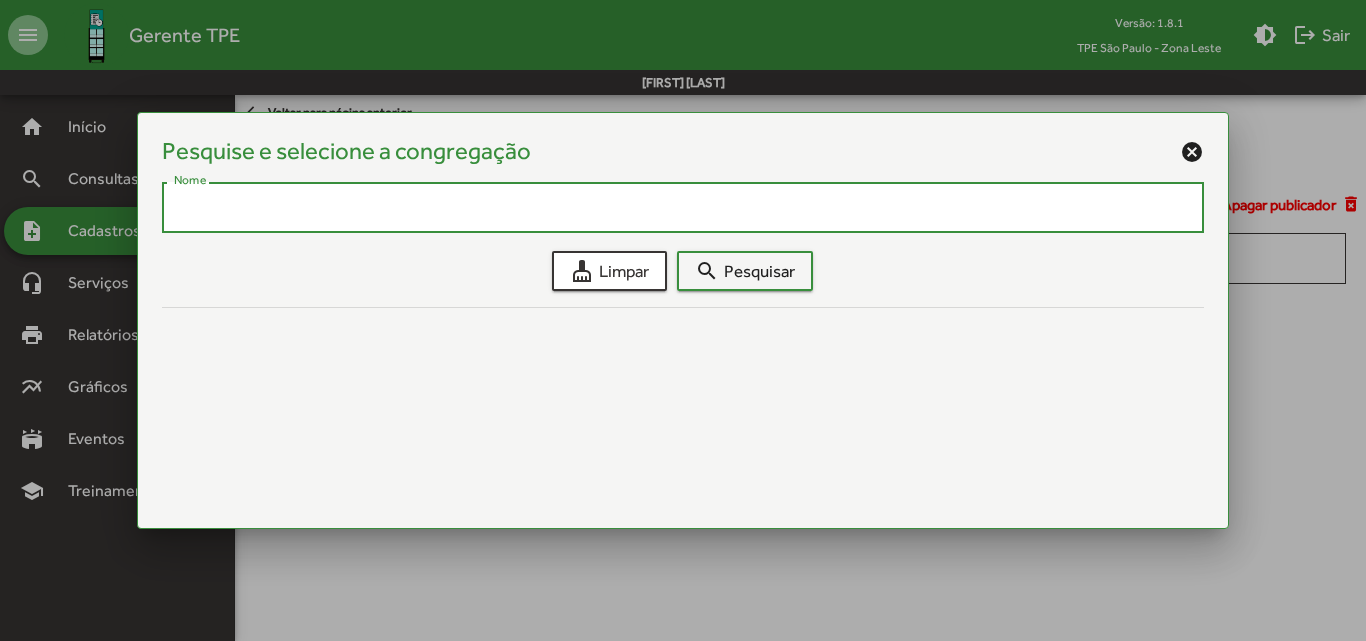 click on "Nome" at bounding box center (683, 208) 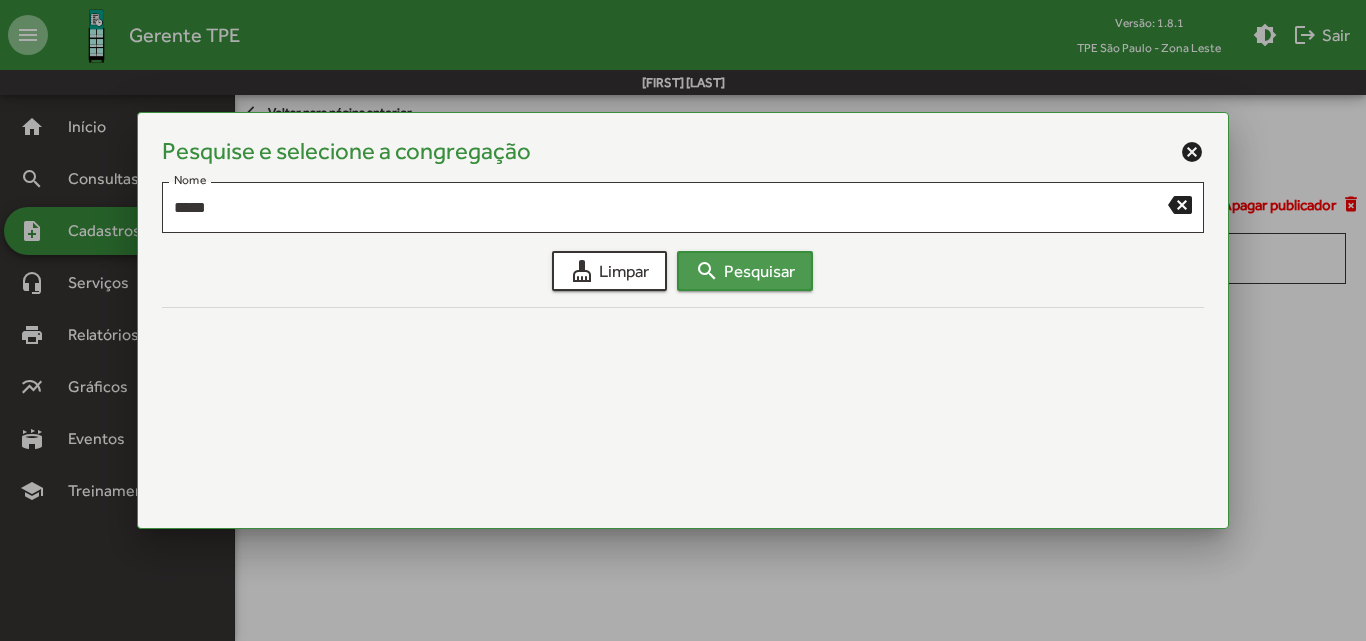click on "search" at bounding box center [707, 271] 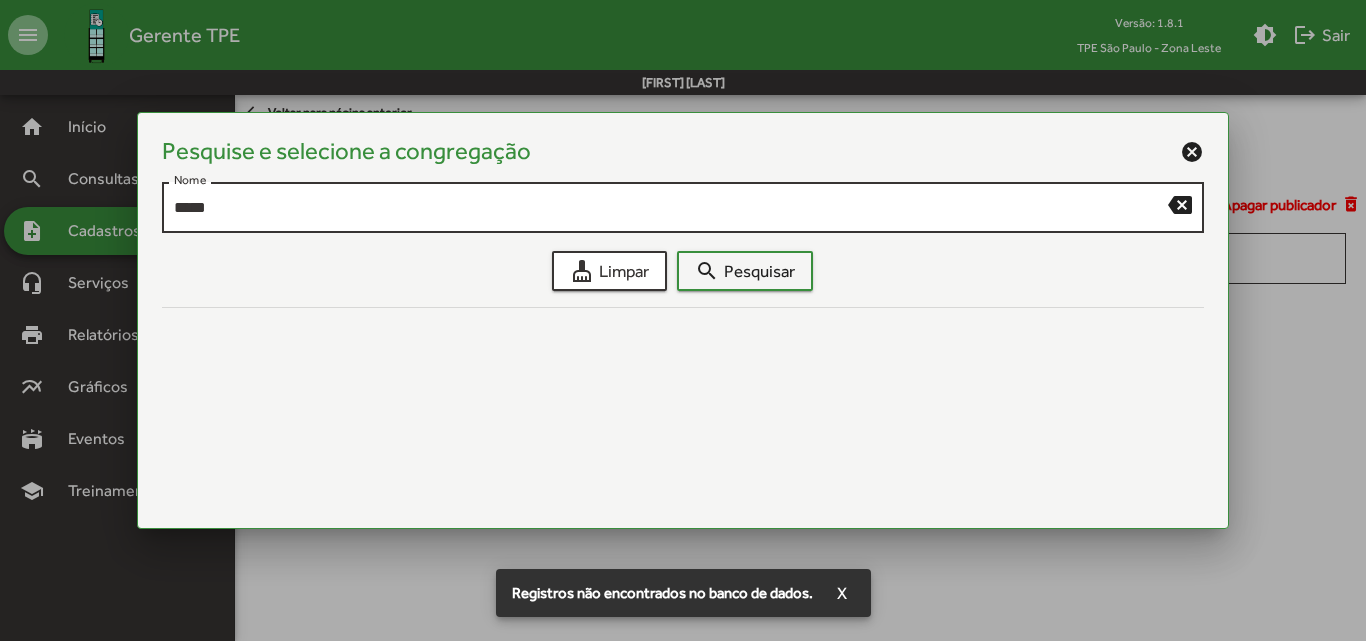 click on "***** Nome" at bounding box center (671, 205) 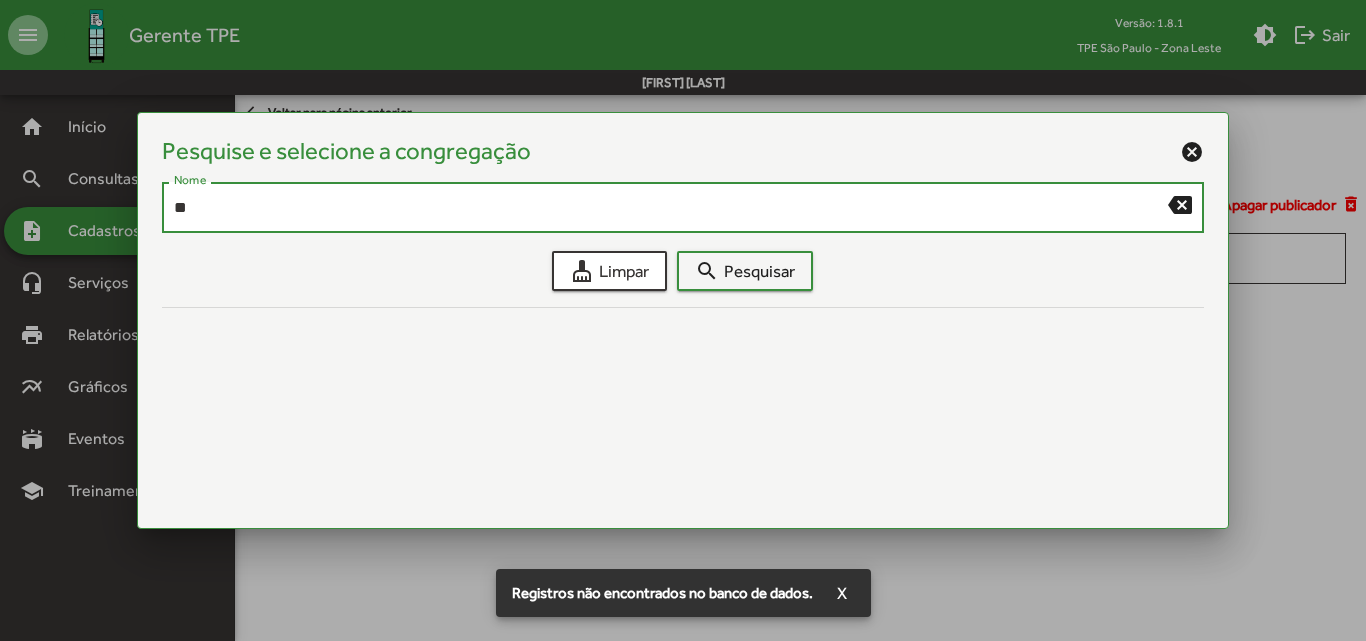 type on "*" 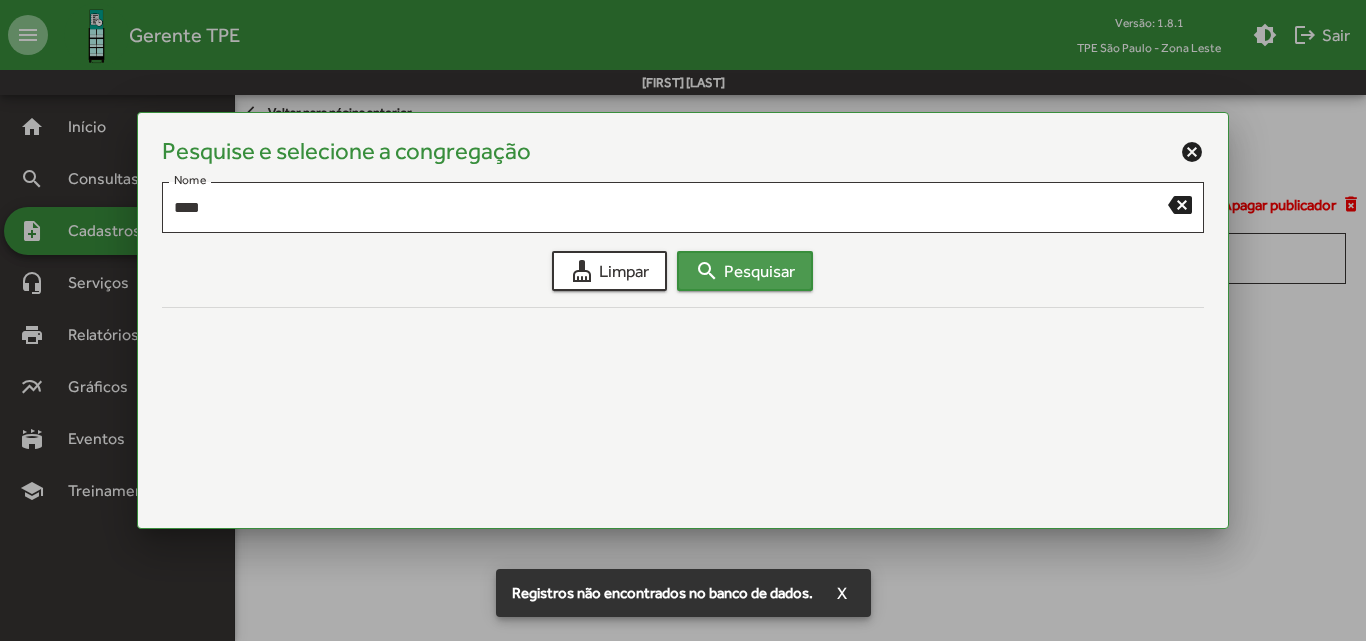 click on "search" at bounding box center [707, 271] 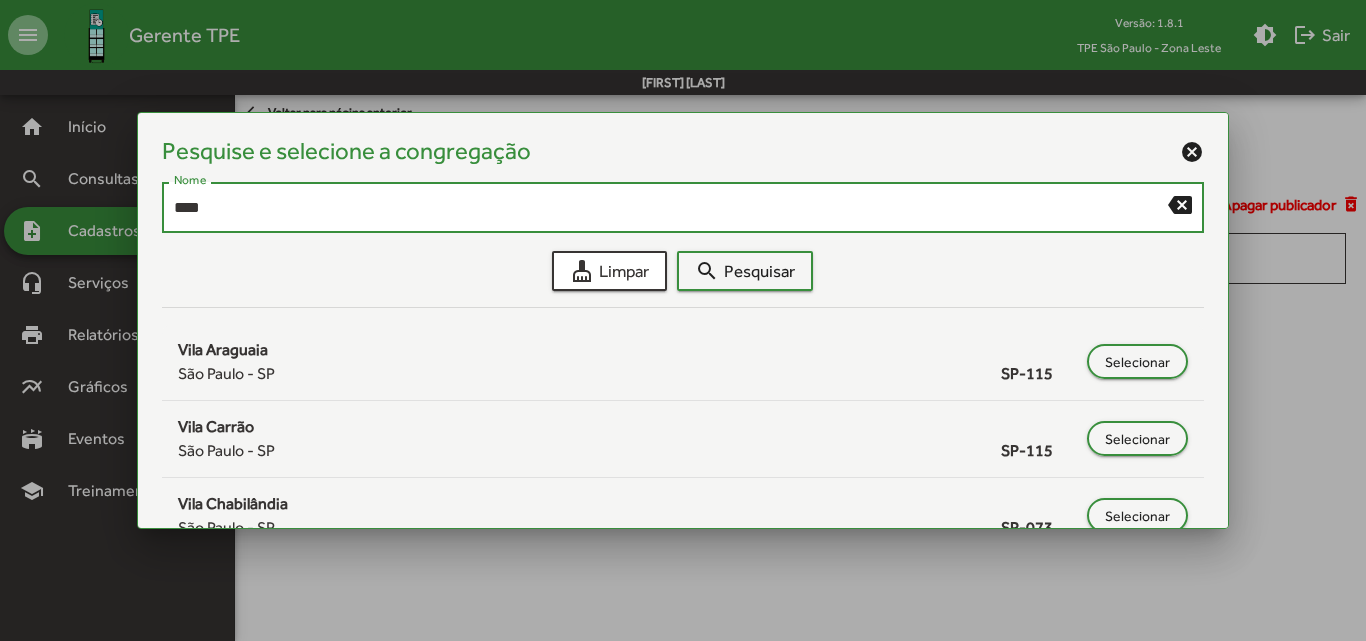 click on "****" at bounding box center [671, 208] 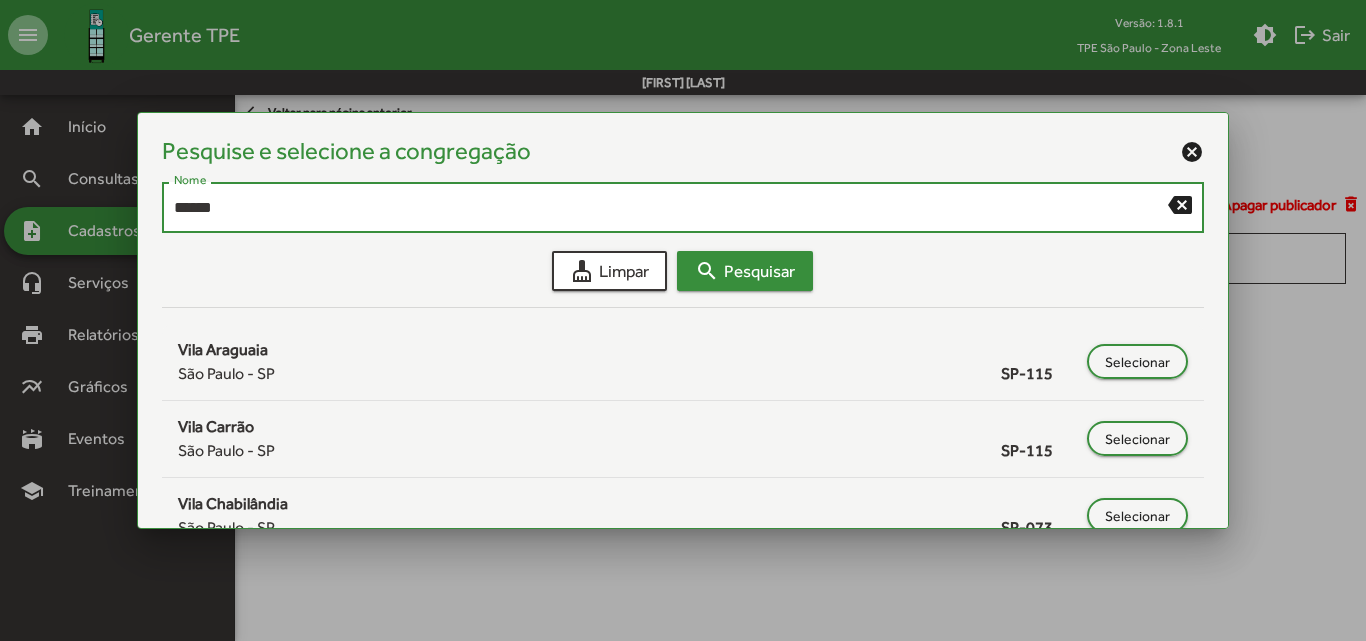 type on "******" 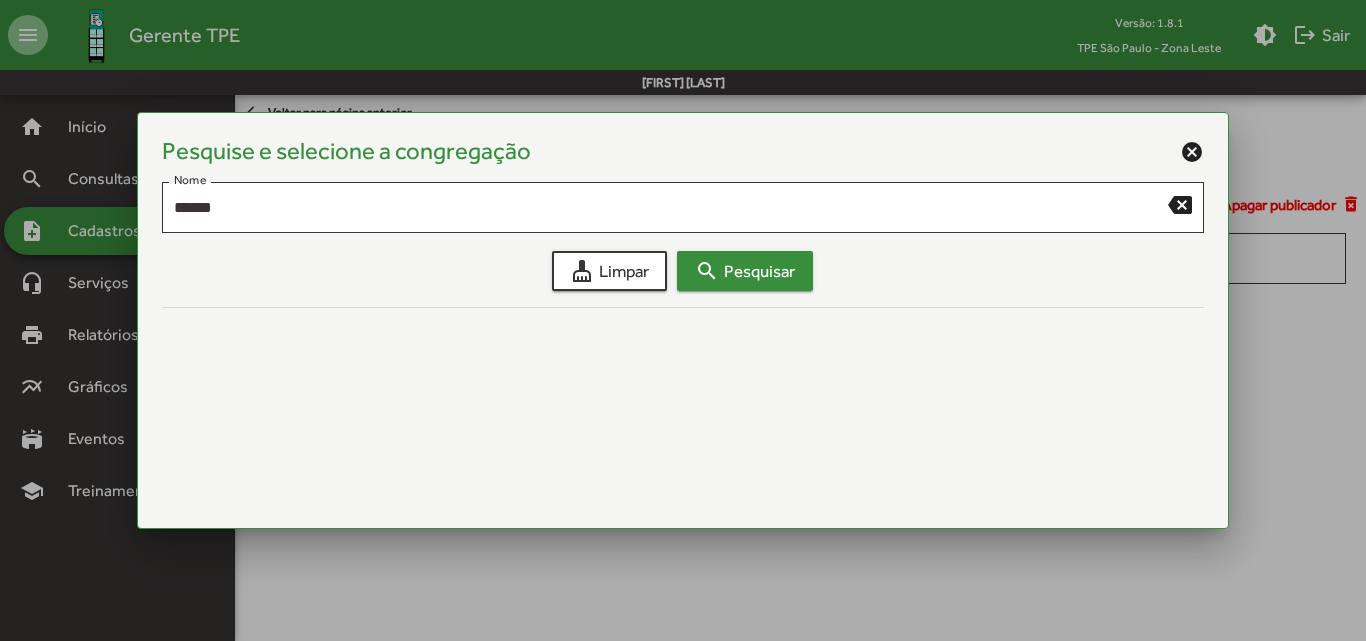 type 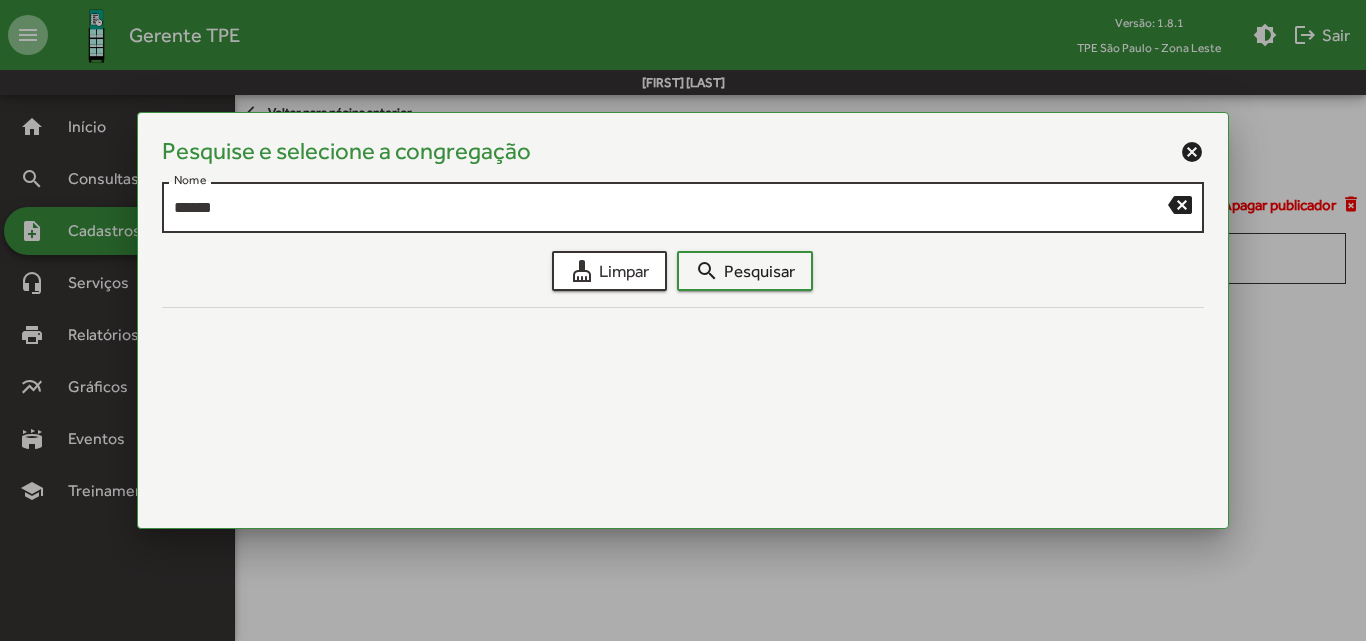 click on "****** Nome" at bounding box center (671, 205) 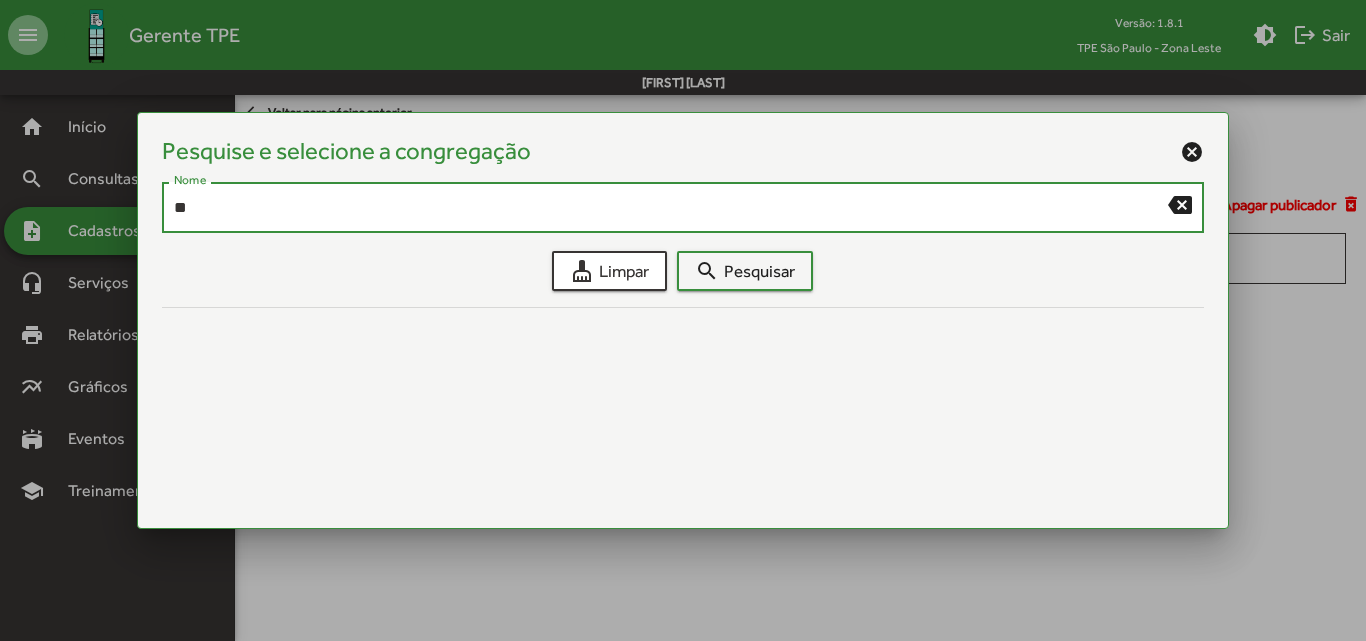 type on "*" 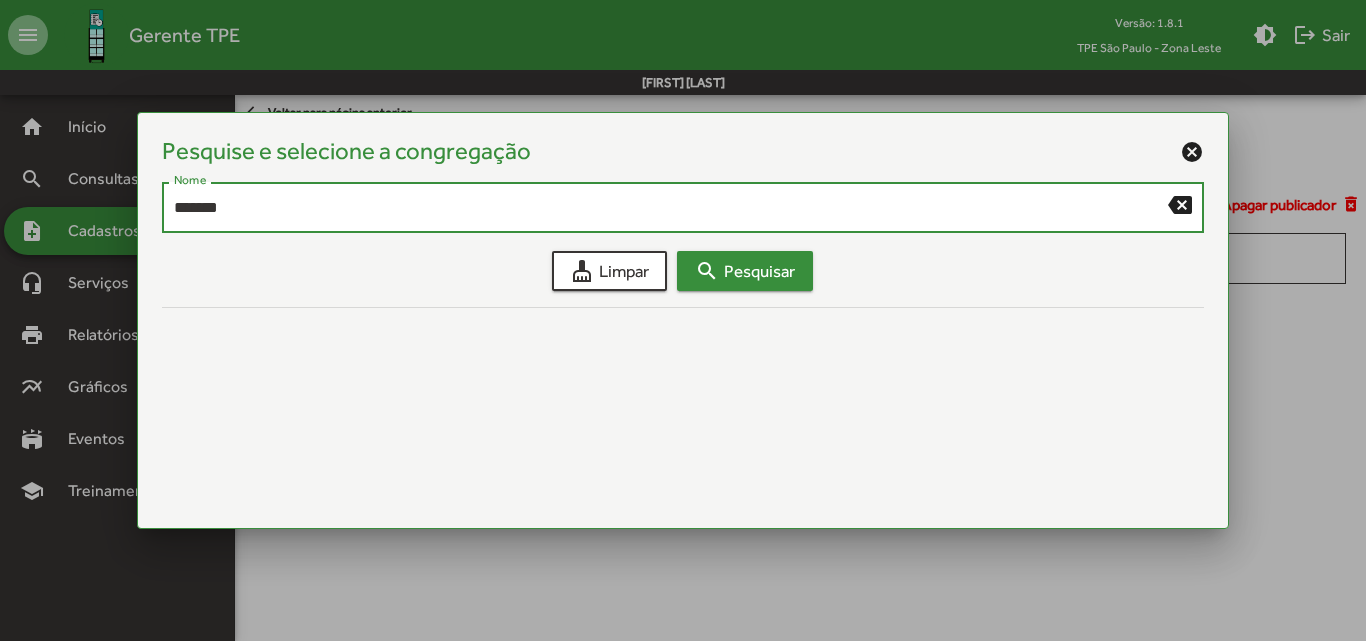 type on "*******" 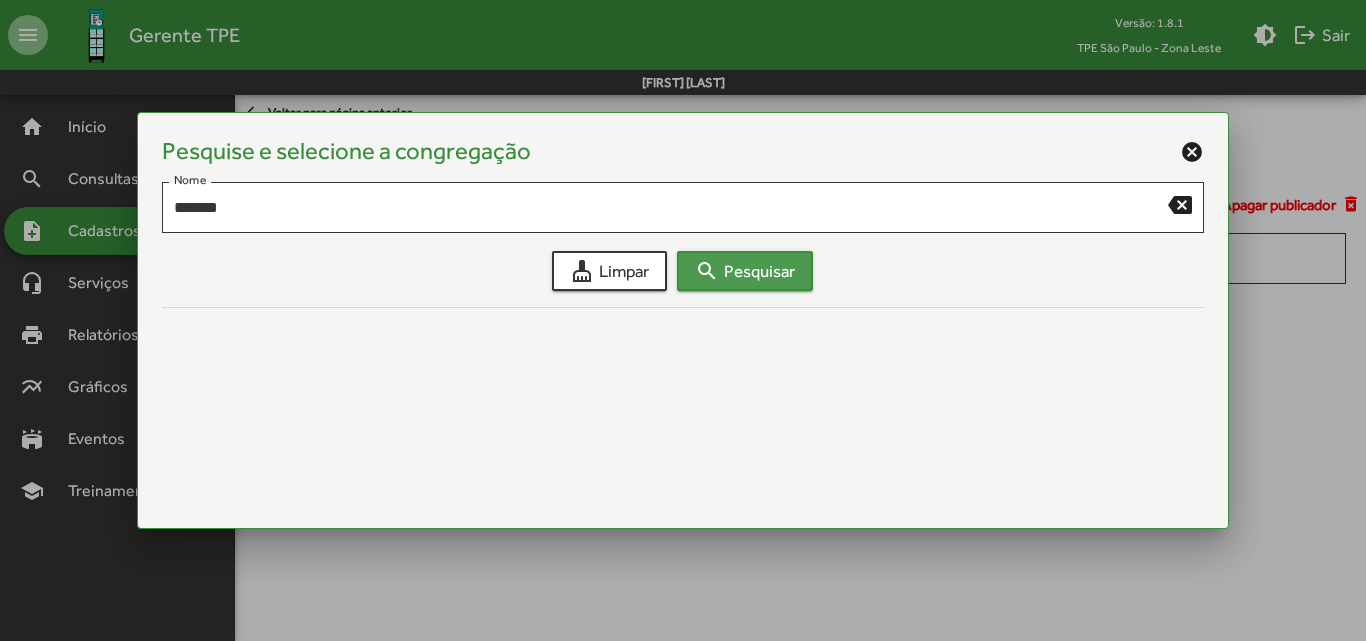 click on "search  Pesquisar" at bounding box center (745, 271) 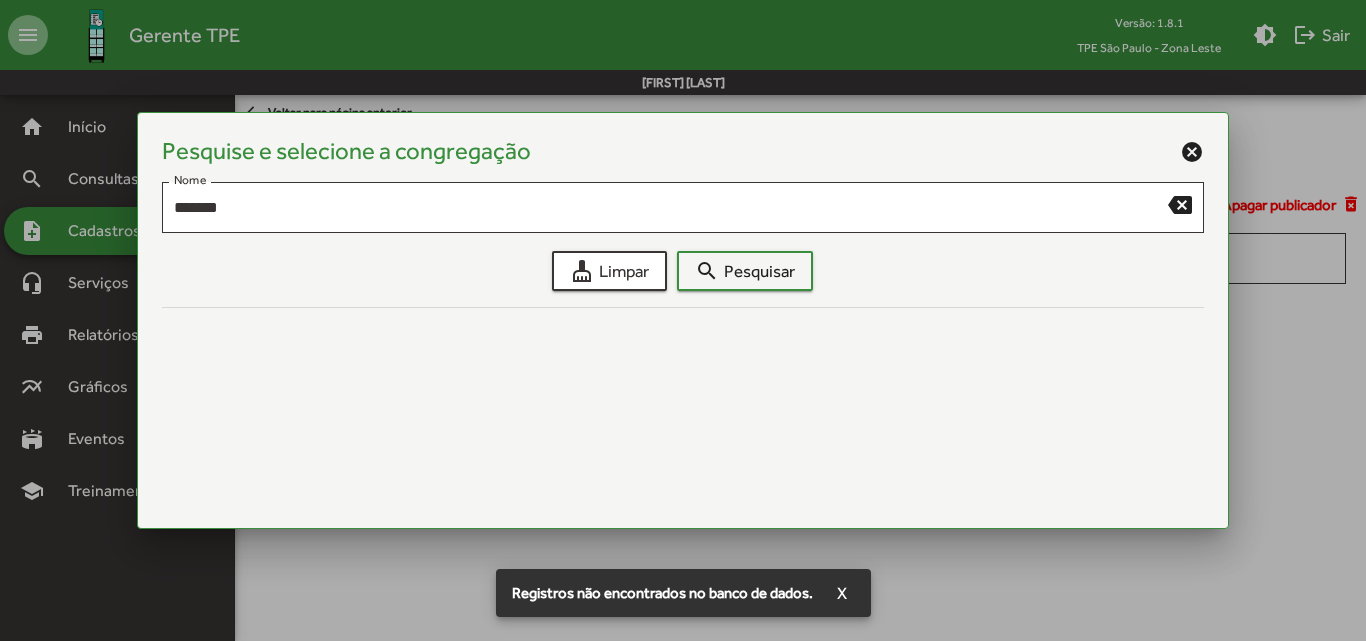 click on "cancel" at bounding box center [1192, 152] 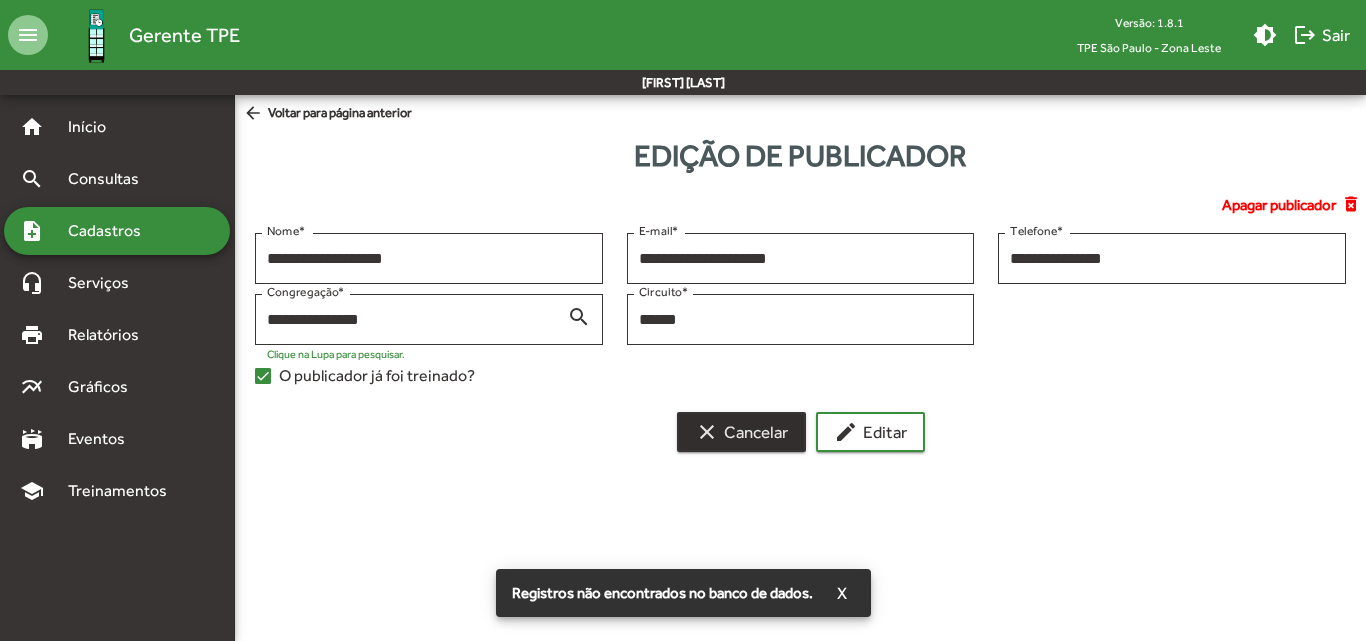 click on "clear  Cancelar" at bounding box center (741, 432) 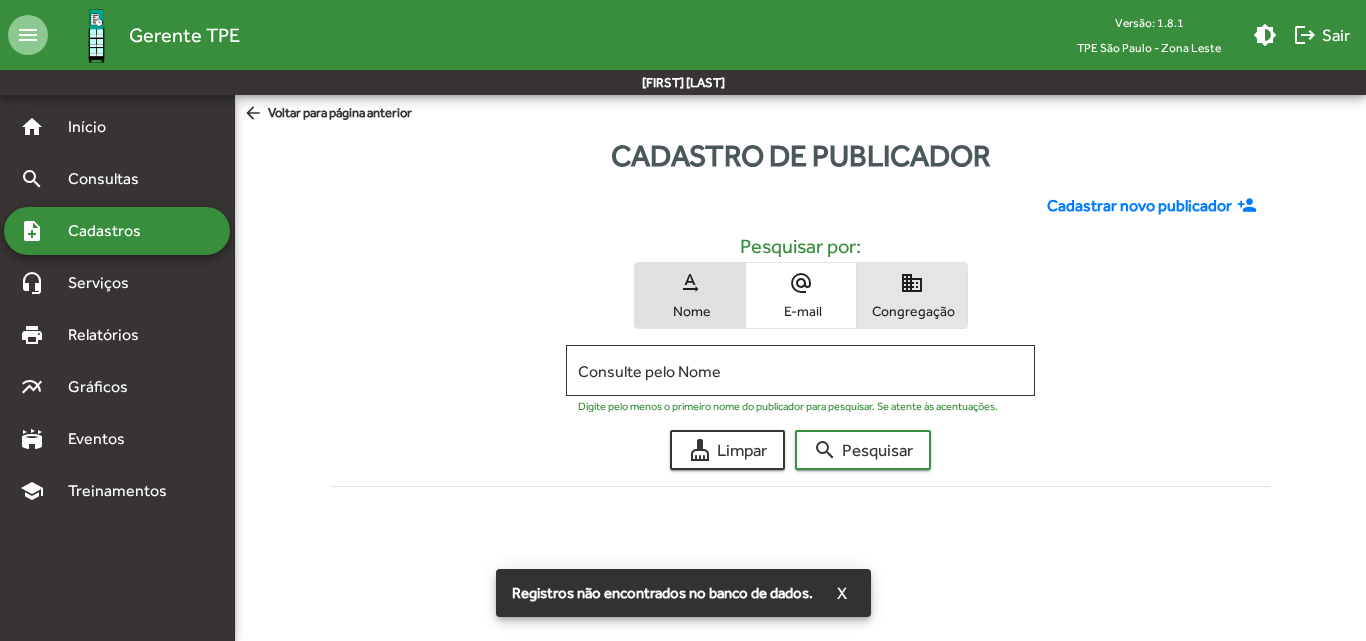 click on "Congregação" at bounding box center (912, 311) 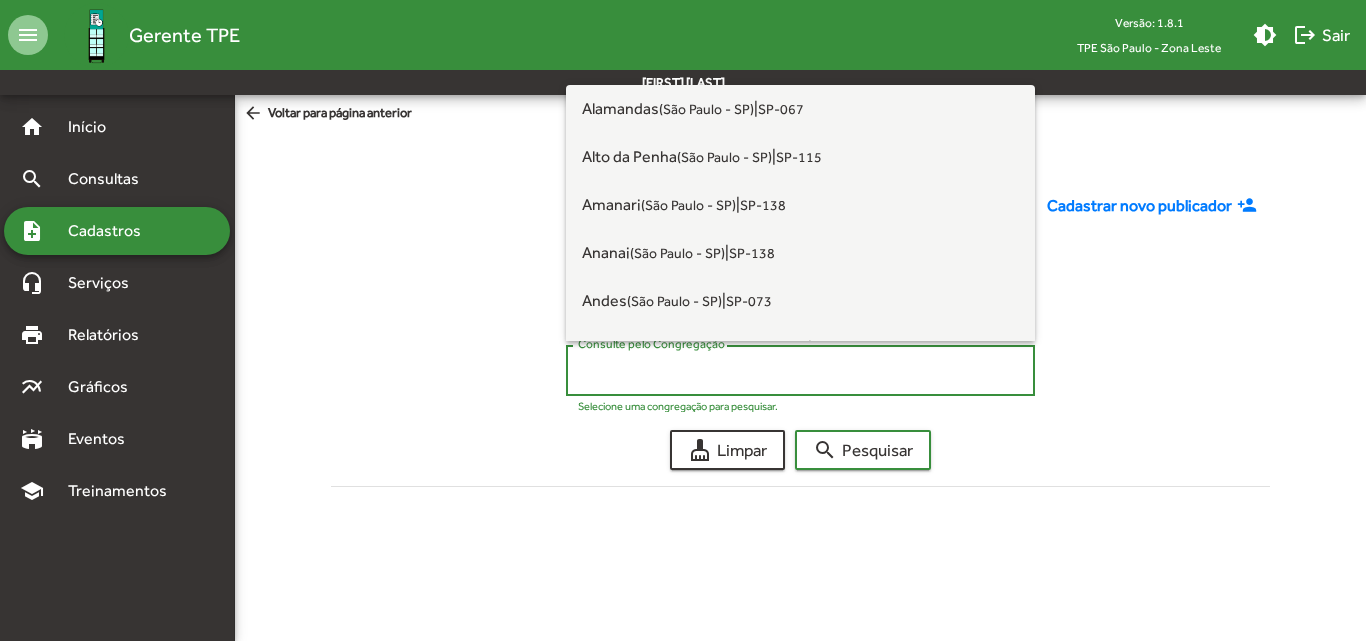 click on "Consulte pelo Congregação" at bounding box center (800, 371) 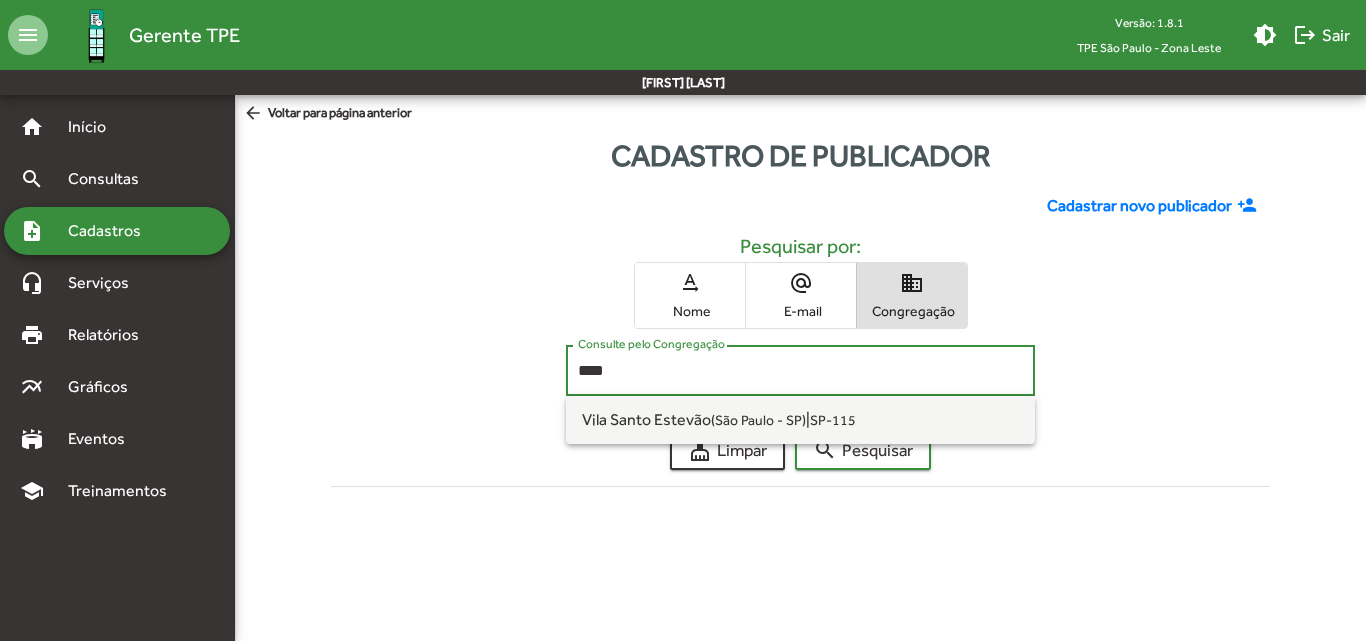 type on "****" 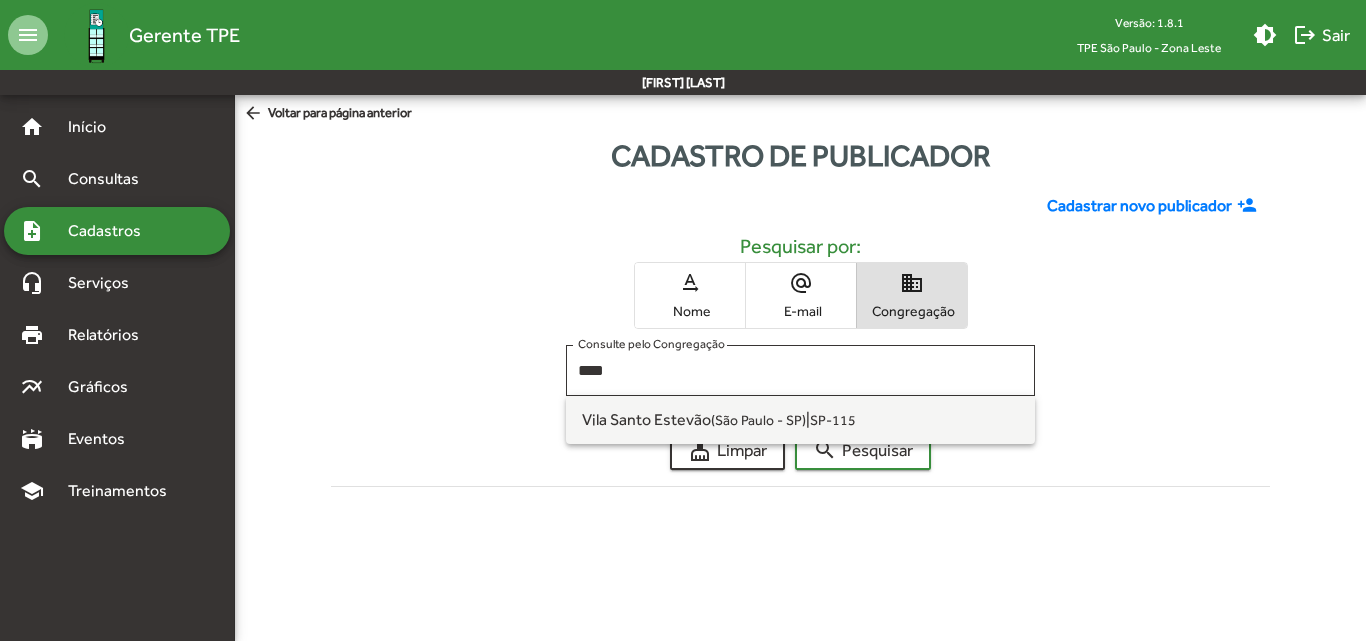 click on "Cadastrar novo publicador person_add Pesquisar por: text_rotation_none Nome alternate_email E-mail Congregação **** Consulte pelo Congregação Selecione uma congregação para pesquisar. cleaning_services  Limpar  search  Pesquisar  Filtrar" 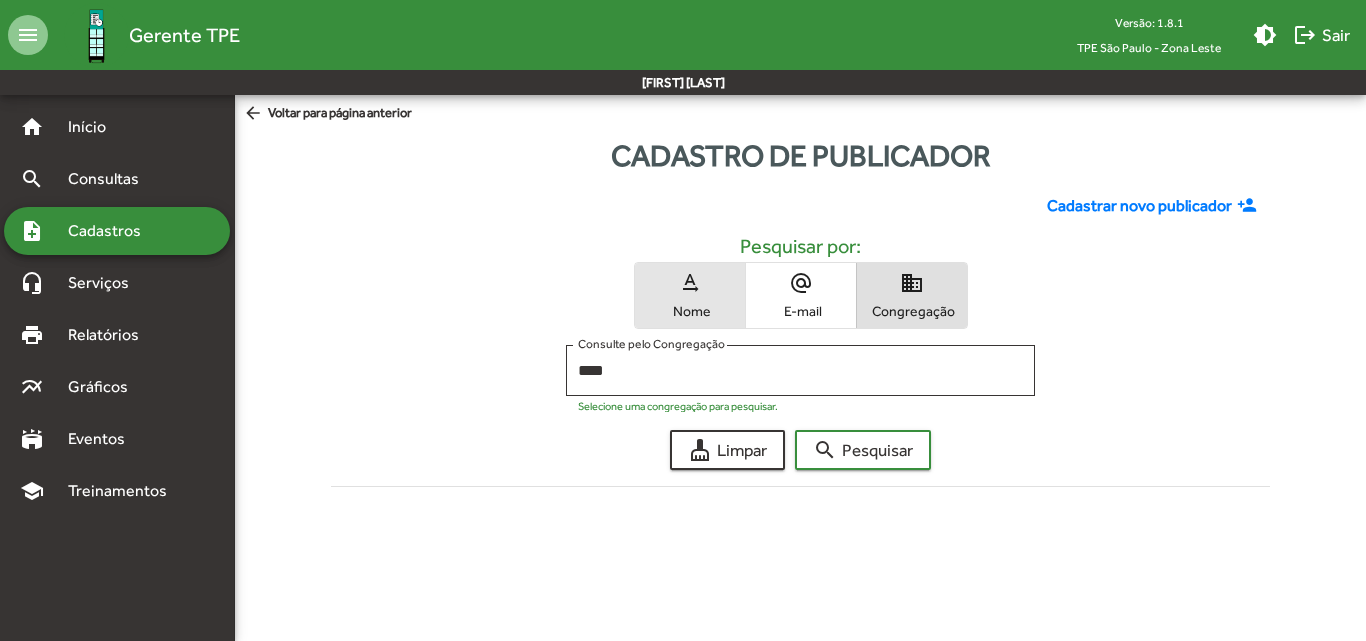 click on "text_rotation_none Nome" at bounding box center (690, 295) 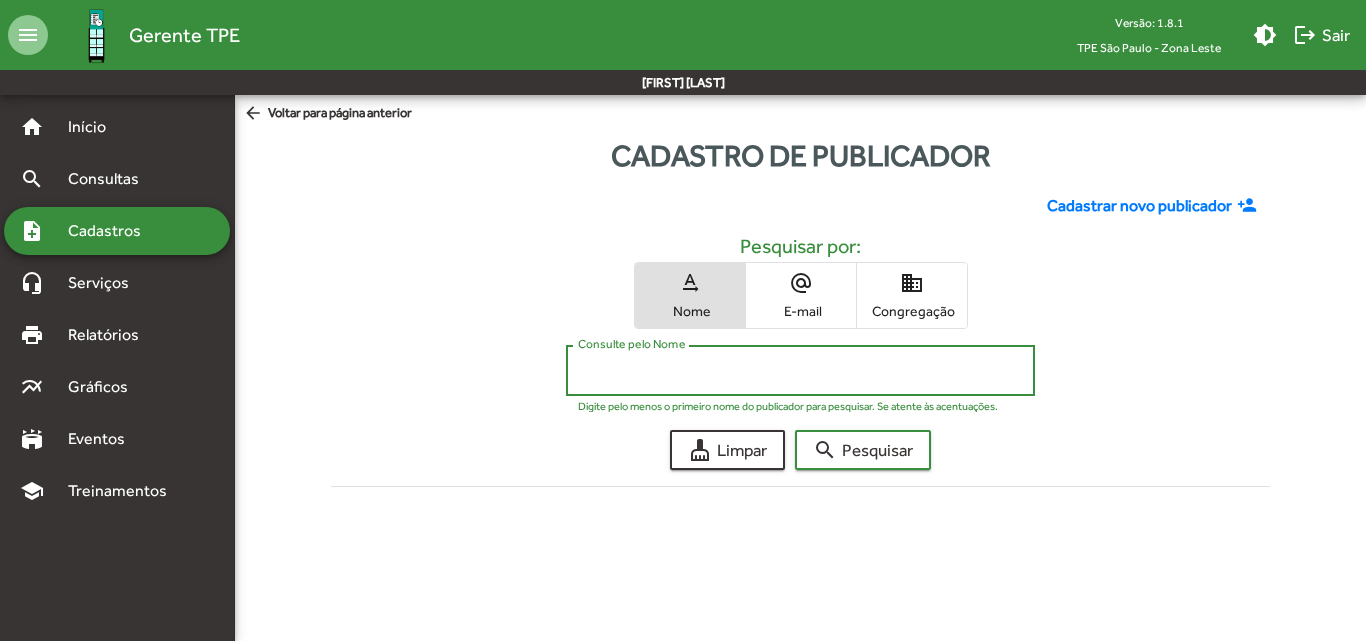 click on "Consulte pelo Nome" at bounding box center [800, 371] 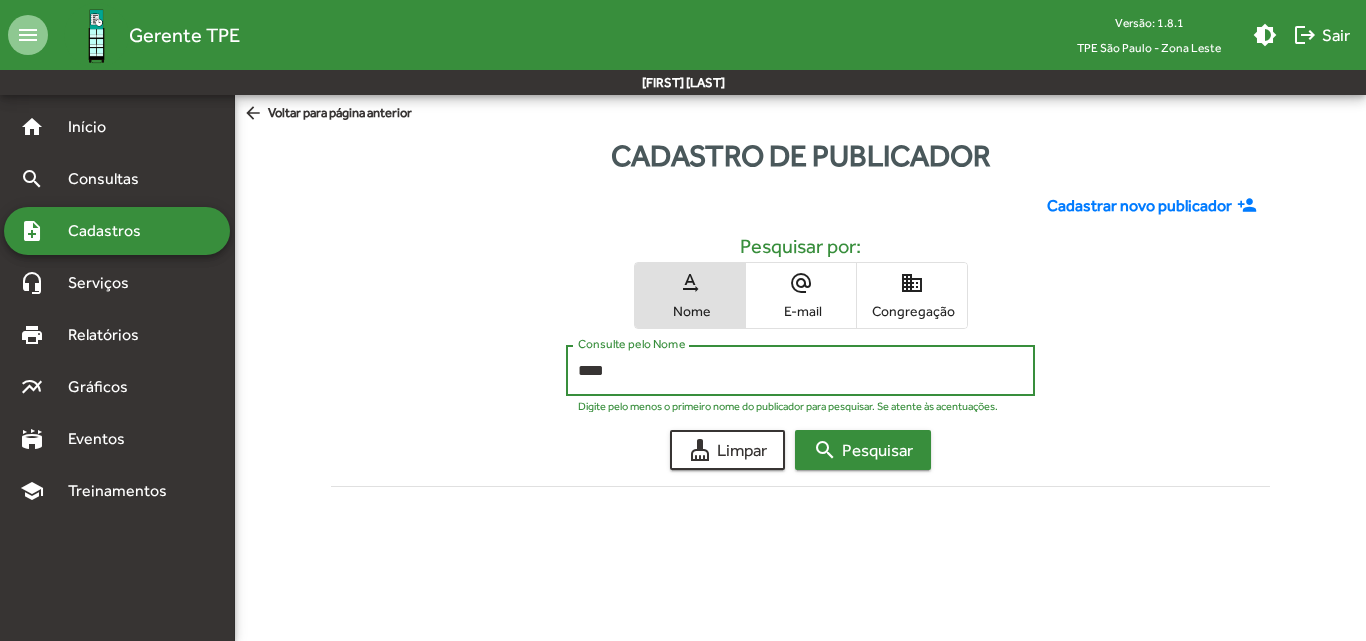type on "****" 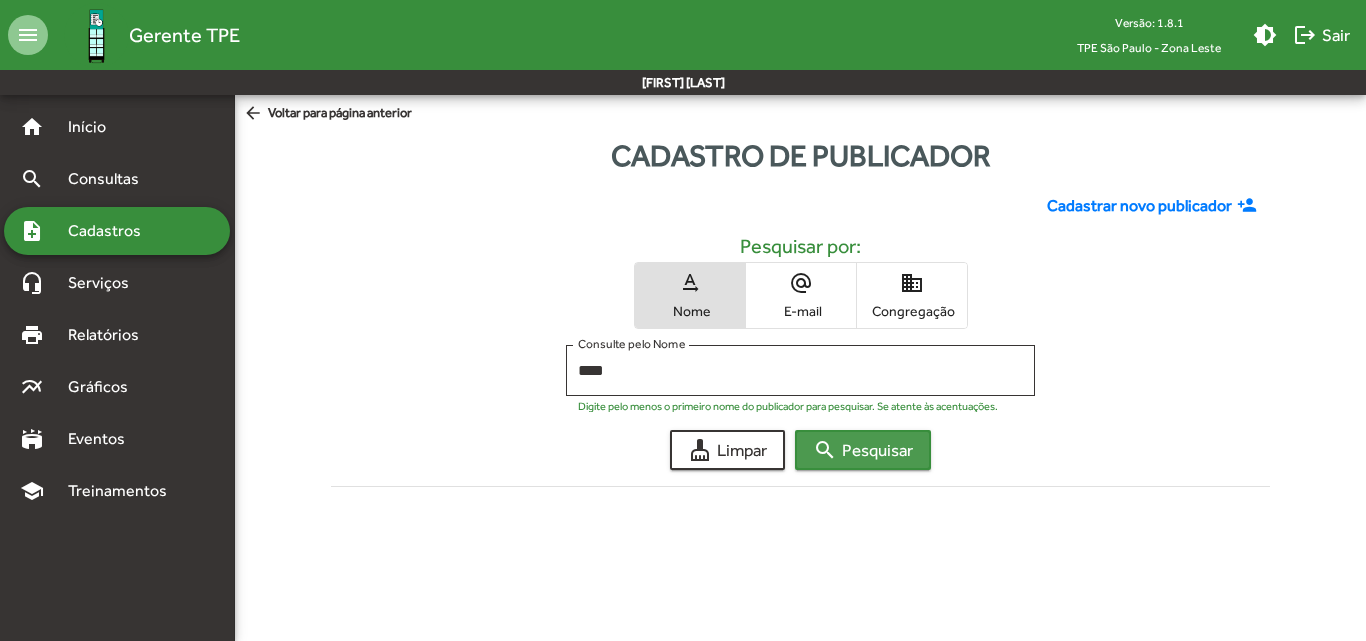 click on "search" 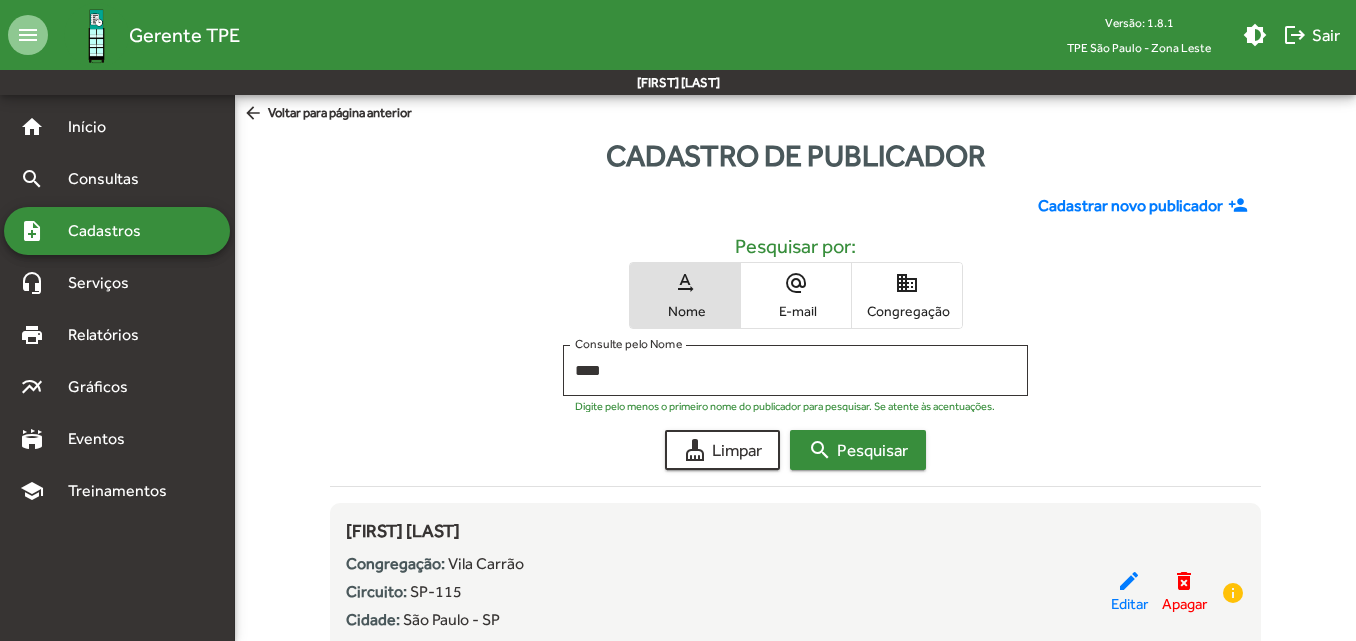 scroll, scrollTop: 285, scrollLeft: 0, axis: vertical 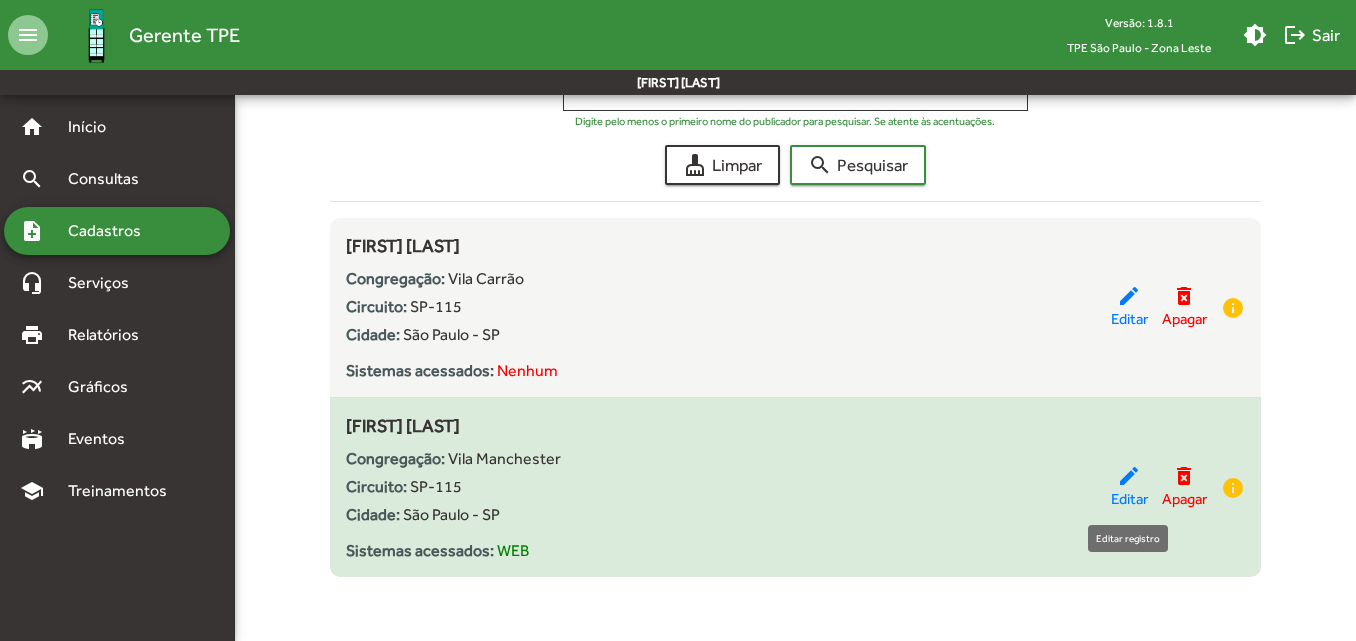 click on "edit" 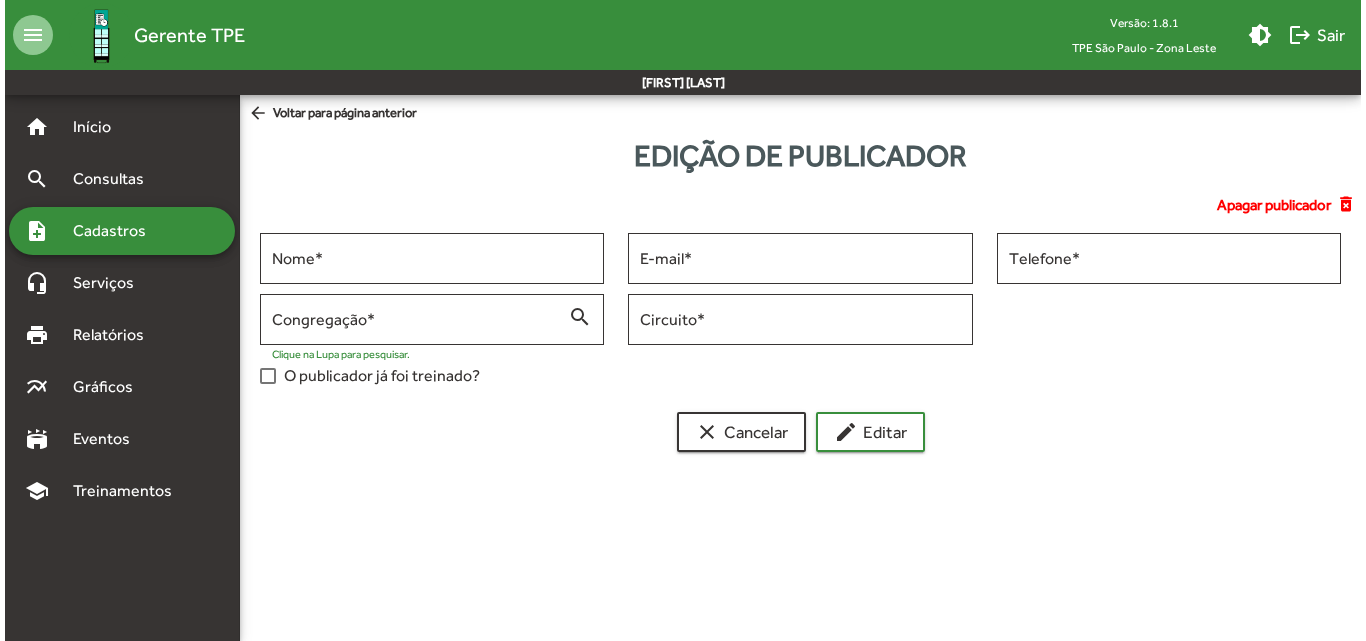 scroll, scrollTop: 0, scrollLeft: 0, axis: both 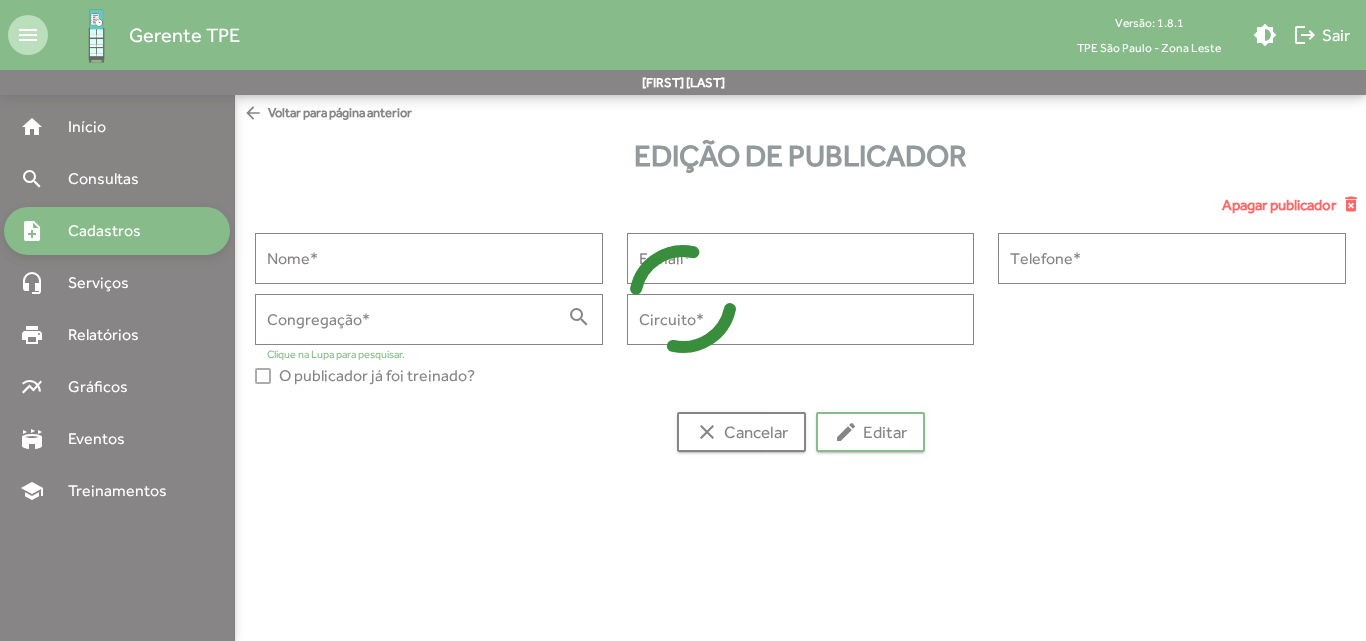 type on "**********" 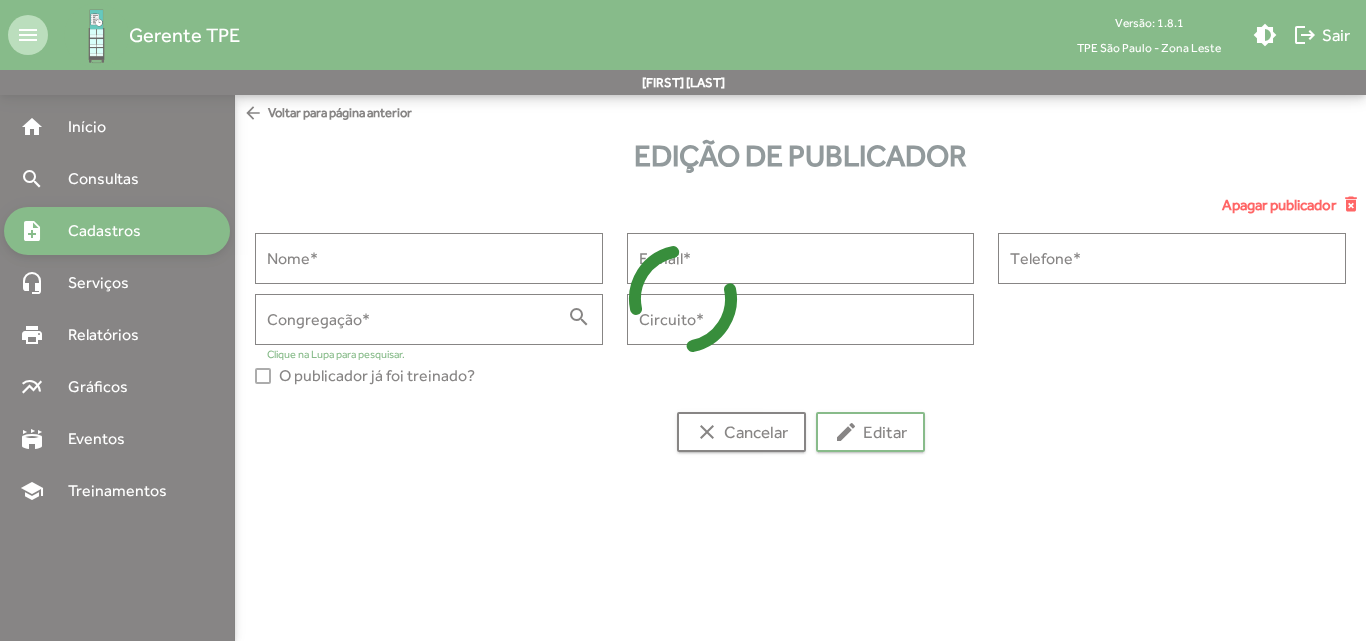 type on "**********" 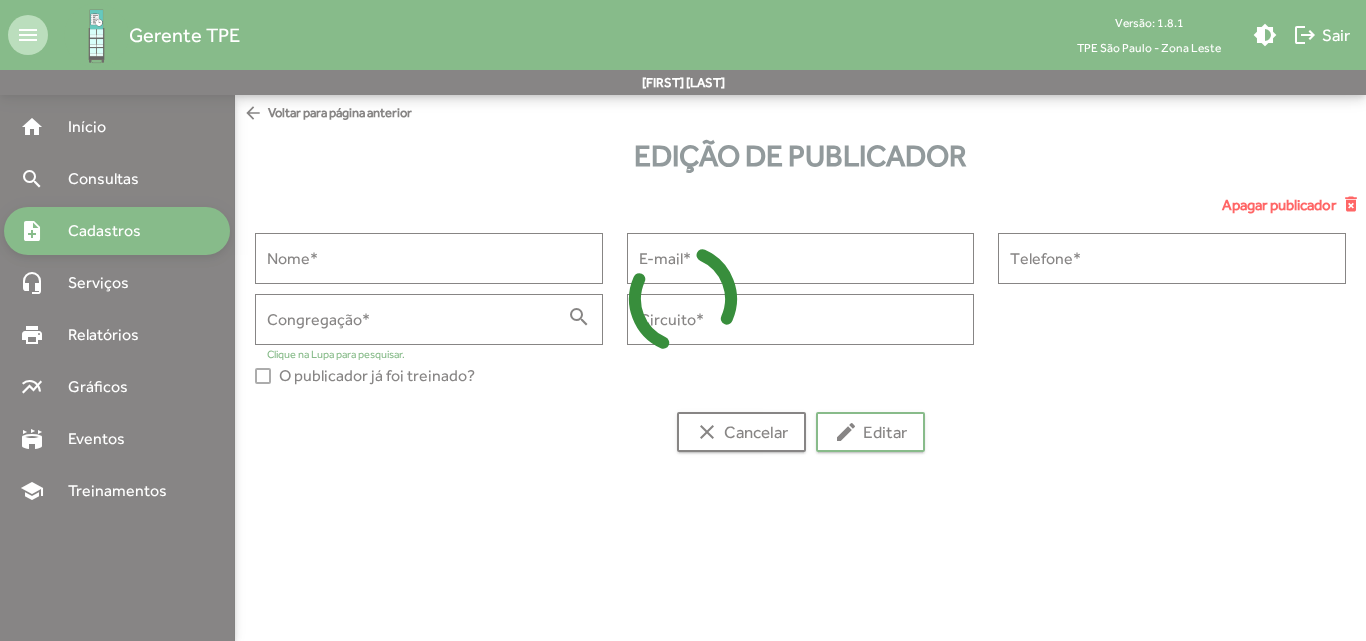 type on "**********" 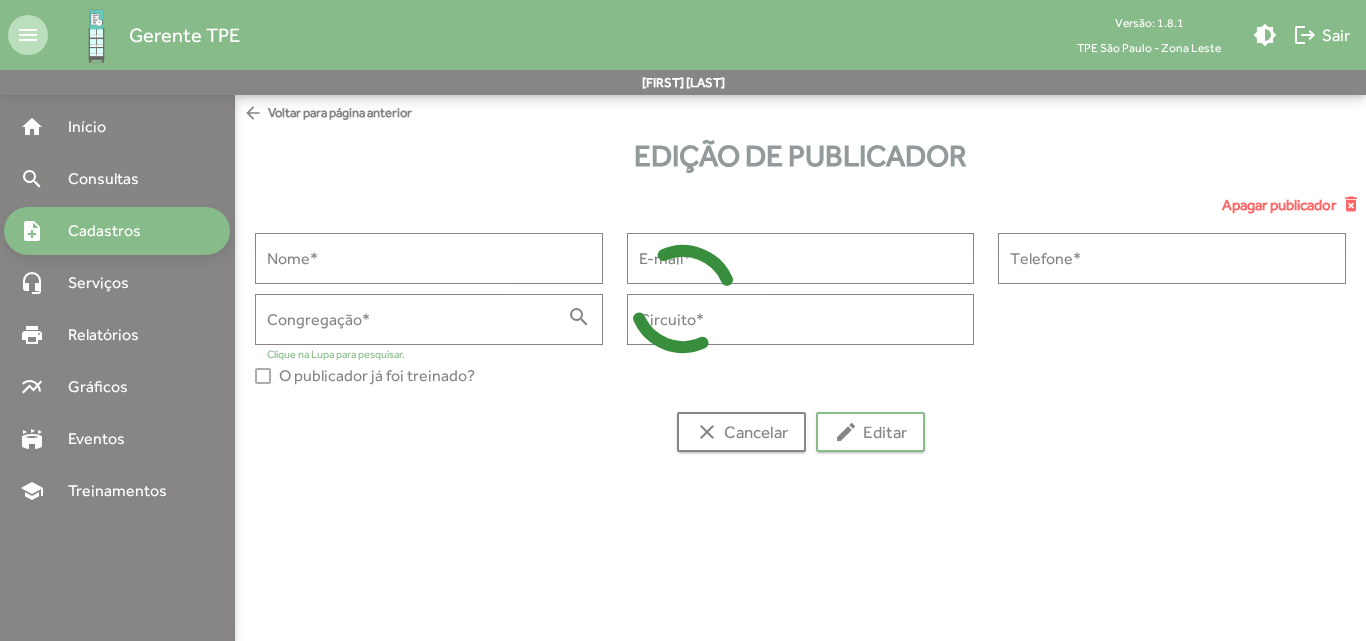 type on "**********" 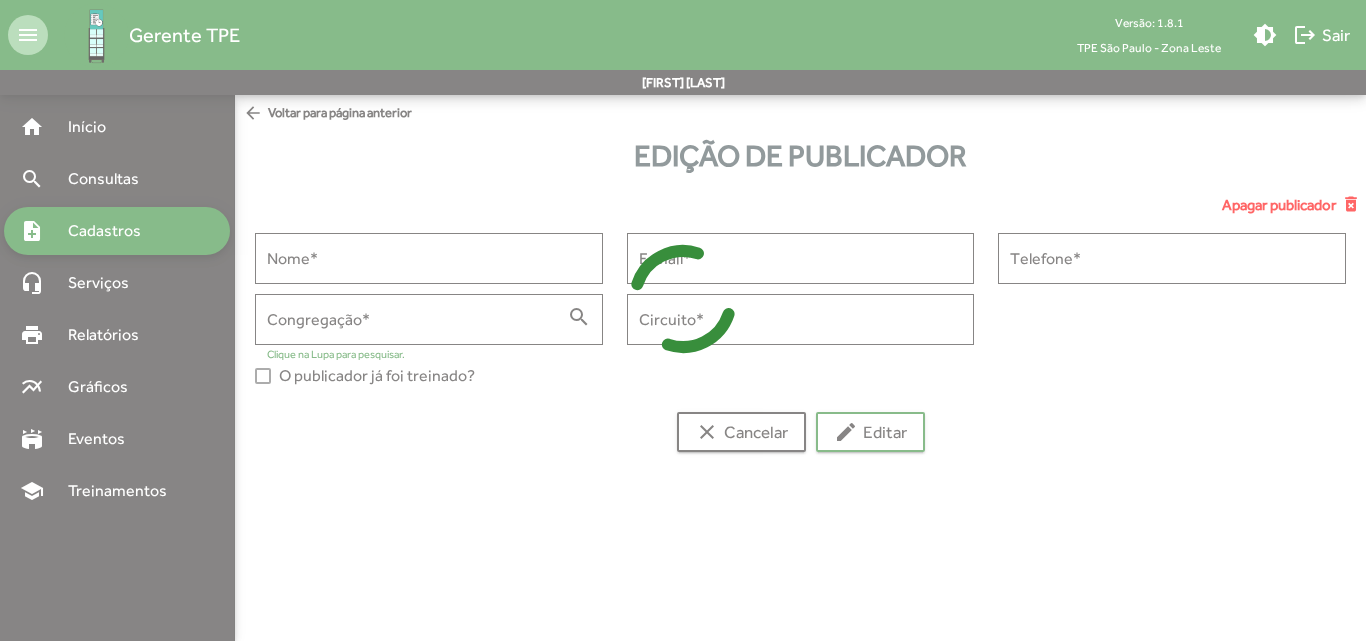 type on "******" 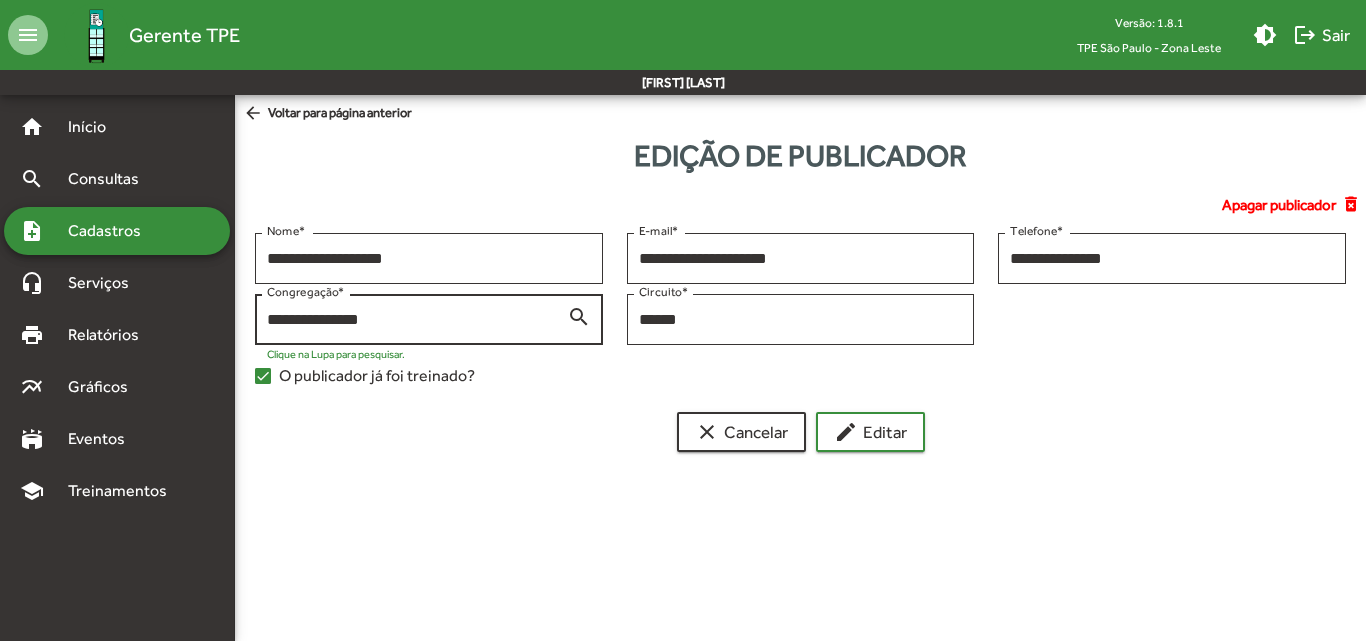 click on "search" at bounding box center [579, 316] 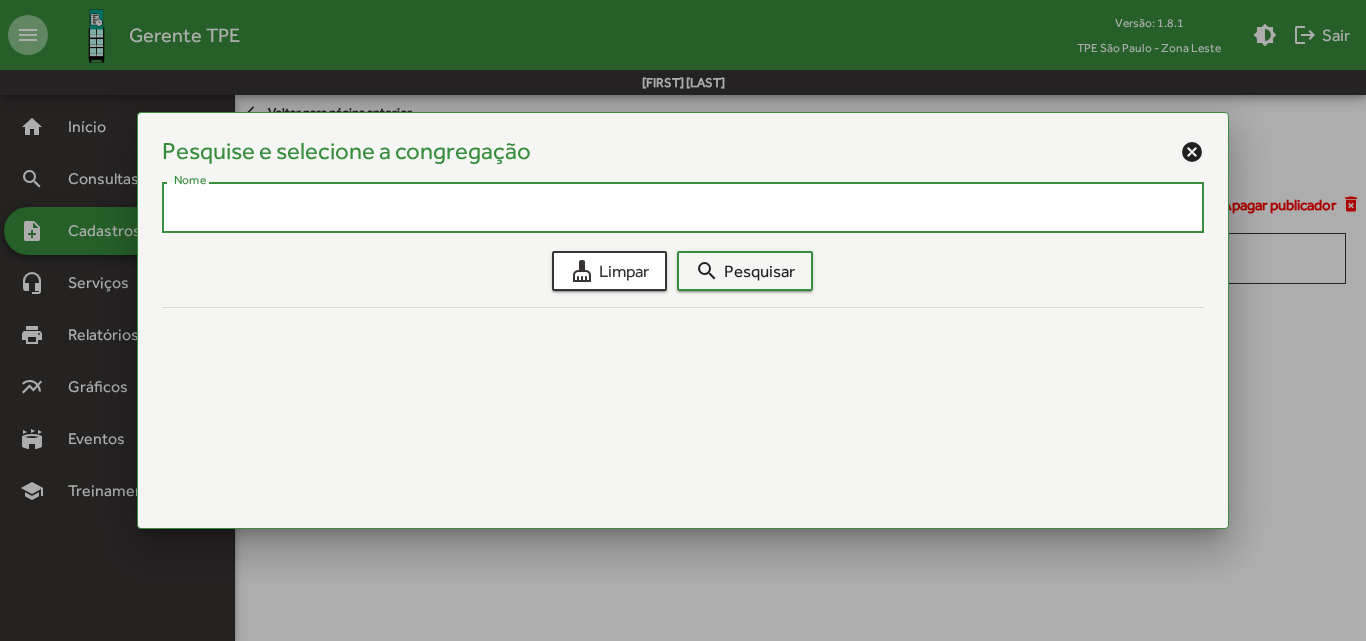 click on "Nome" at bounding box center [683, 208] 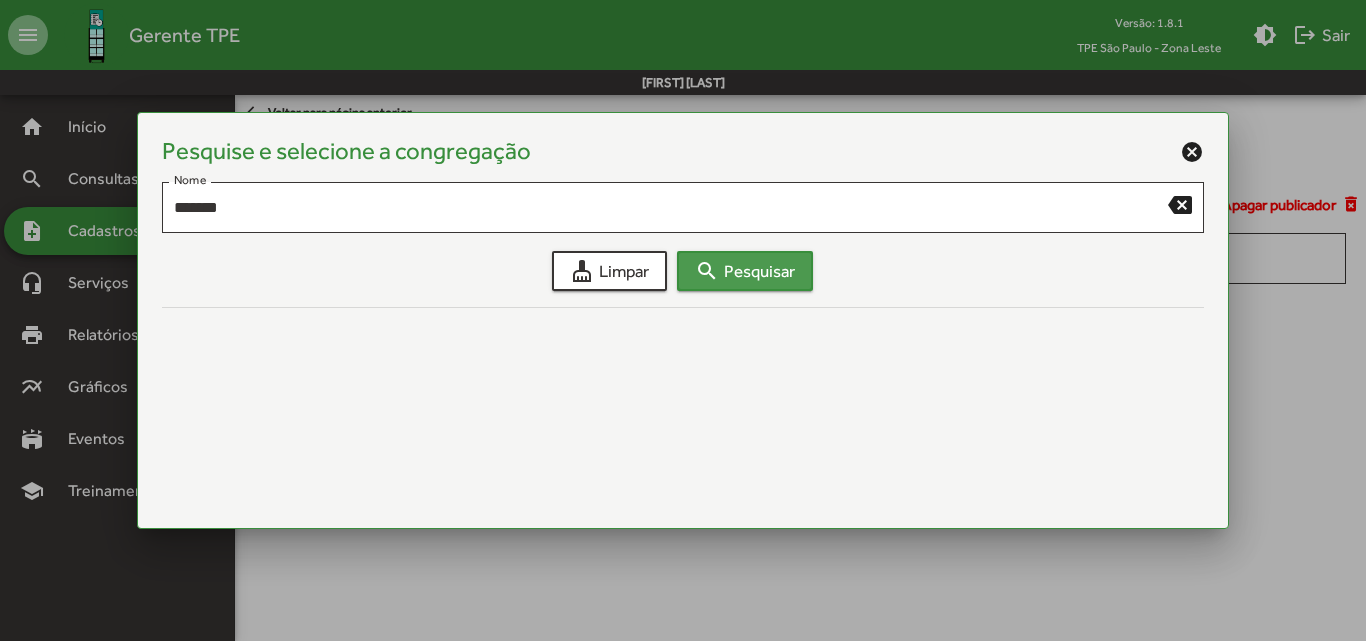click on "search  Pesquisar" at bounding box center (745, 271) 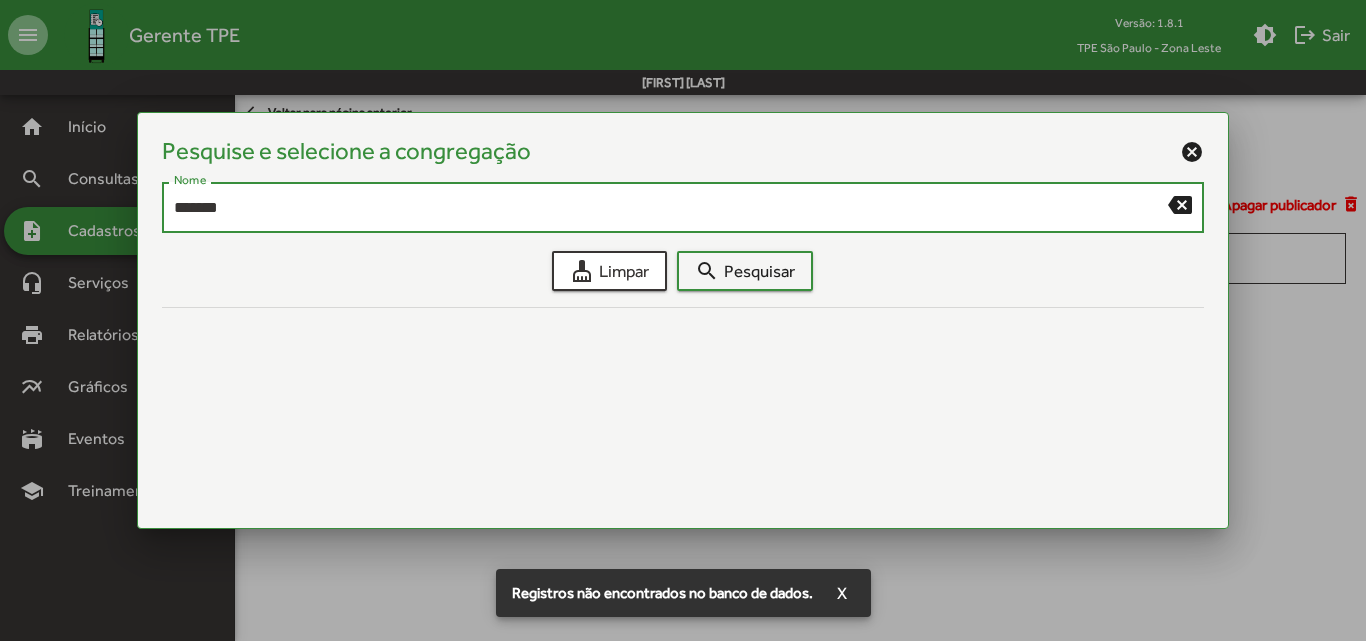 click on "*******" at bounding box center (671, 208) 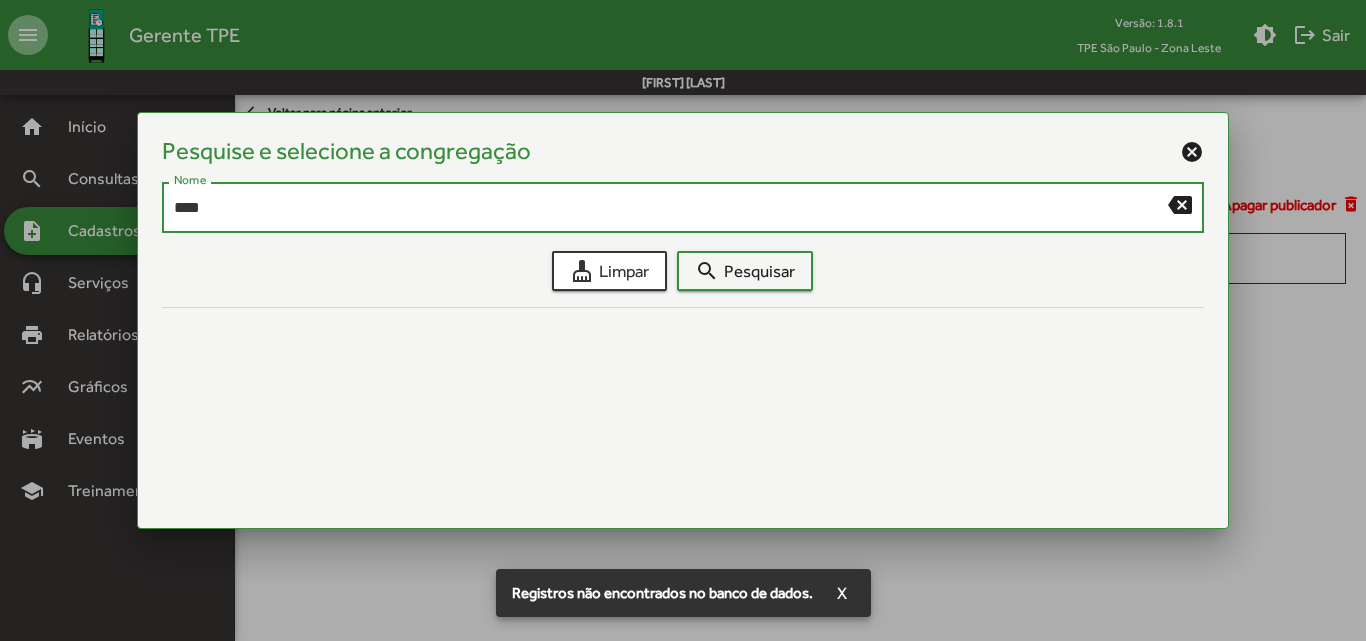 type on "****" 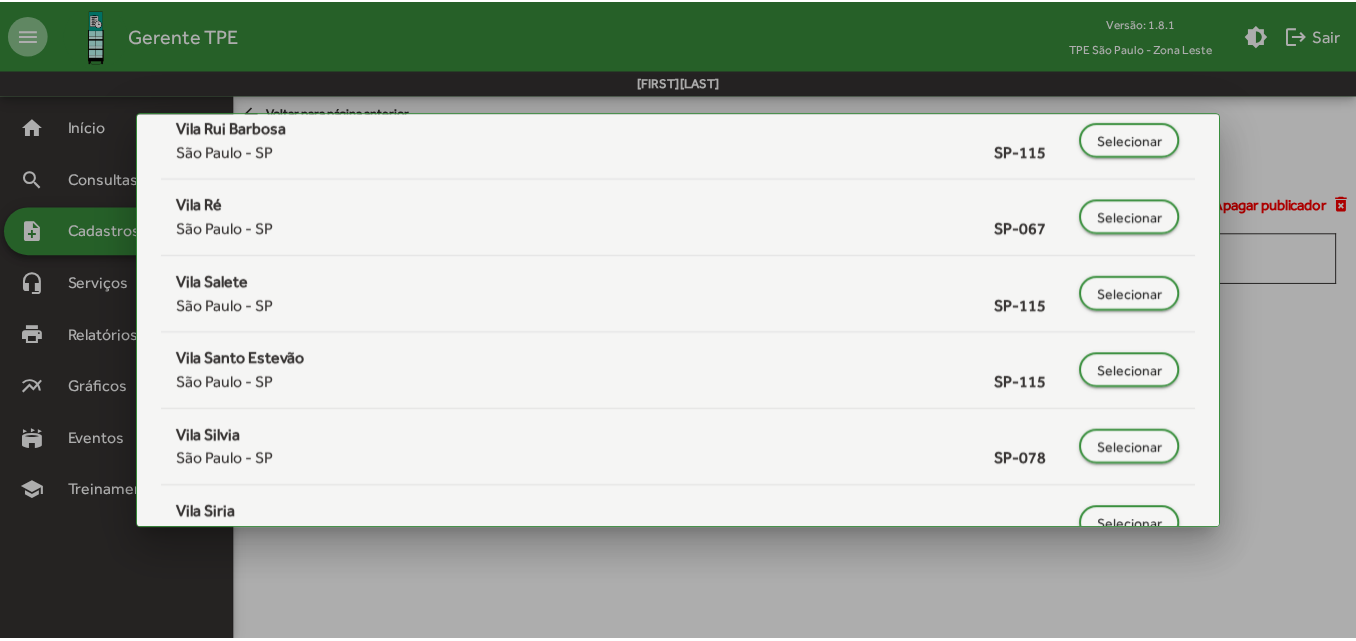 scroll, scrollTop: 2458, scrollLeft: 0, axis: vertical 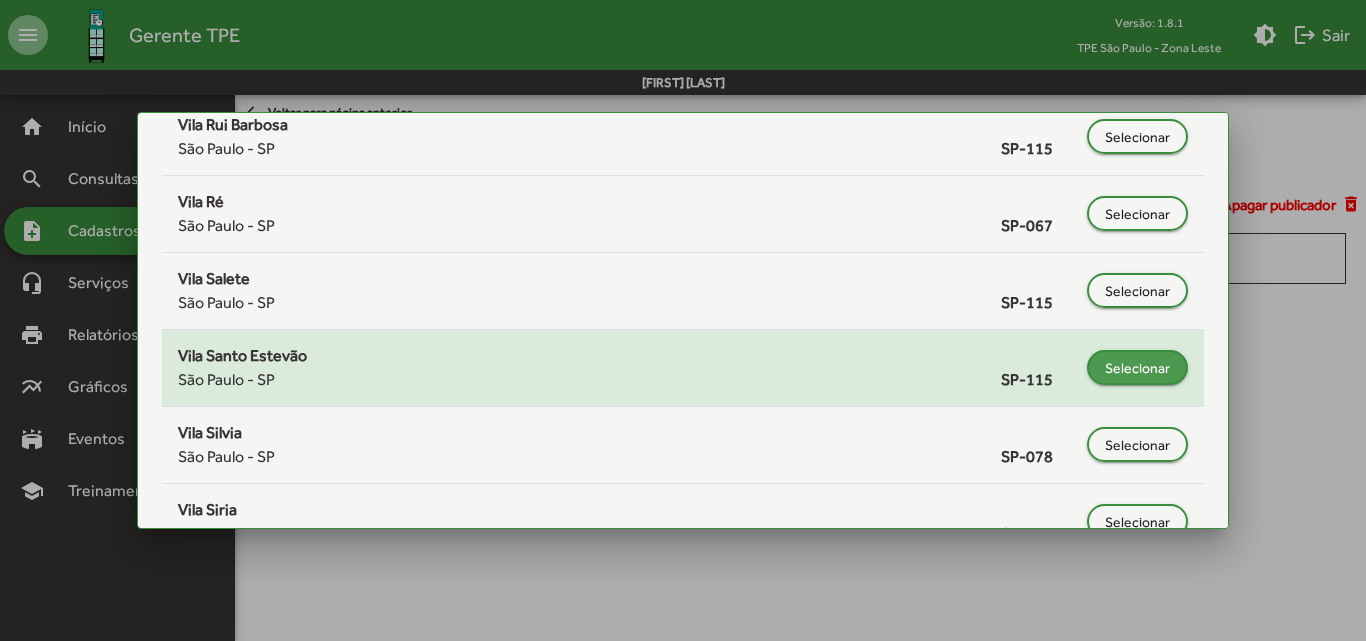 click on "Selecionar" 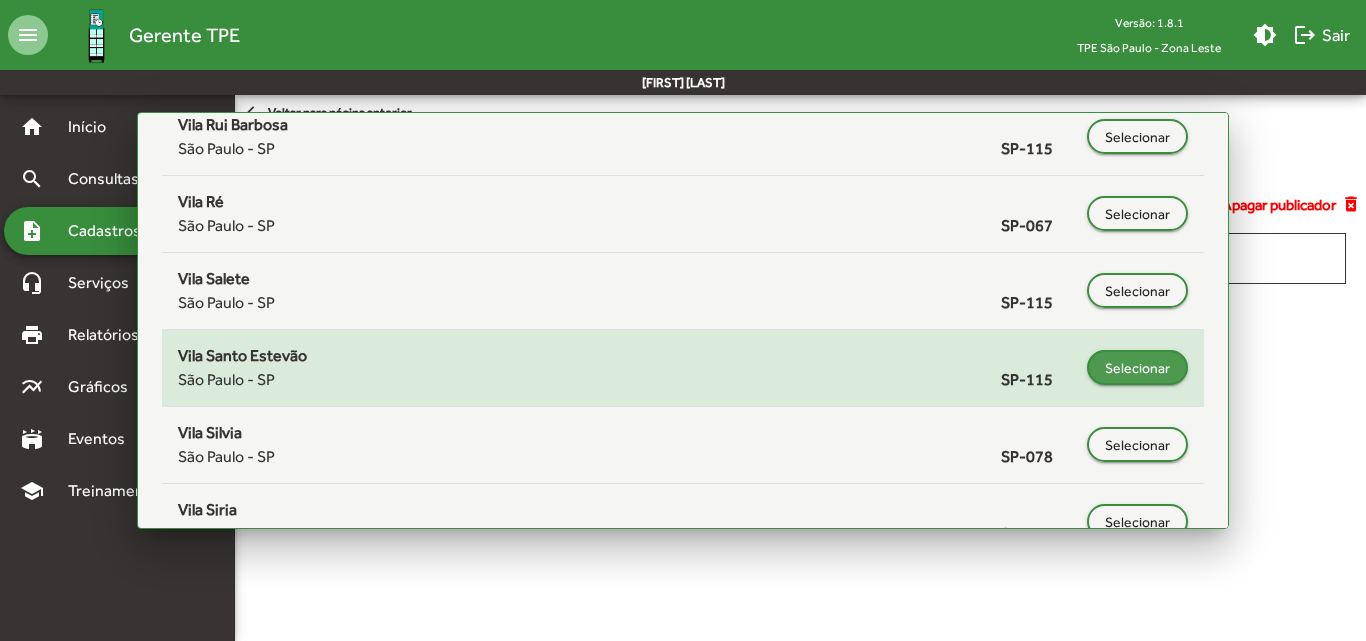 type on "**********" 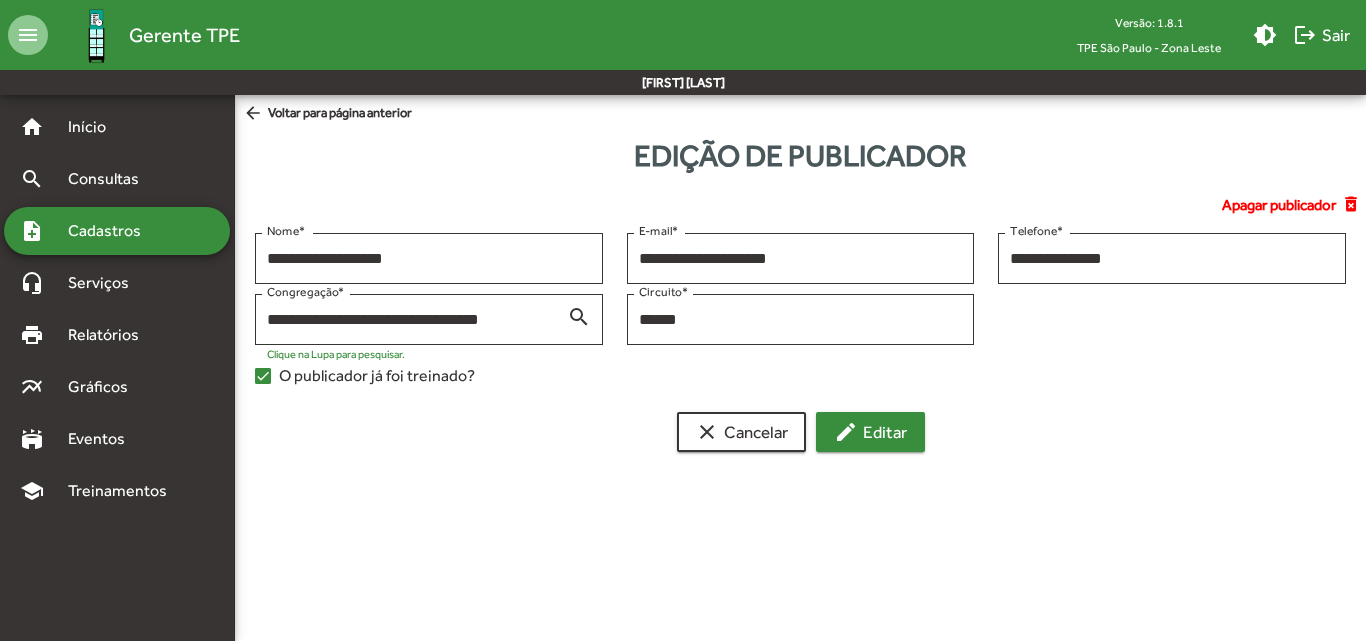 click on "edit  Editar" at bounding box center (870, 432) 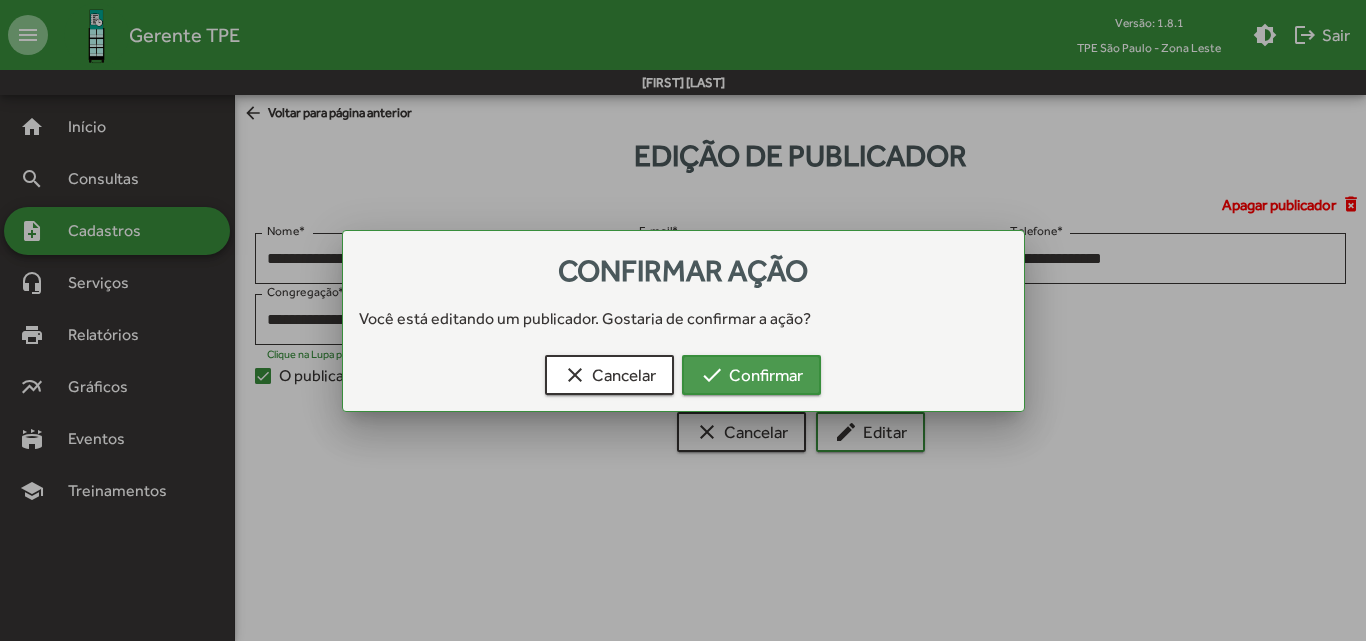 click on "check  Confirmar" at bounding box center [751, 375] 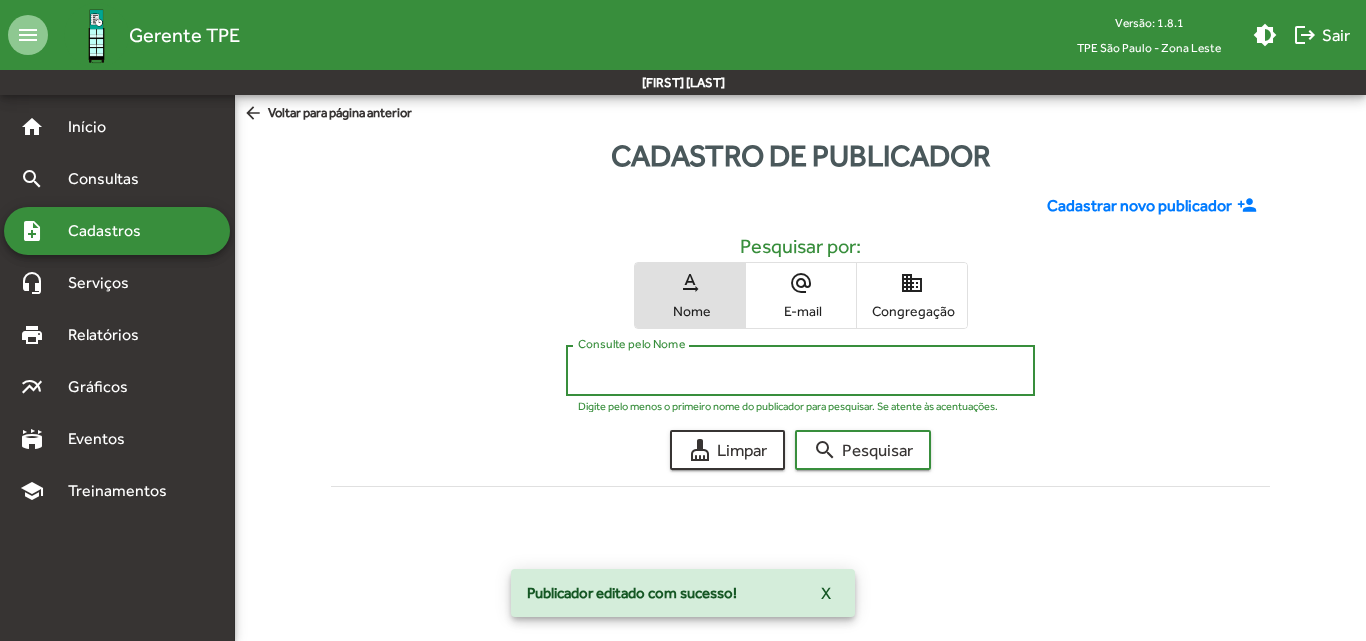click on "Consulte pelo Nome" at bounding box center [800, 371] 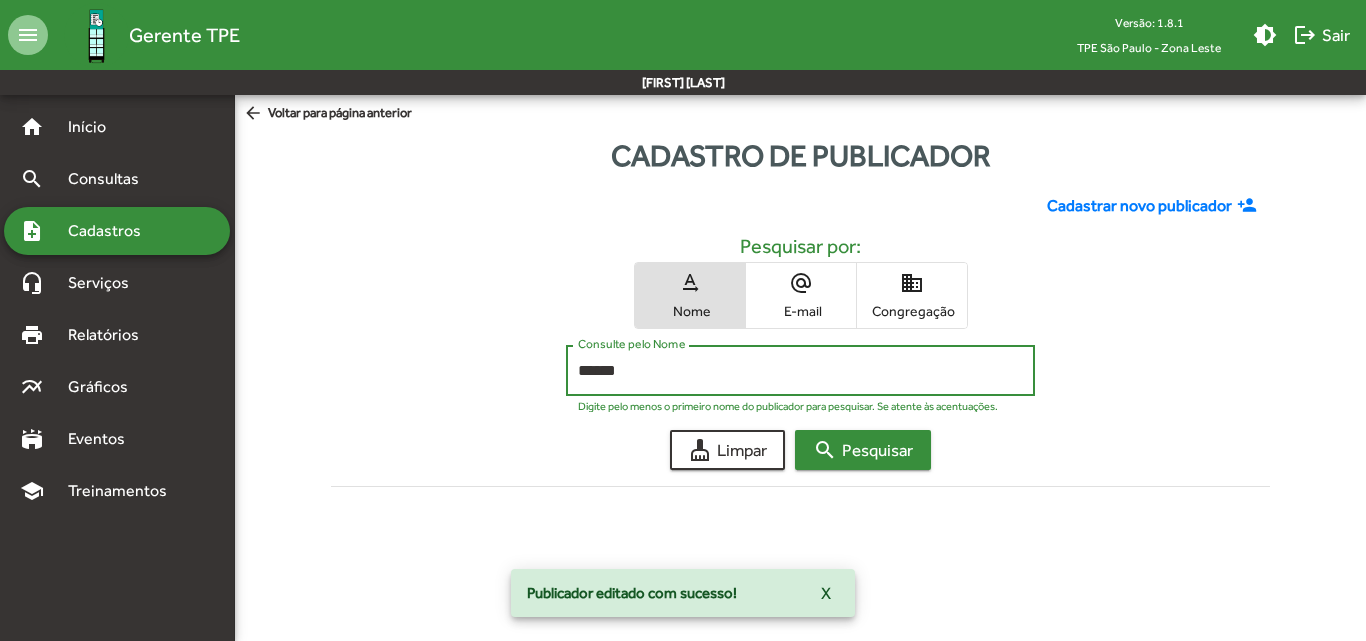 type on "******" 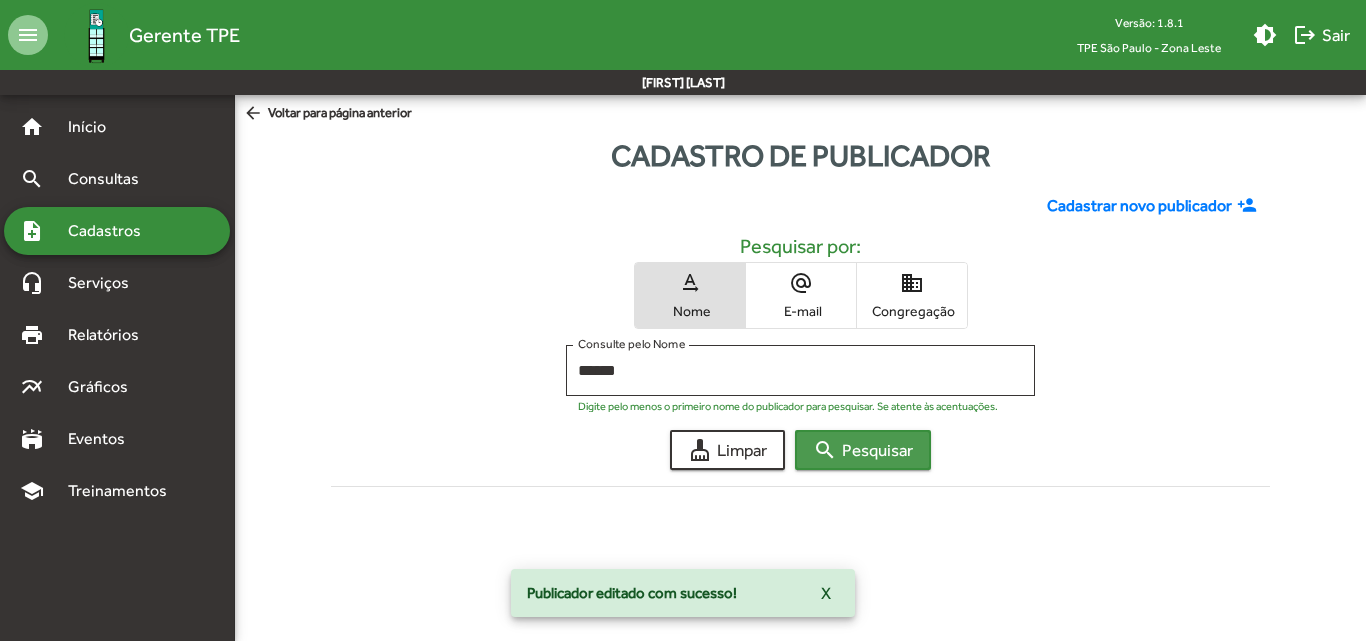click on "search  Pesquisar" 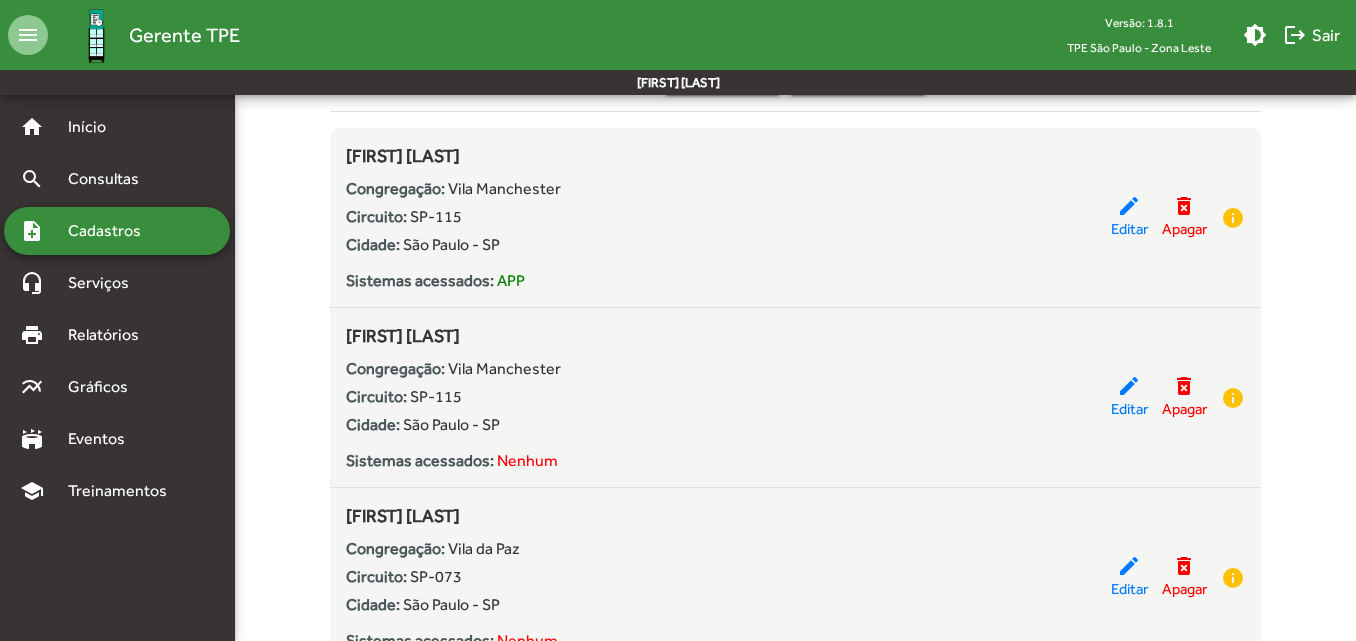 scroll, scrollTop: 365, scrollLeft: 0, axis: vertical 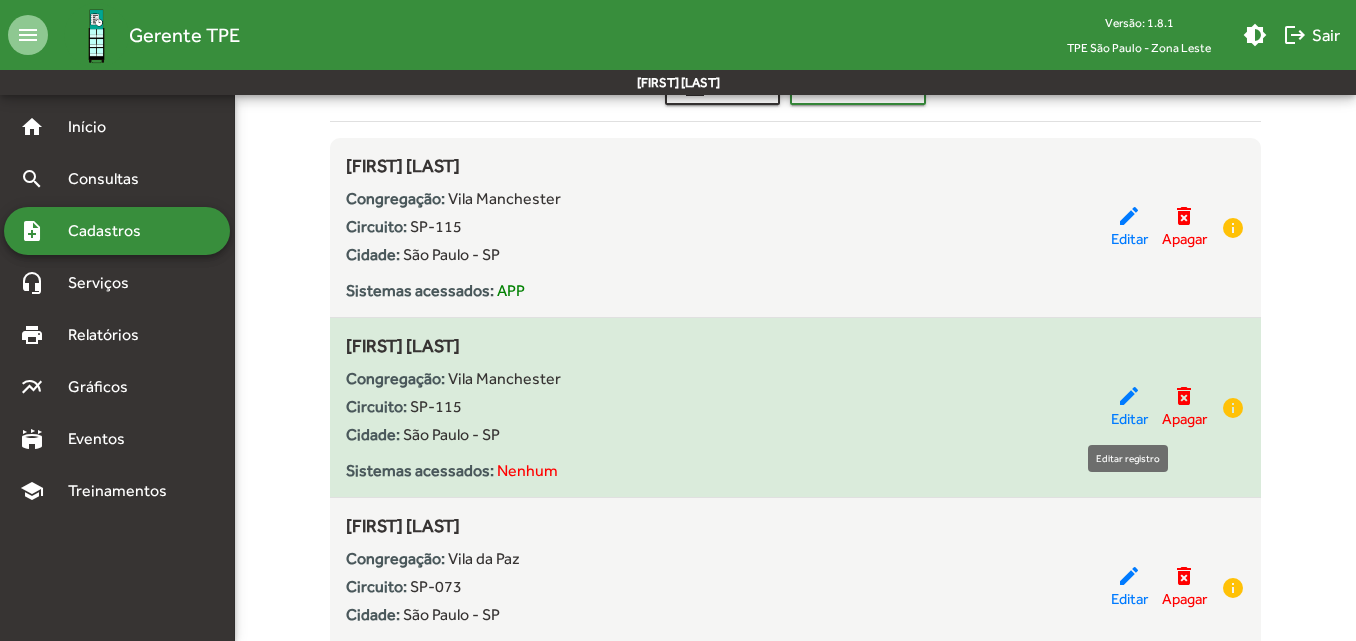 click on "edit" 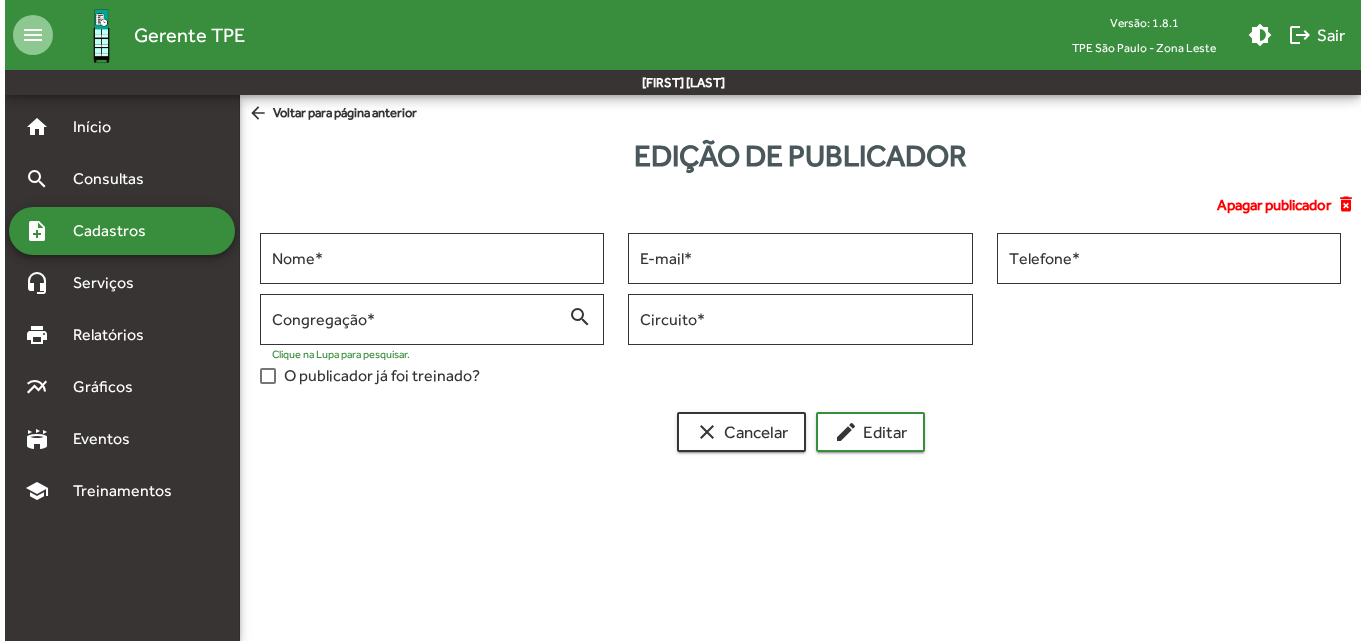 scroll, scrollTop: 0, scrollLeft: 0, axis: both 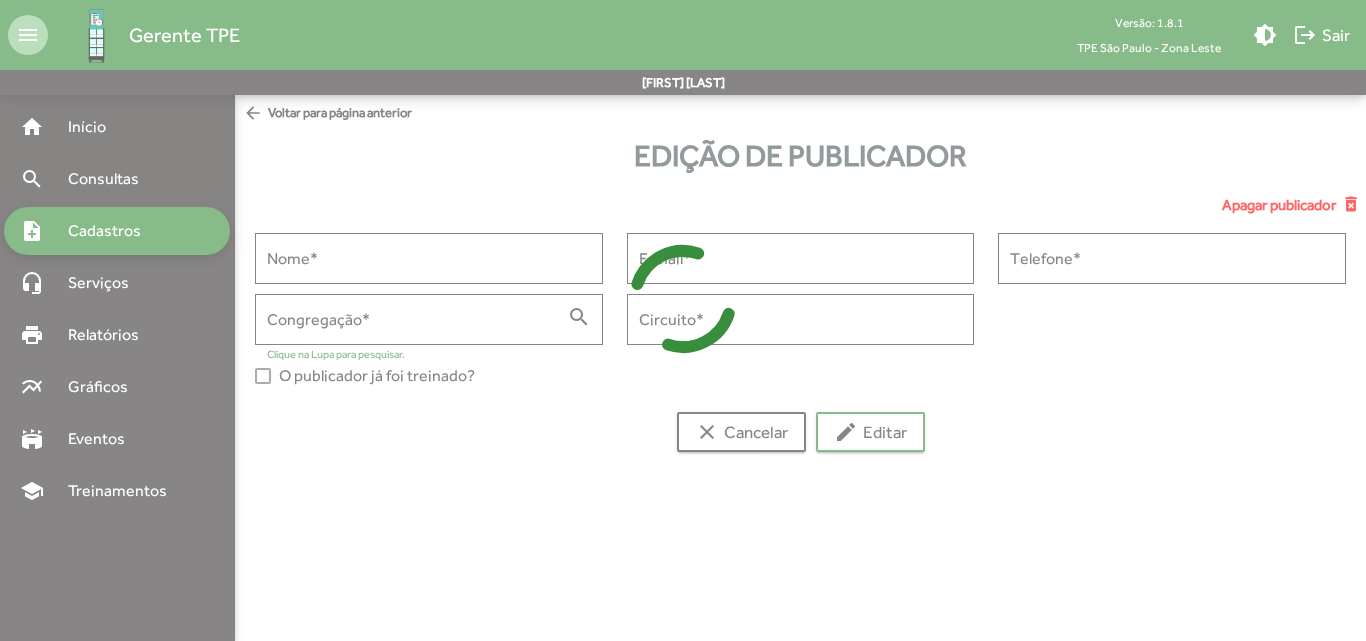 type on "**********" 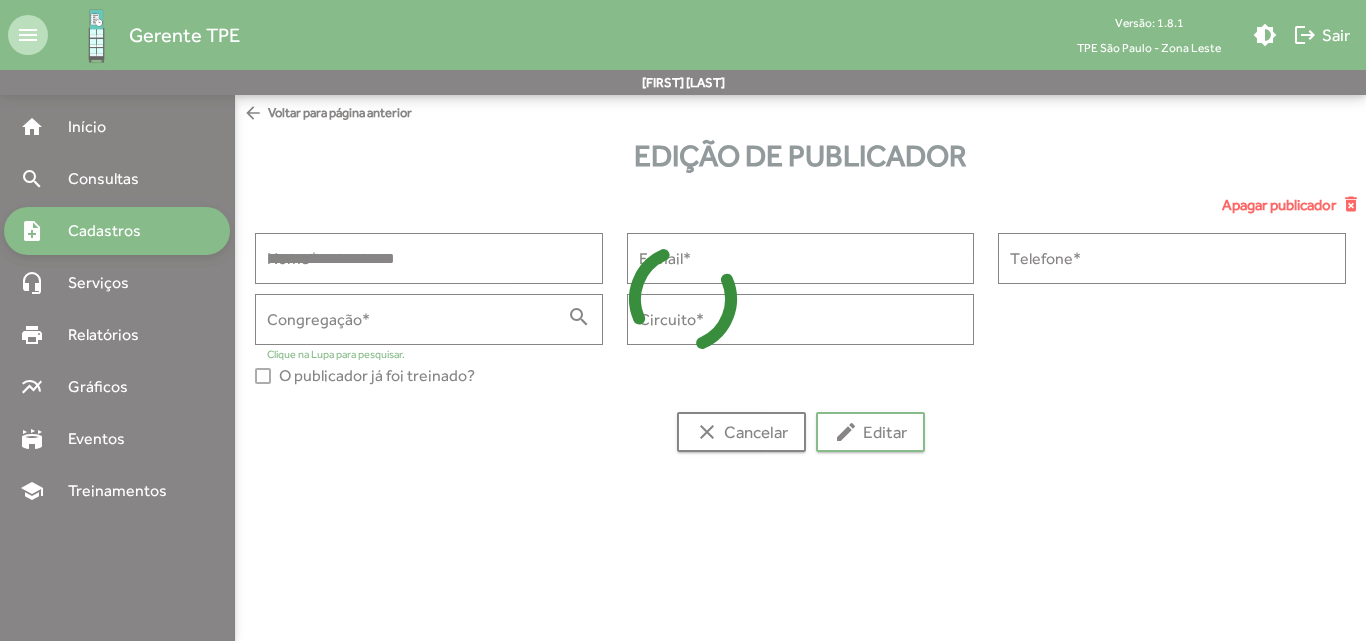 type on "**********" 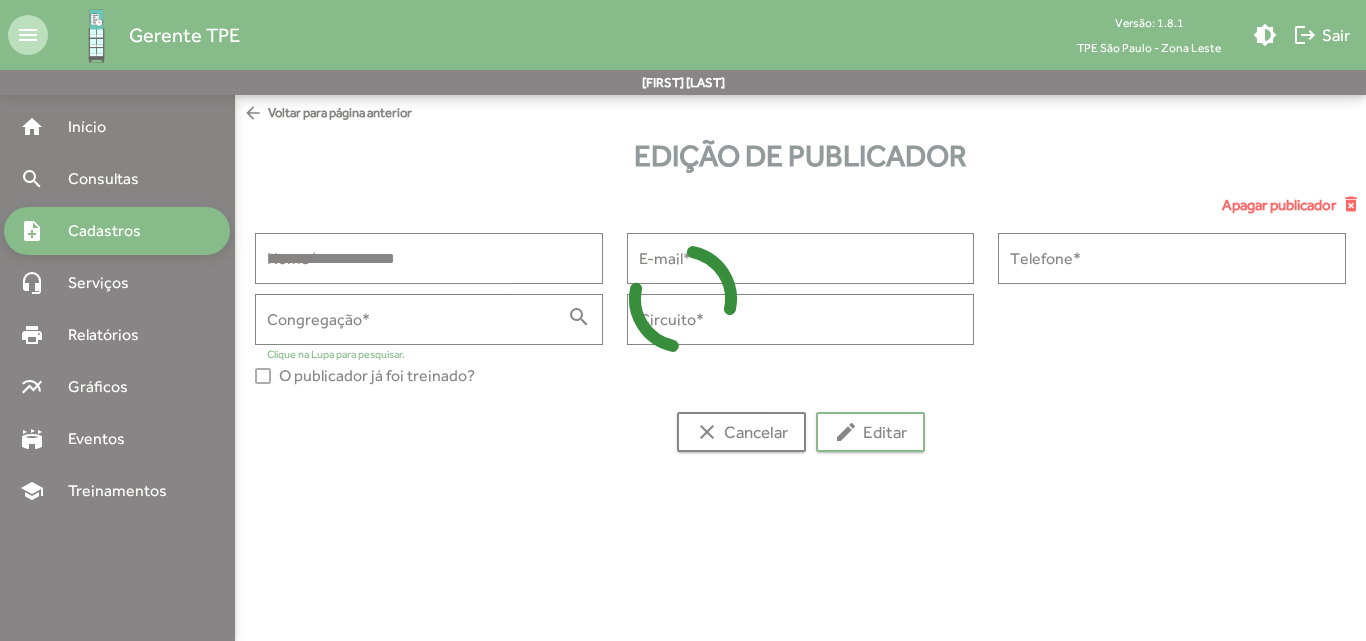 type on "**********" 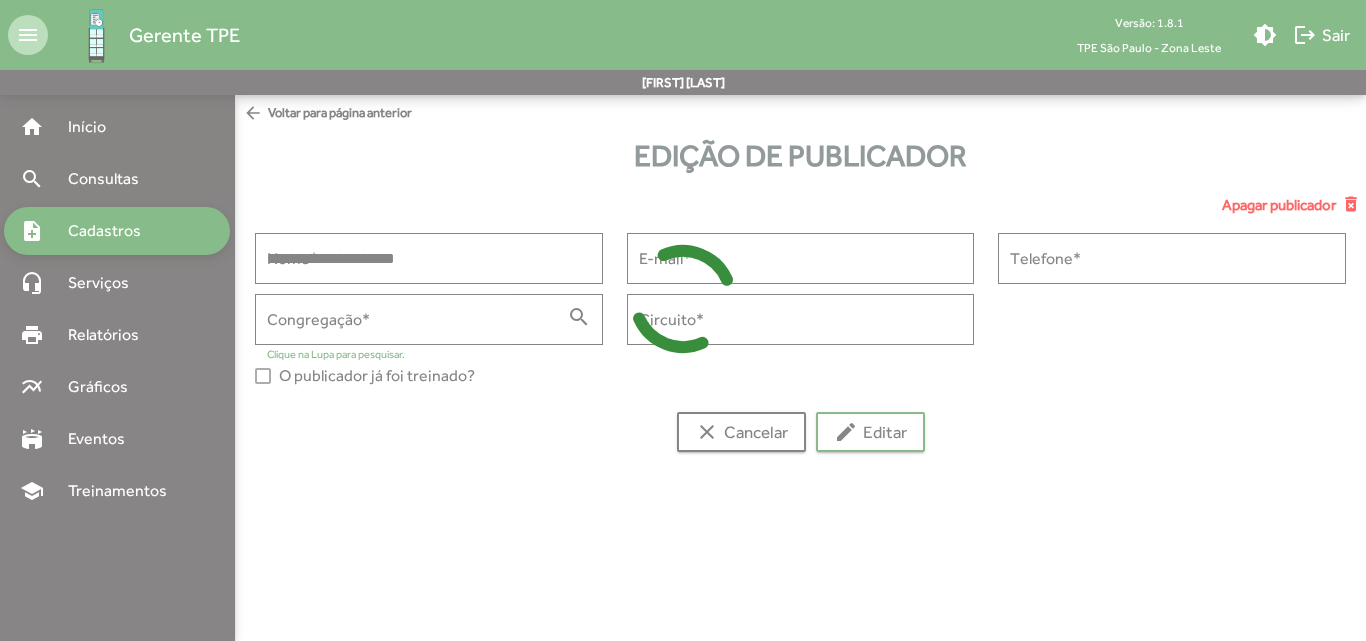 type on "**********" 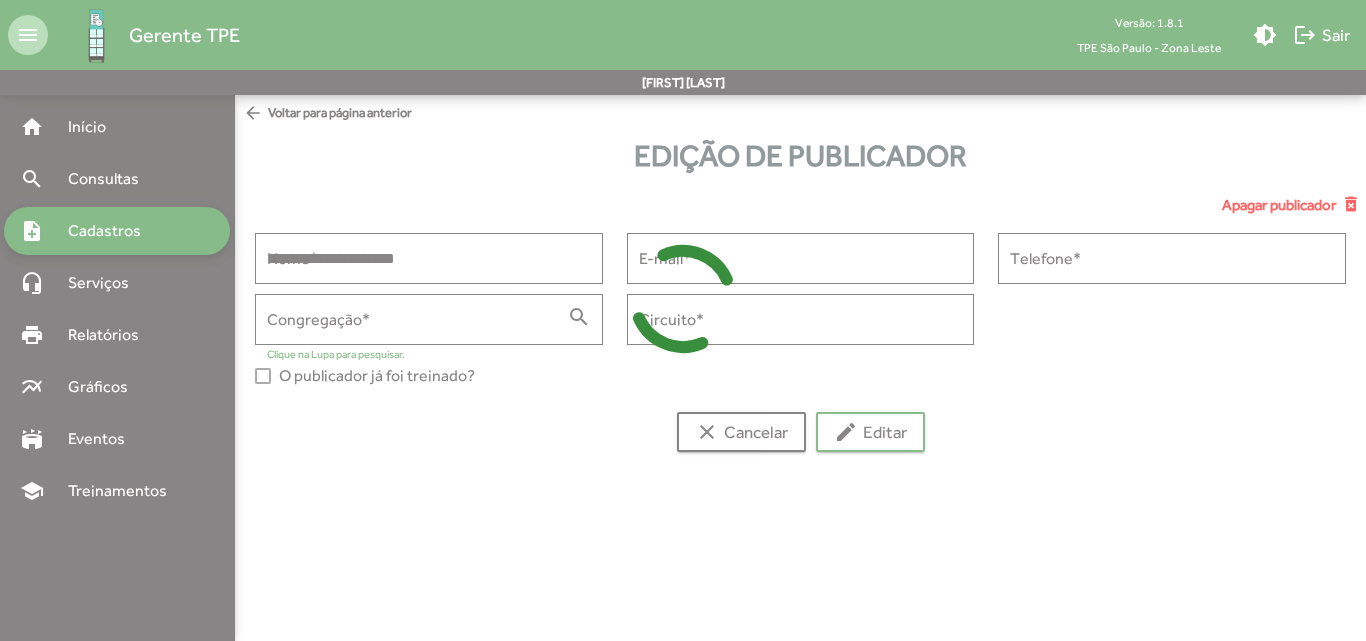 type on "******" 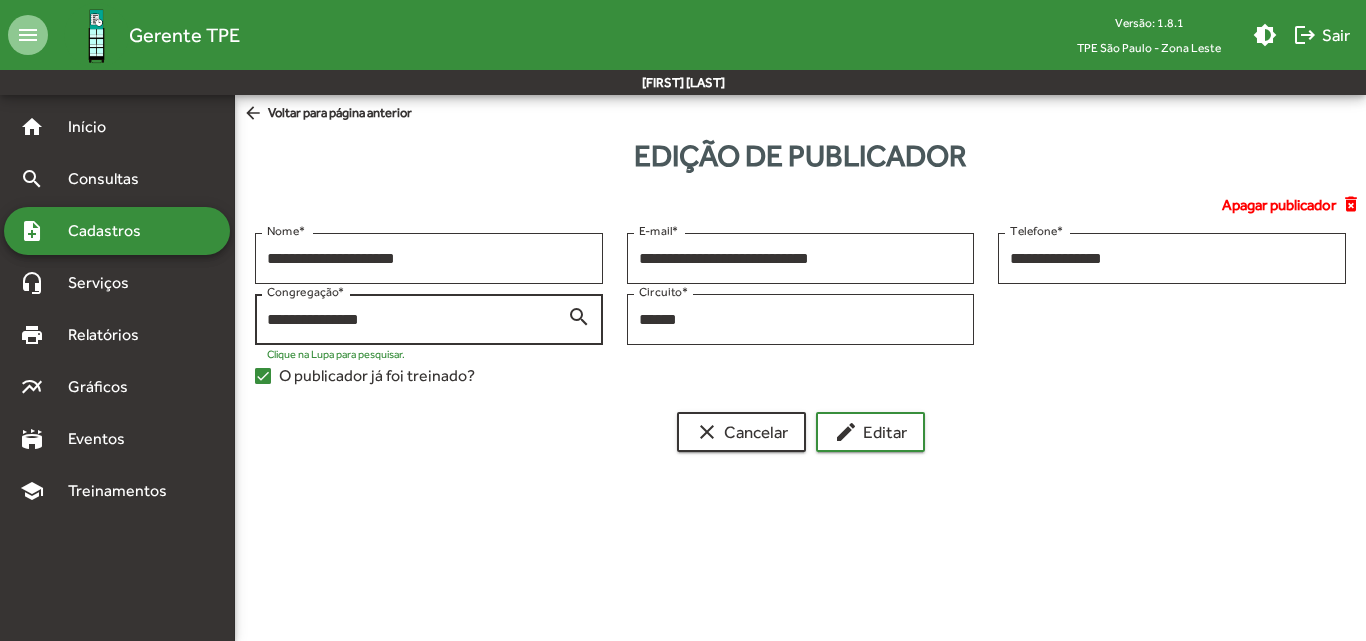 click on "search" at bounding box center [579, 316] 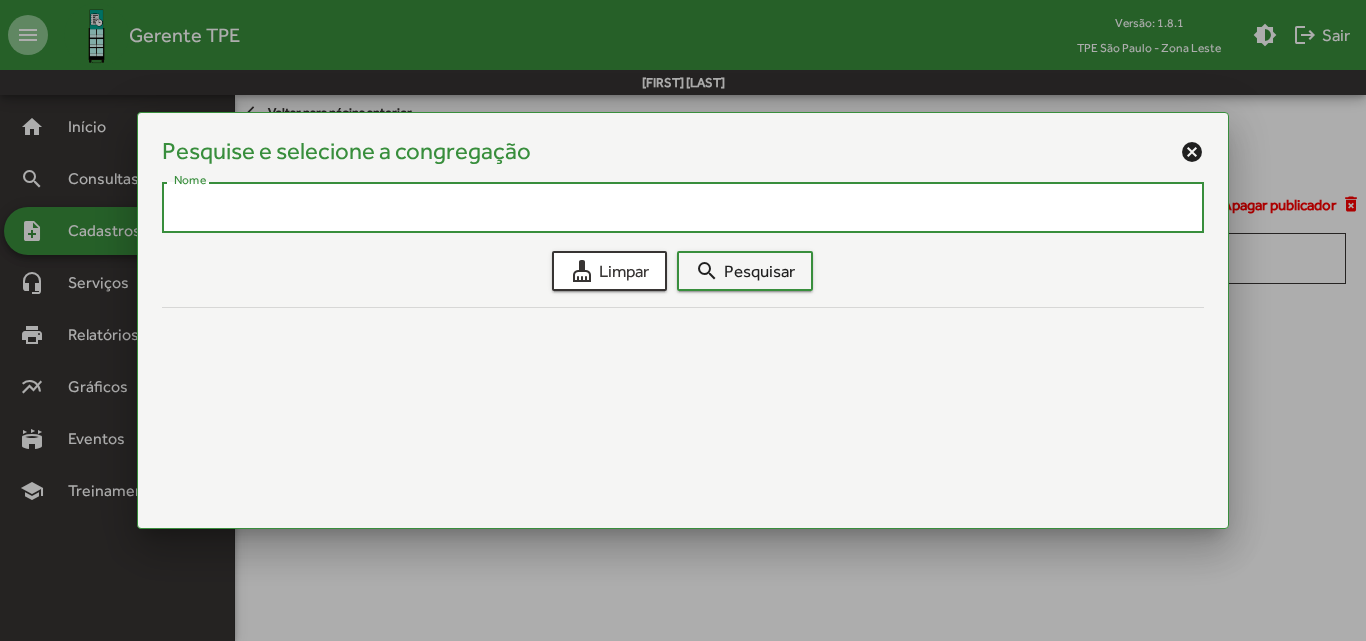 click on "Nome" at bounding box center (683, 208) 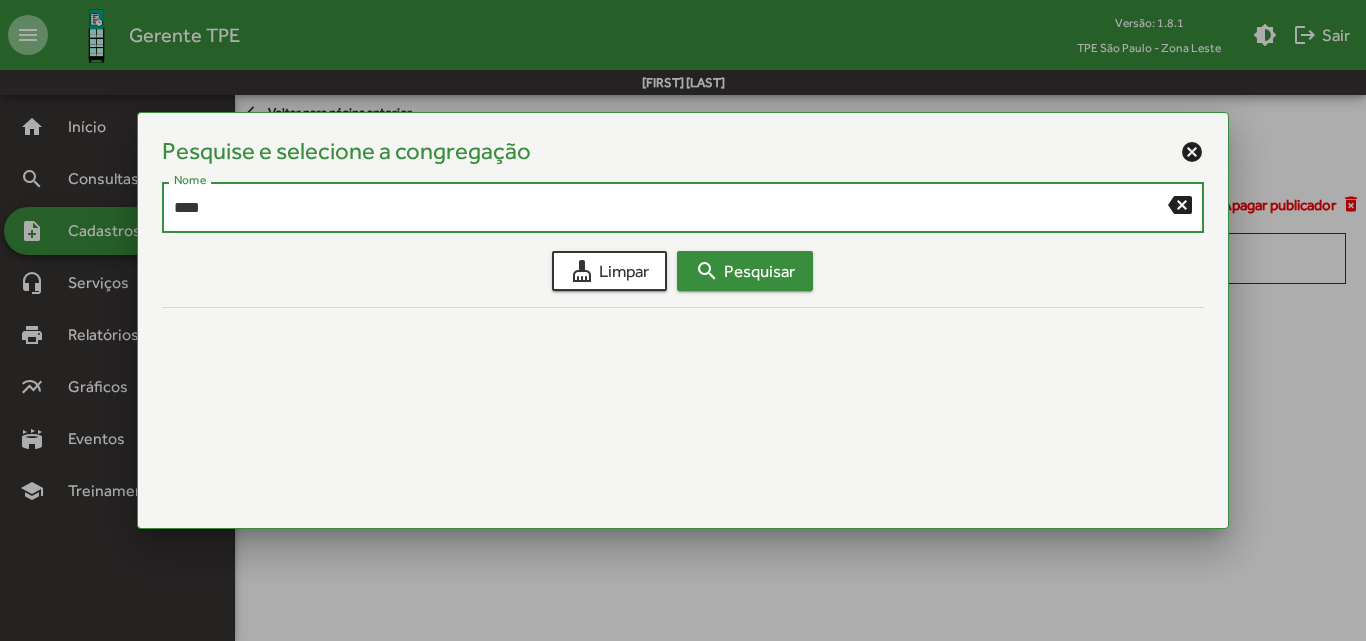 type on "****" 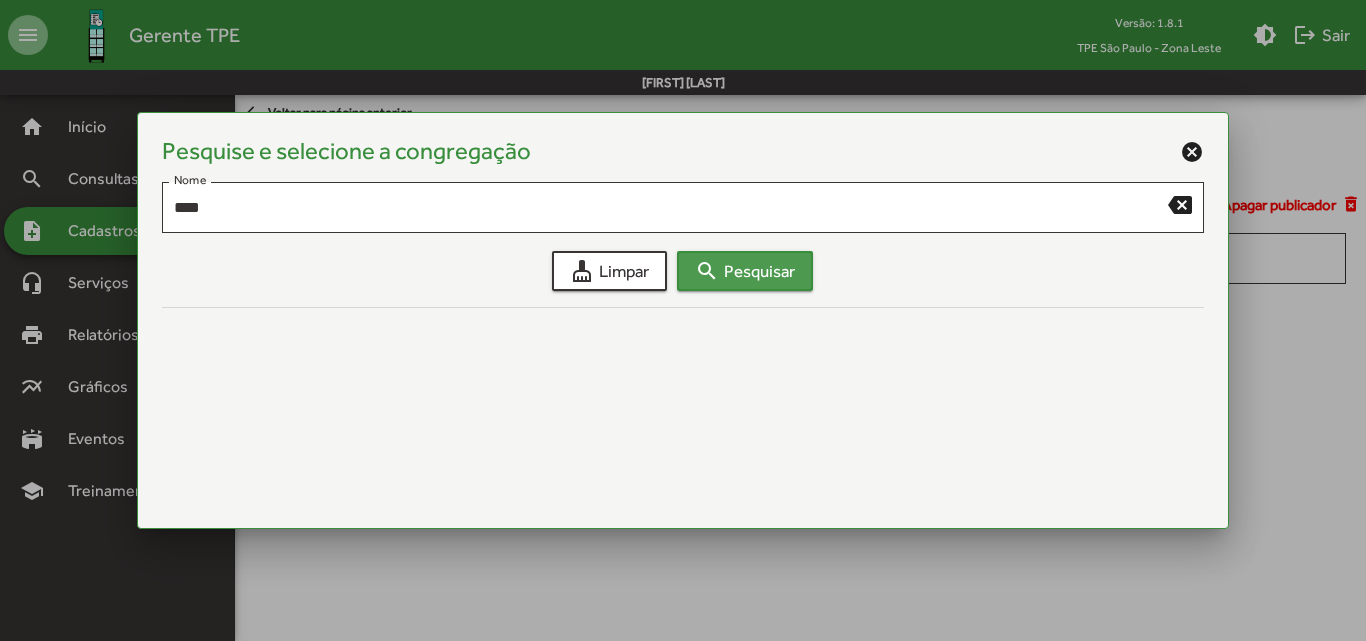 click on "search" at bounding box center (707, 271) 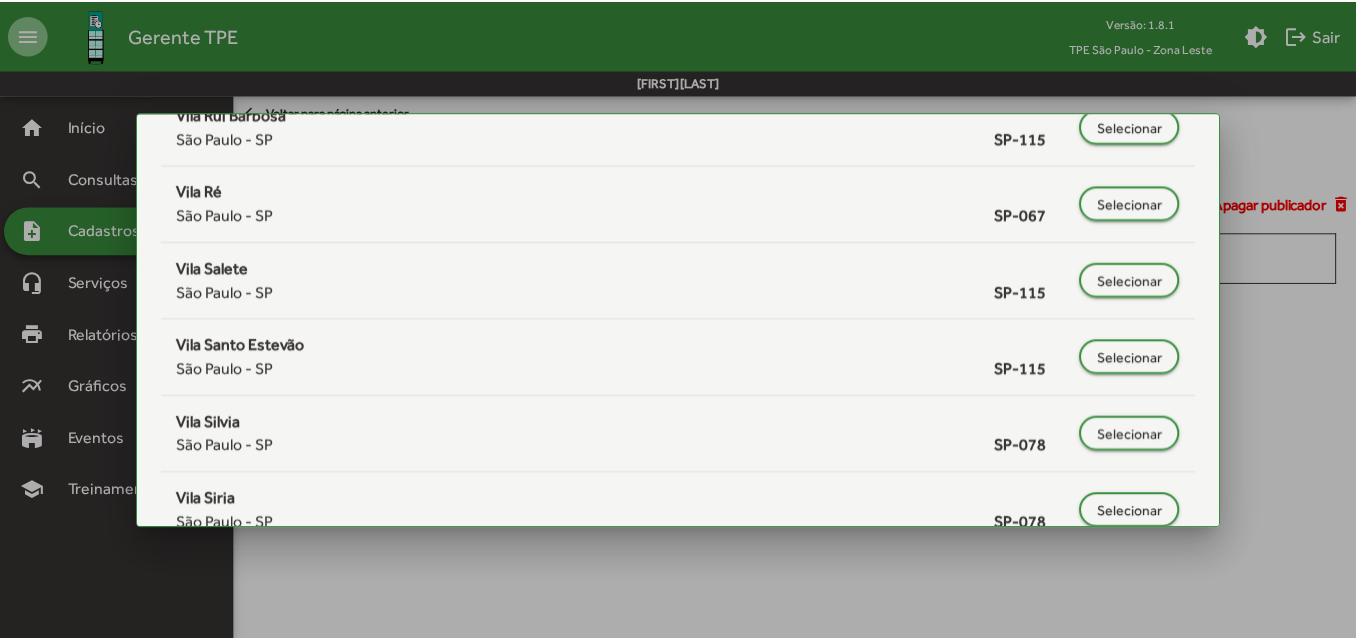 scroll, scrollTop: 2423, scrollLeft: 0, axis: vertical 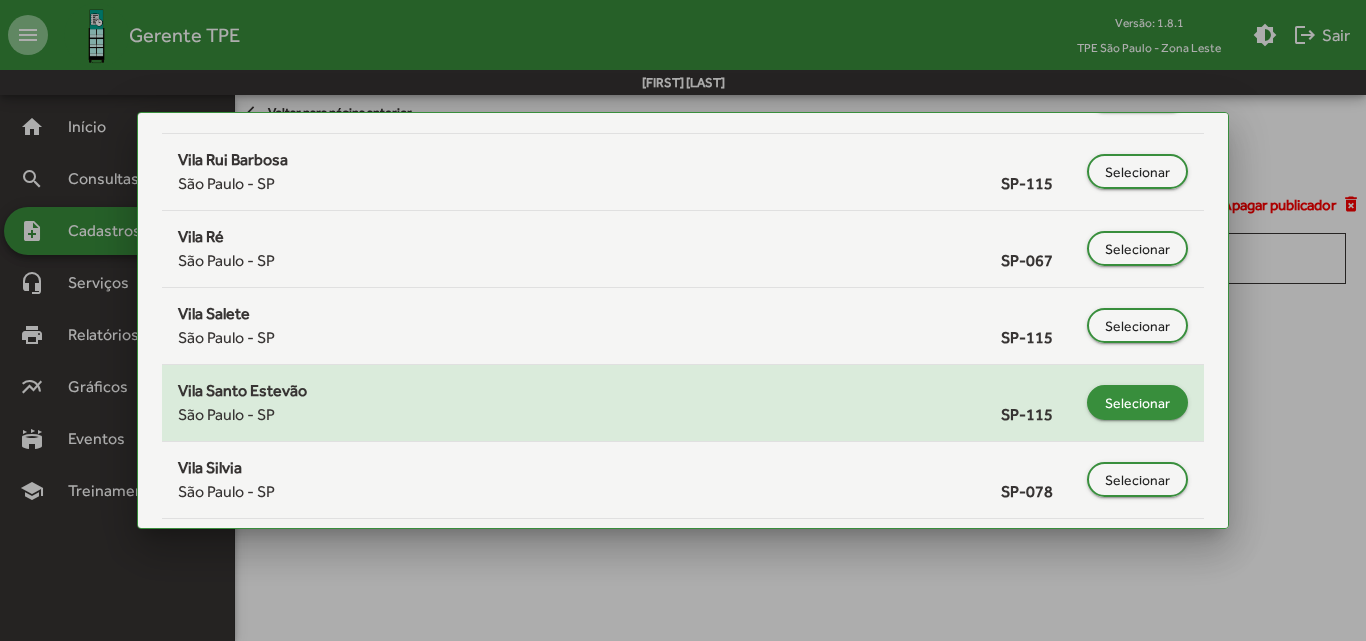 click on "Selecionar" 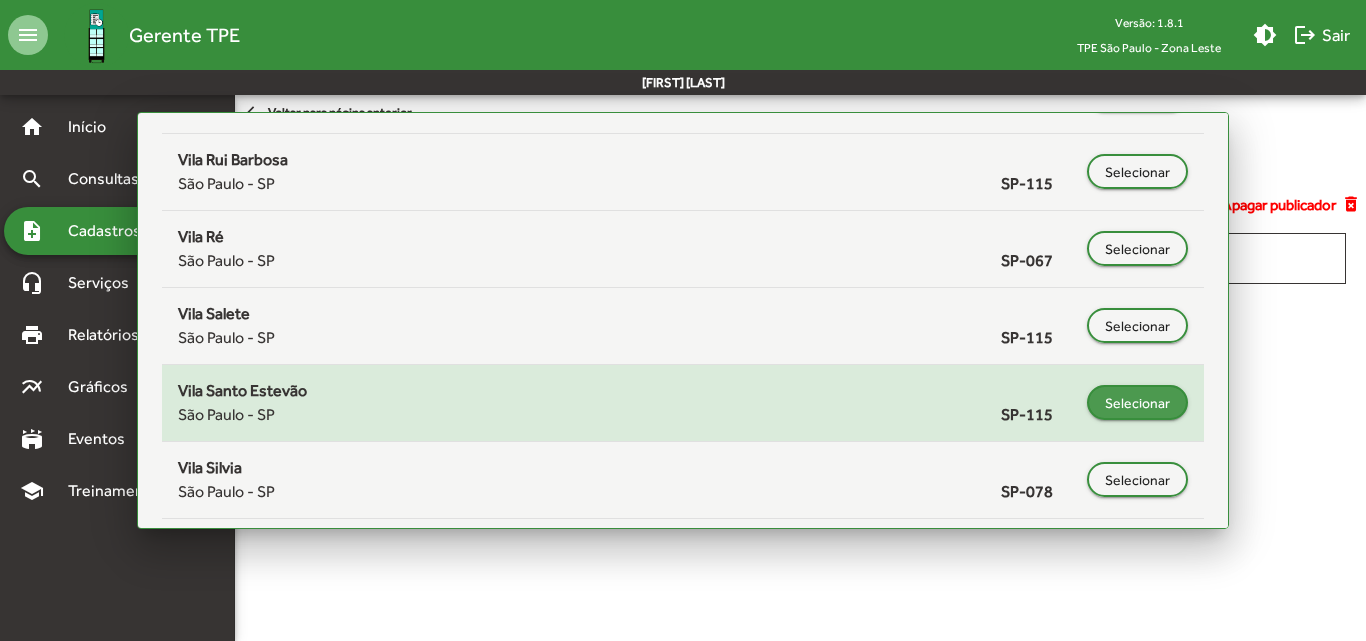 type on "**********" 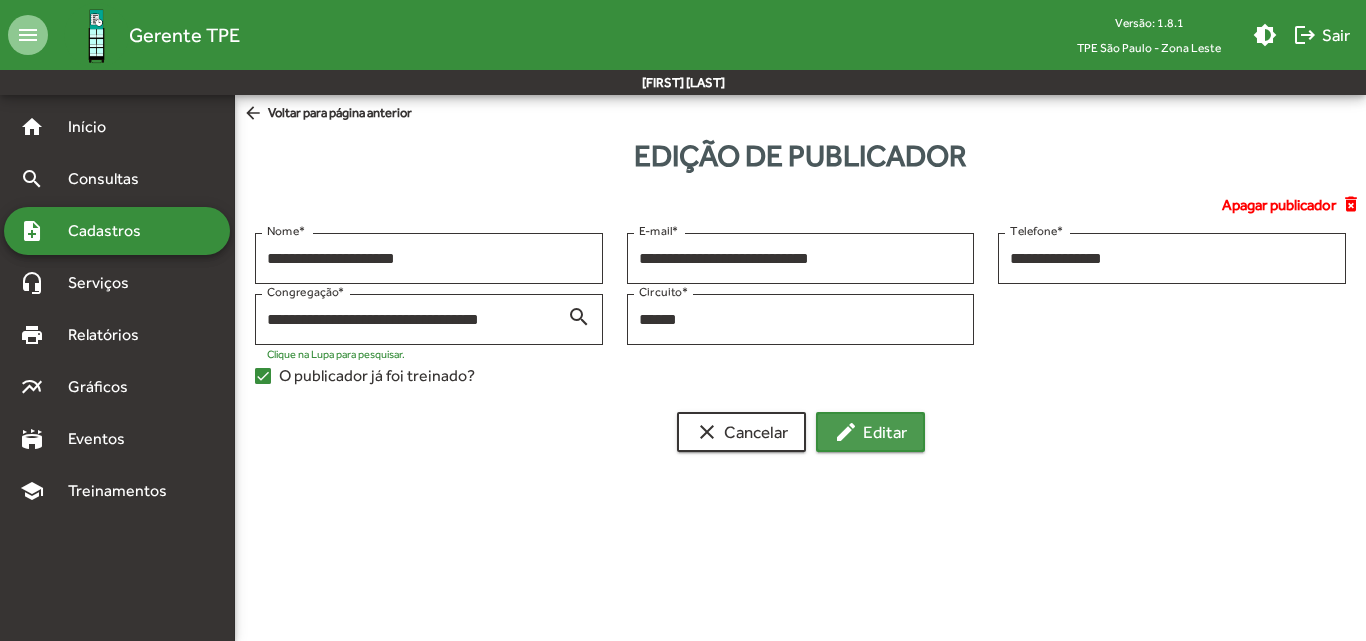 click on "edit  Editar" at bounding box center (870, 432) 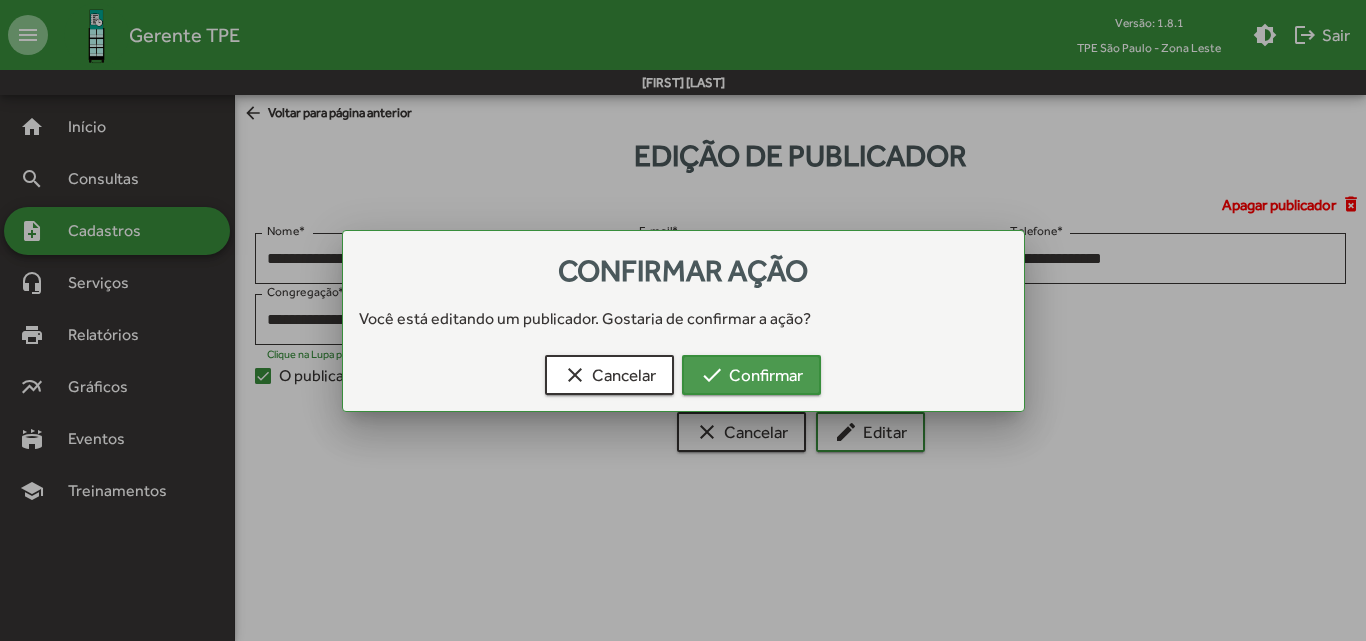 click on "check  Confirmar" at bounding box center [751, 375] 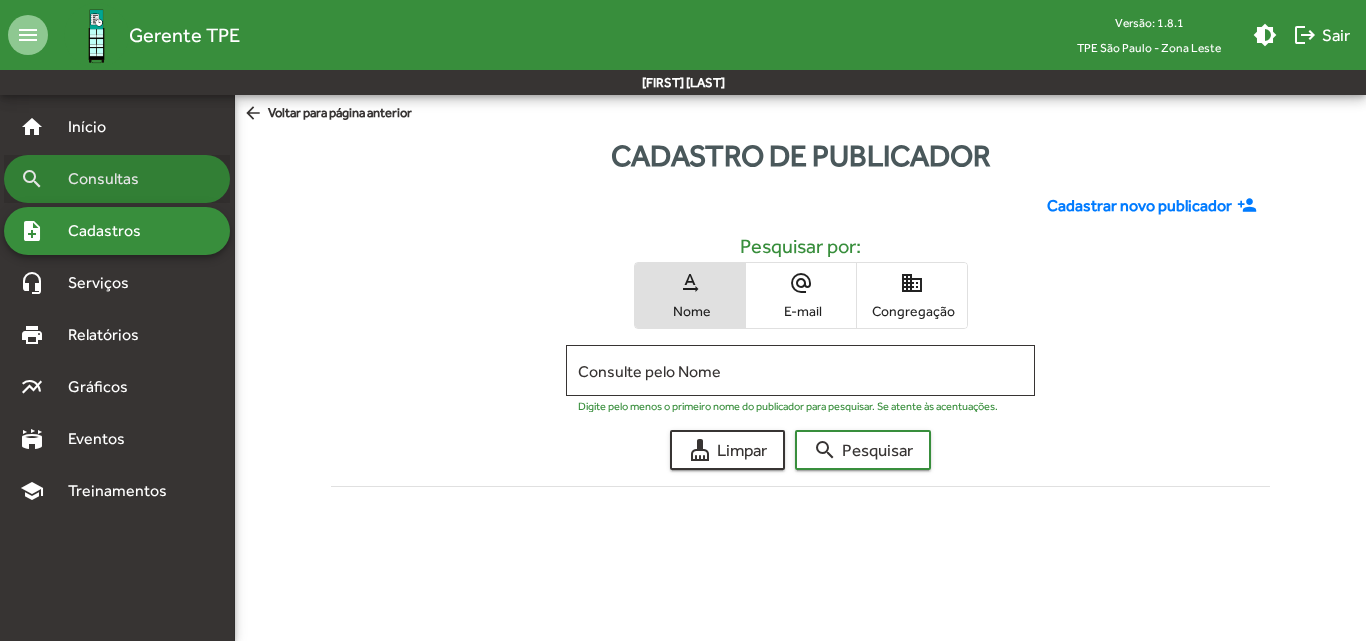 click on "search Consultas" at bounding box center [117, 179] 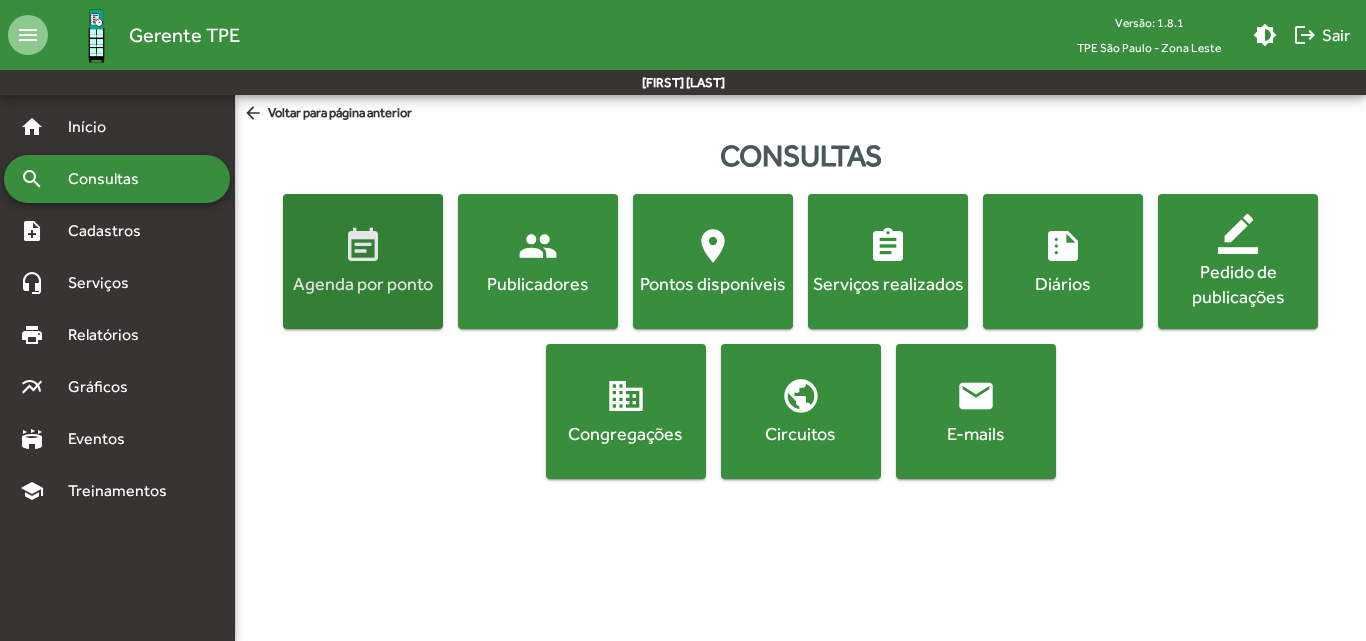 click on "event_note  Agenda por ponto" 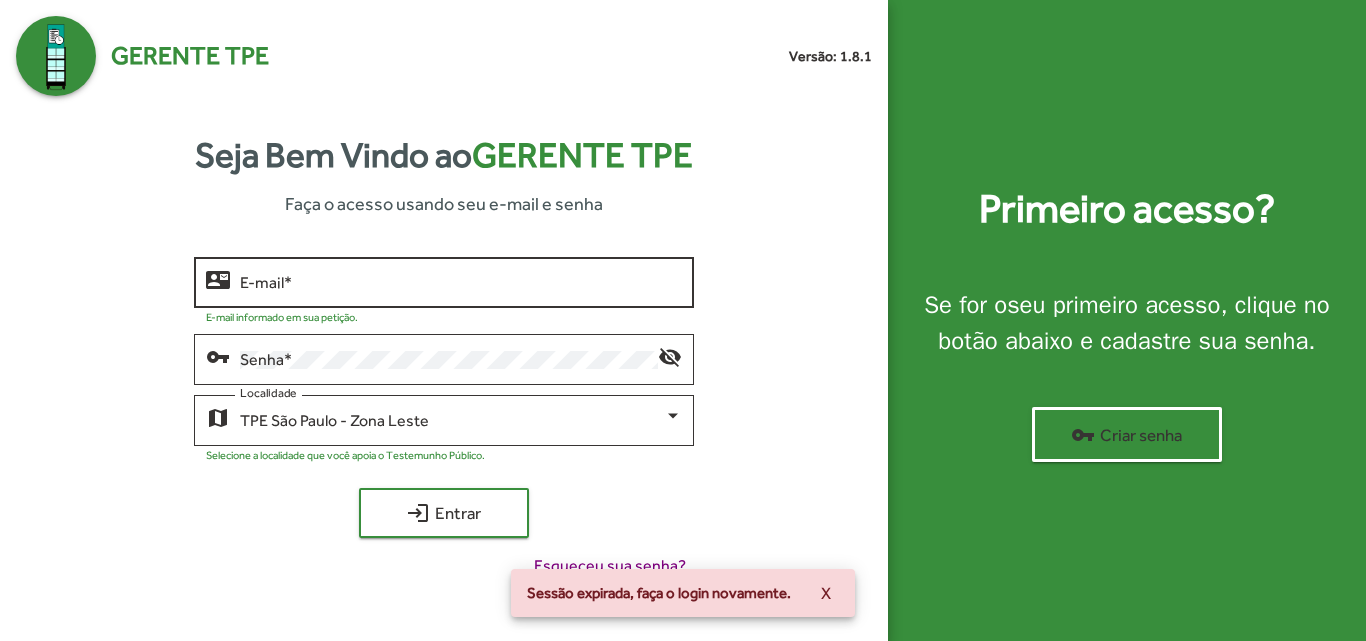 click on "E-mail   *" 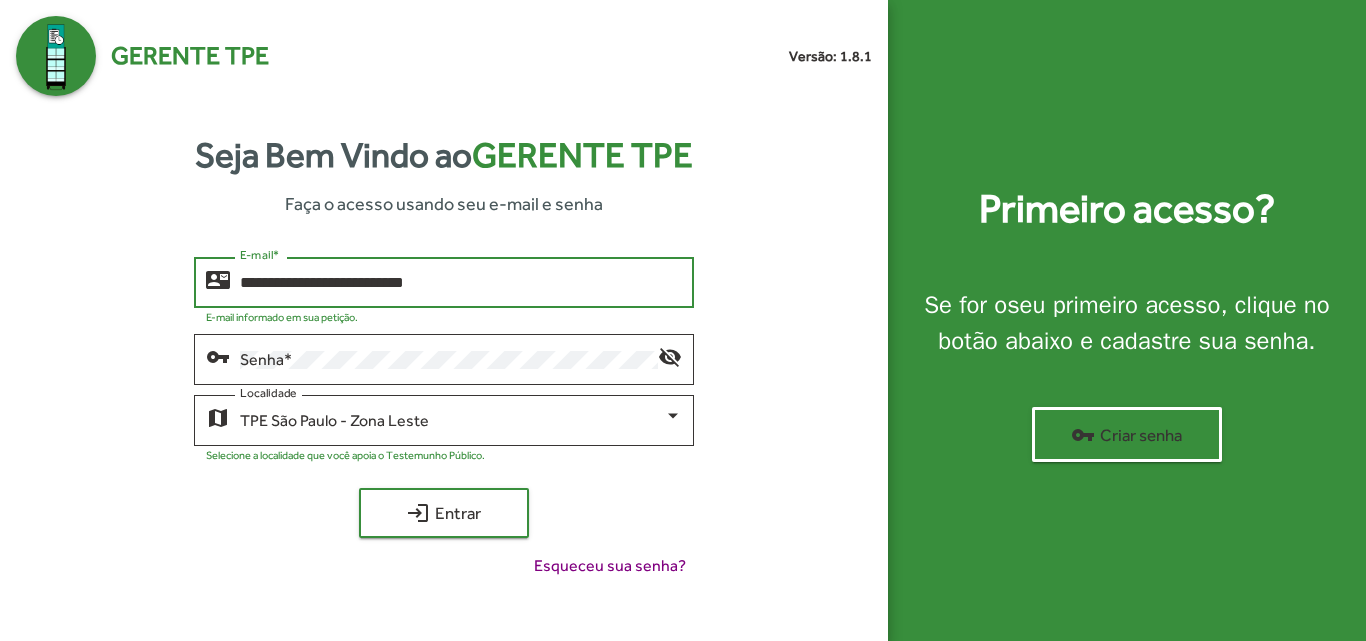 type on "**********" 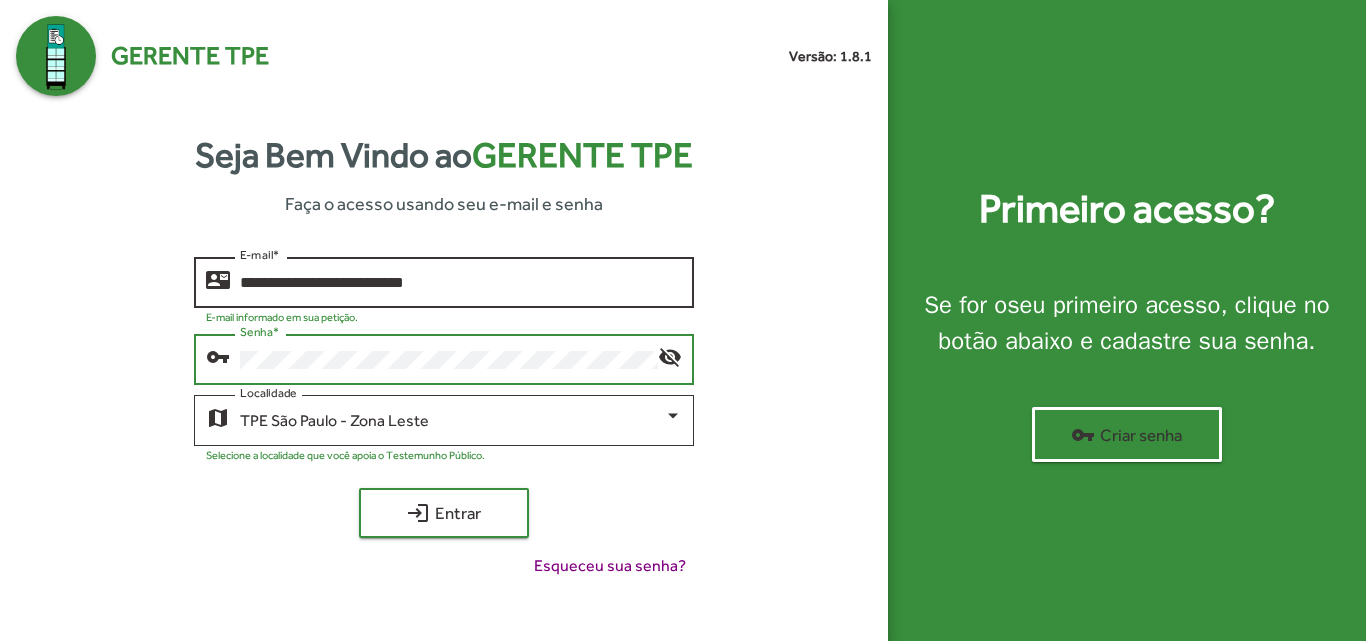 click on "login  Entrar" 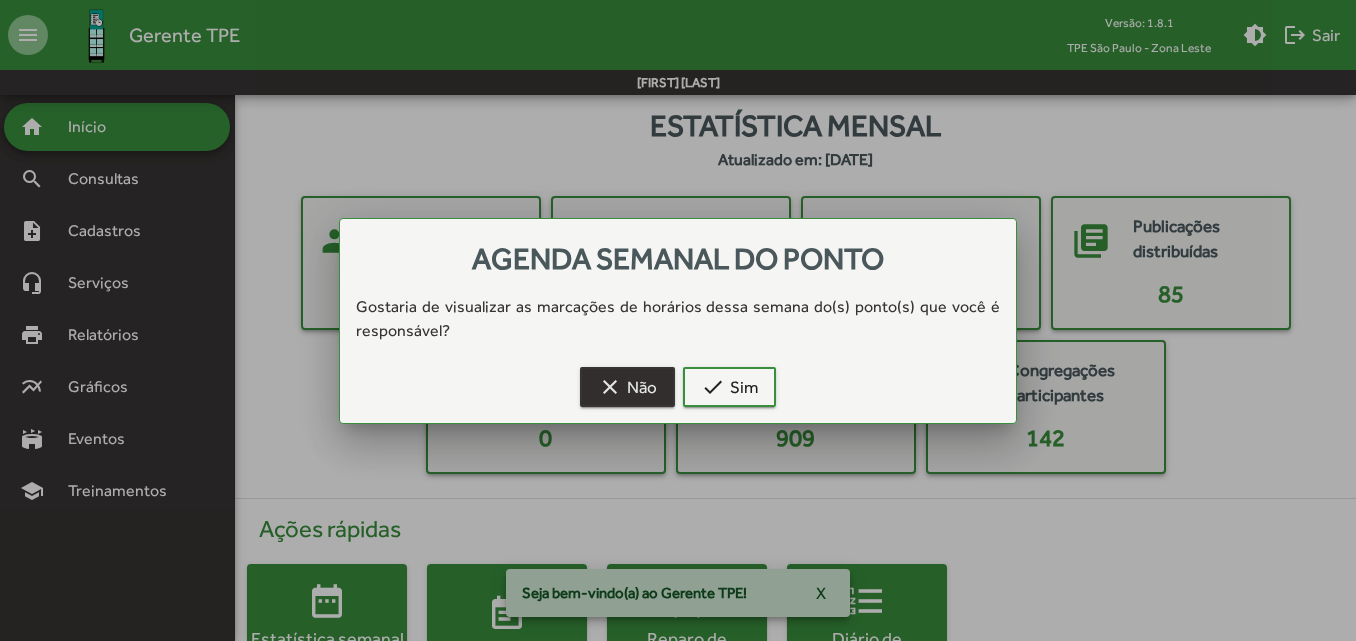 click on "clear  Não" at bounding box center [627, 387] 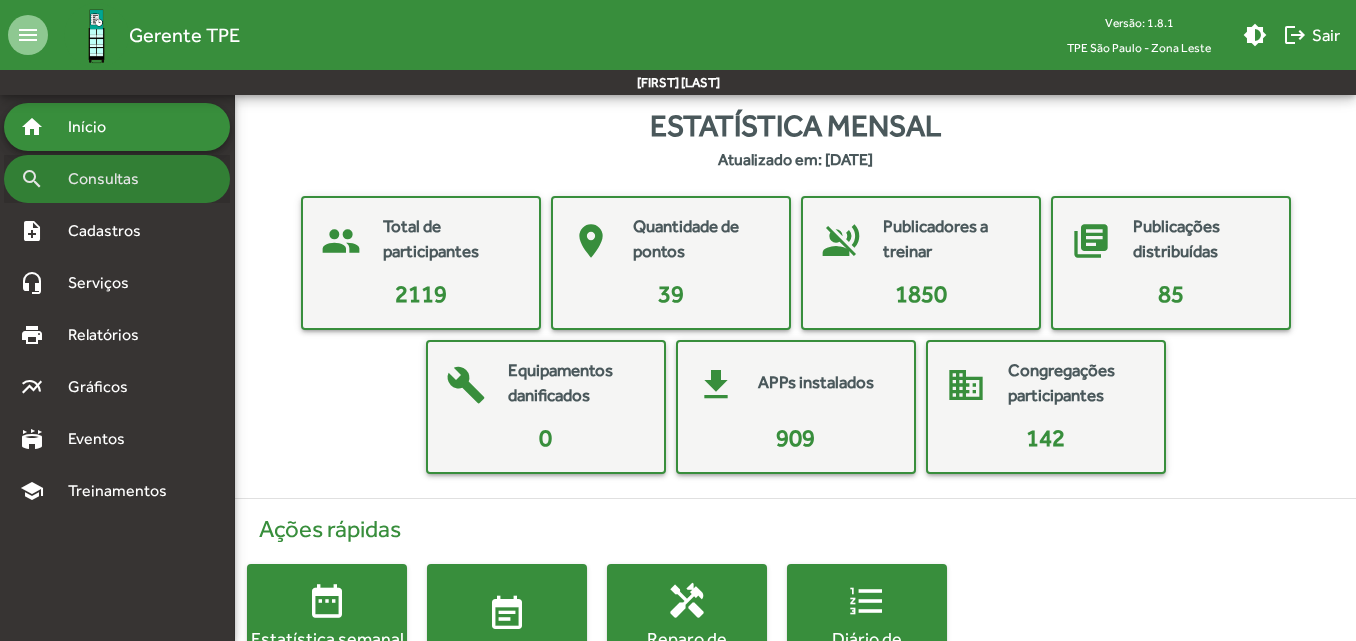 click on "Consultas" at bounding box center [110, 179] 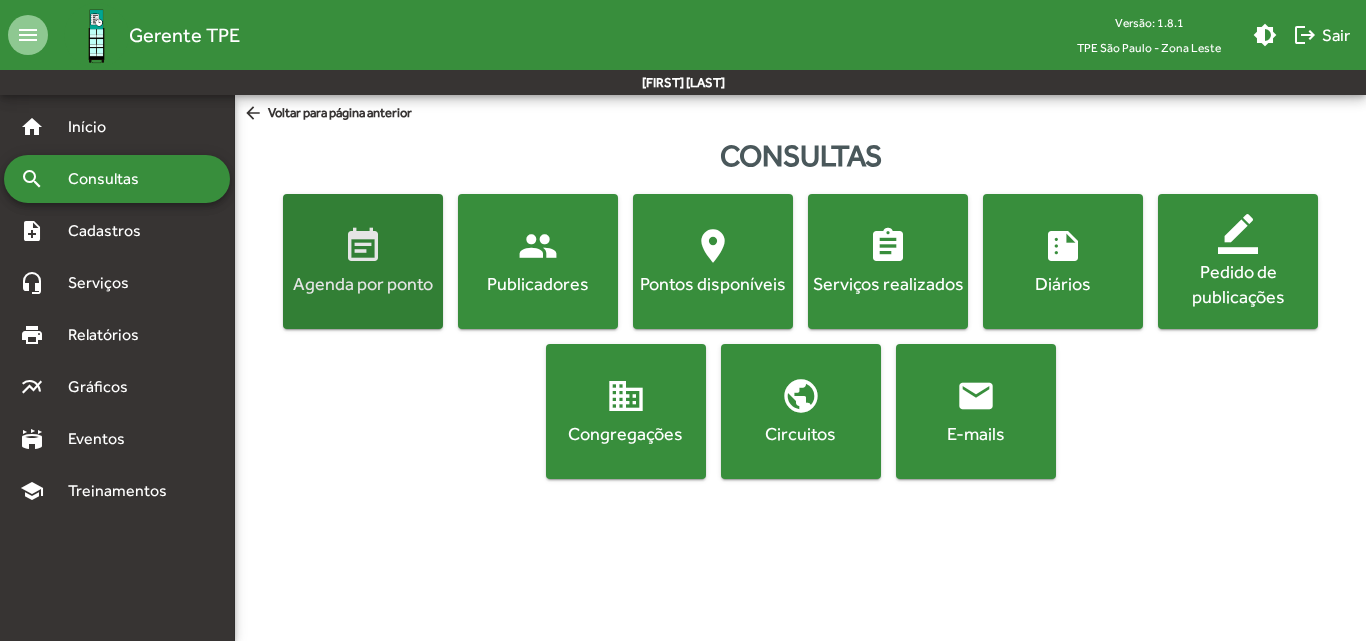 click on "Agenda por ponto" 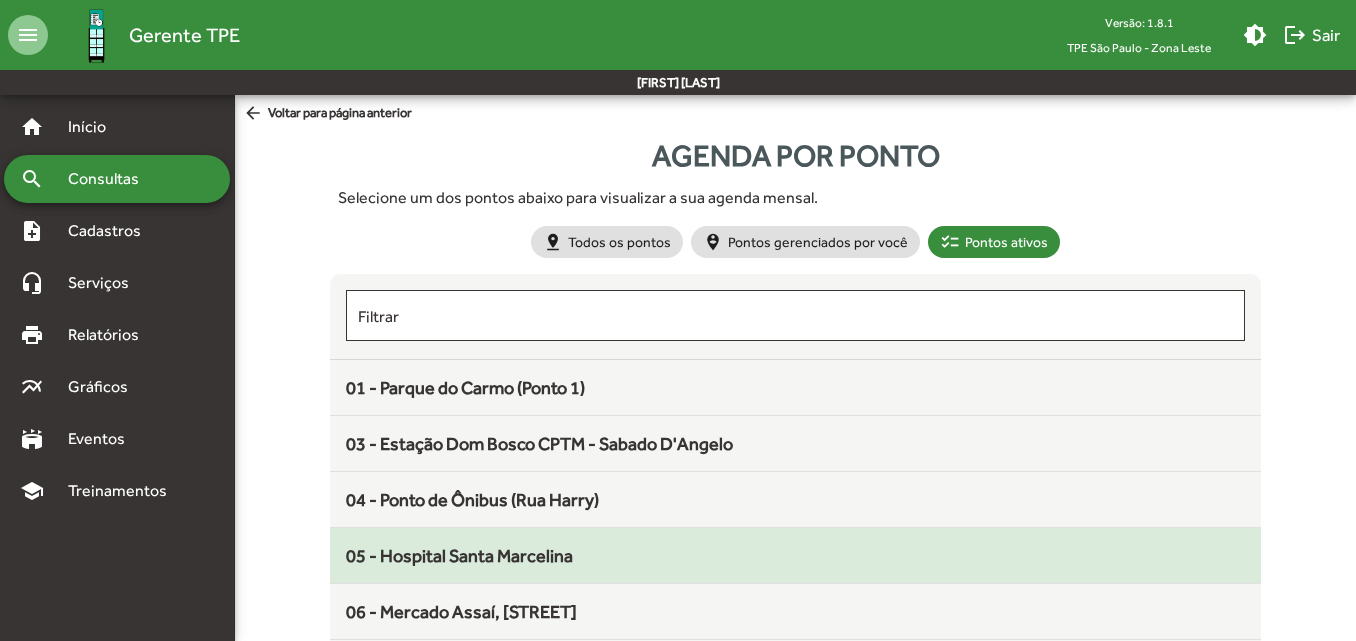 click on "05 - Hospital Santa Marcelina" 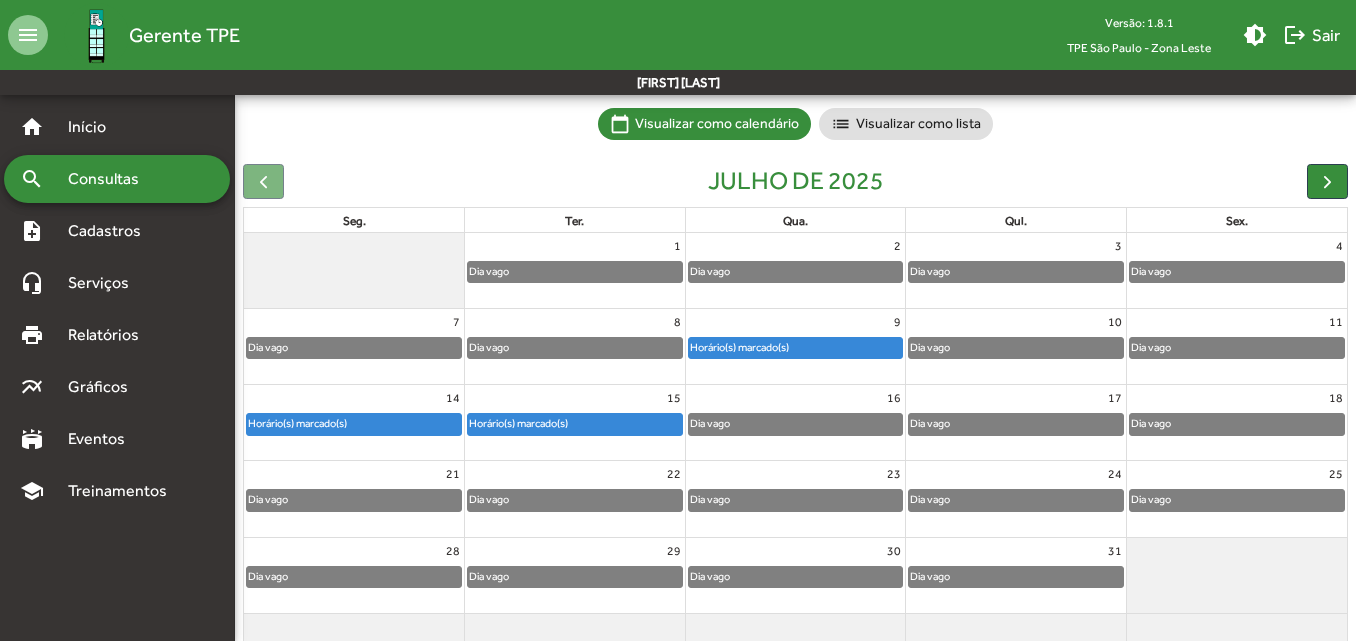scroll, scrollTop: 141, scrollLeft: 0, axis: vertical 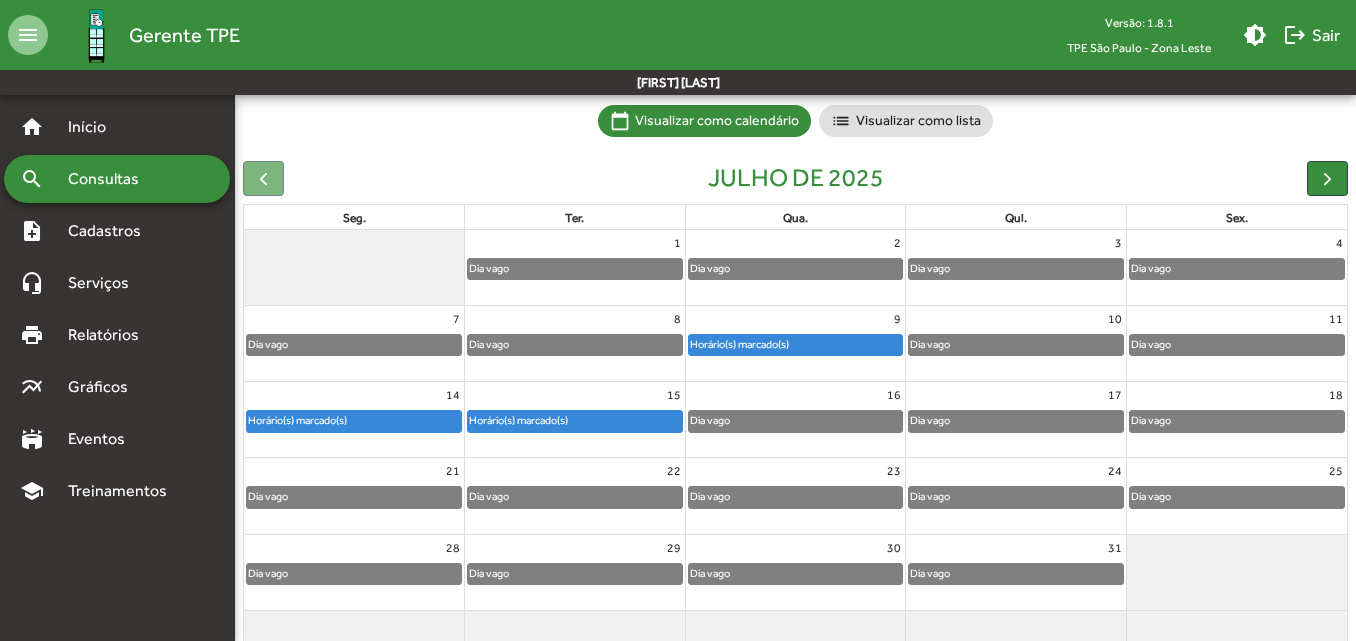 click on "Horário(s) marcado(s)" 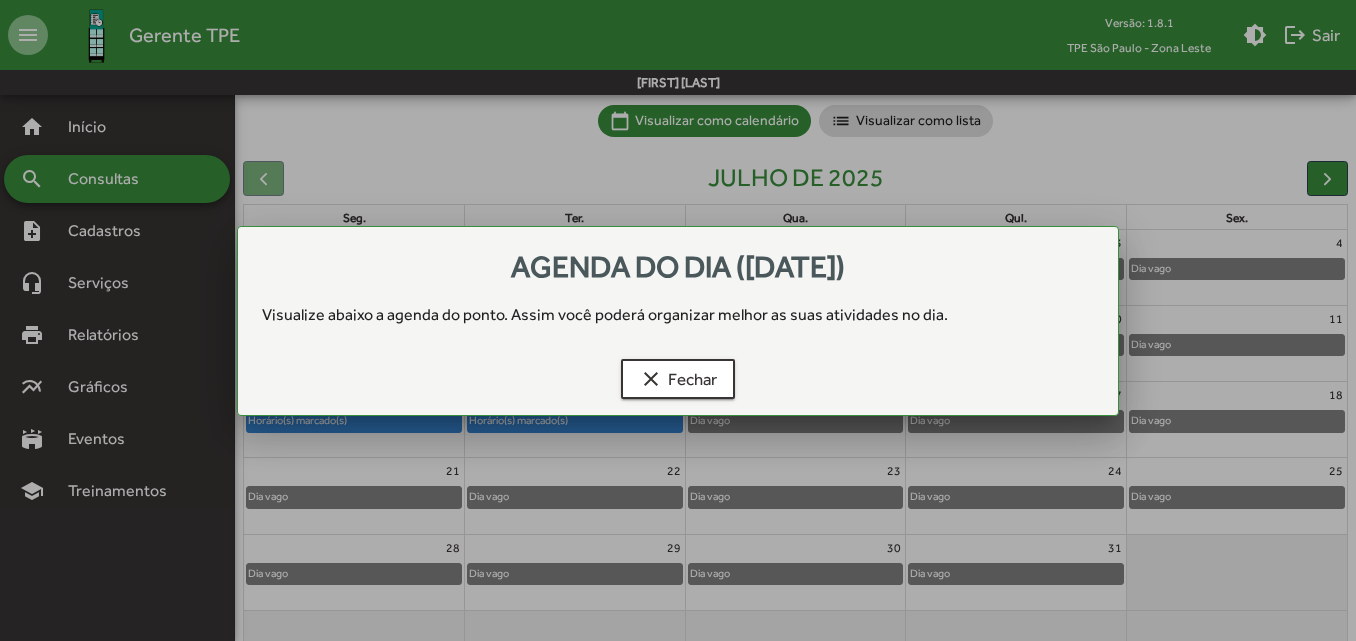 scroll, scrollTop: 0, scrollLeft: 0, axis: both 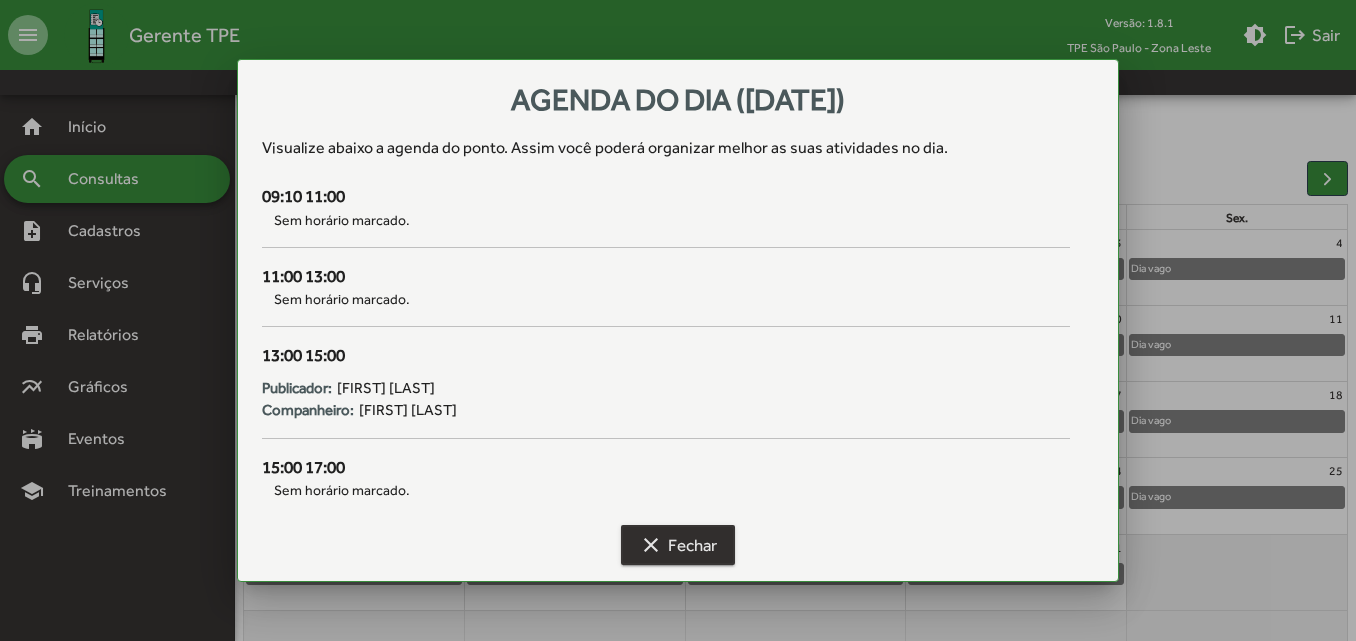 click on "clear  Fechar" at bounding box center [678, 545] 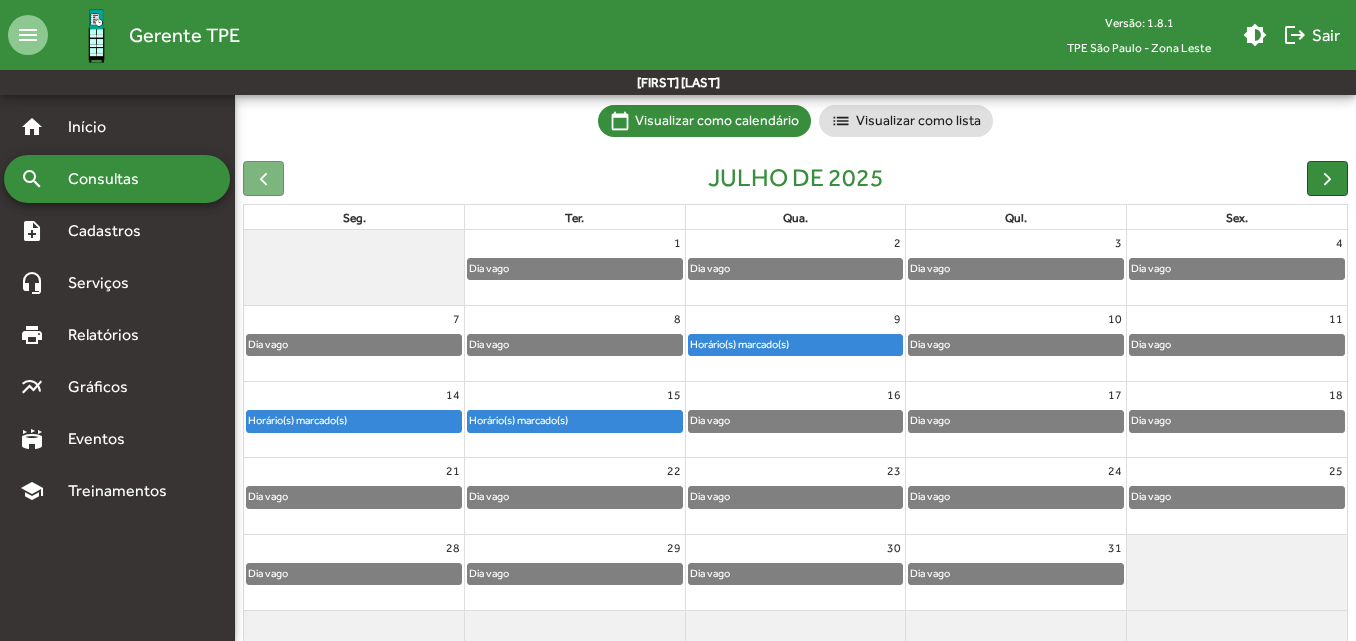 scroll, scrollTop: 0, scrollLeft: 0, axis: both 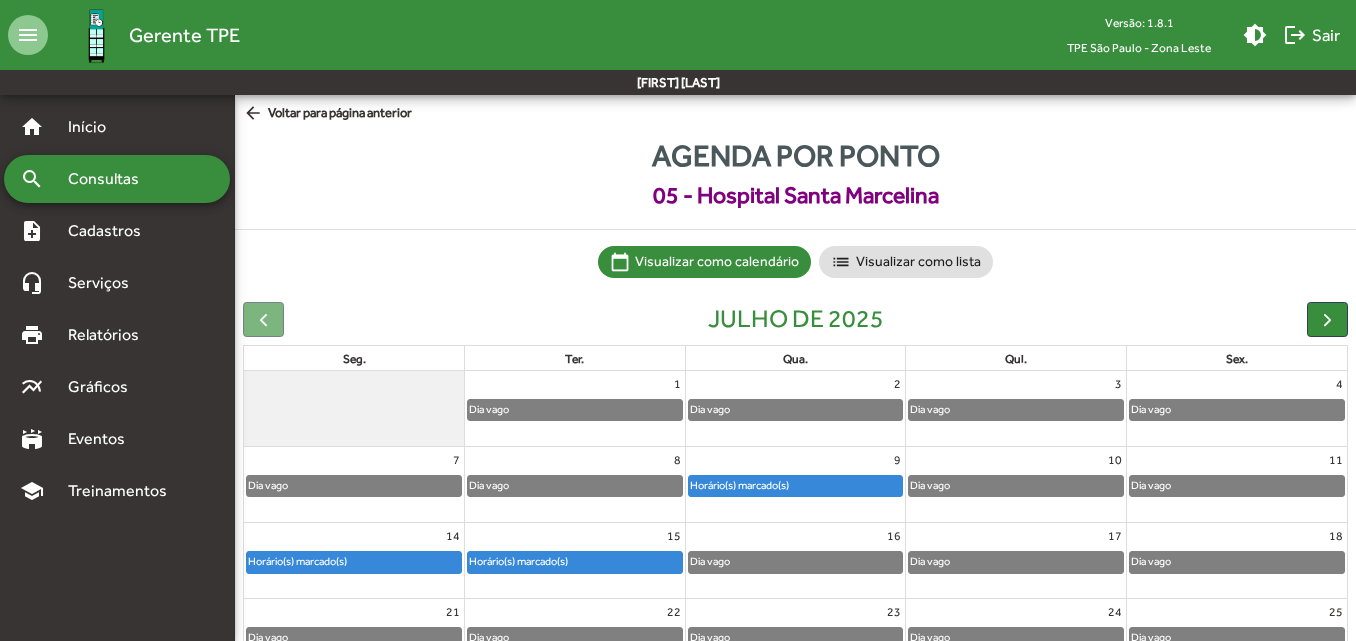 click on "arrow_back  Voltar para página anterior" 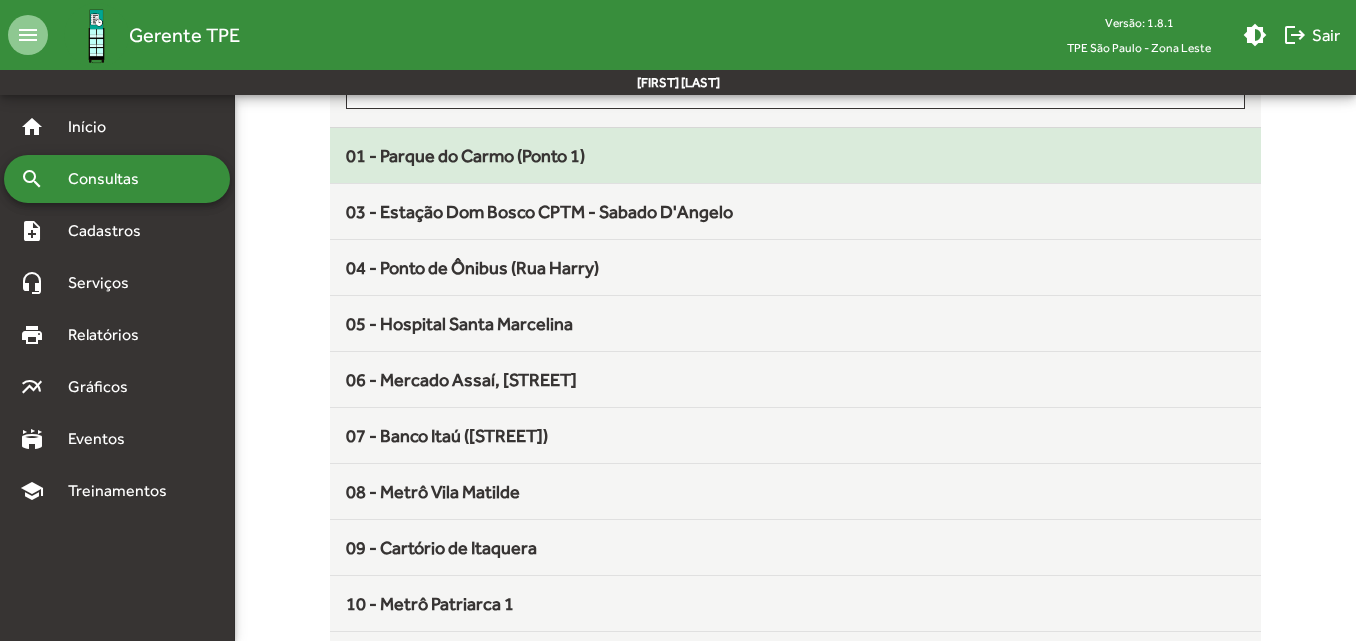 scroll, scrollTop: 234, scrollLeft: 0, axis: vertical 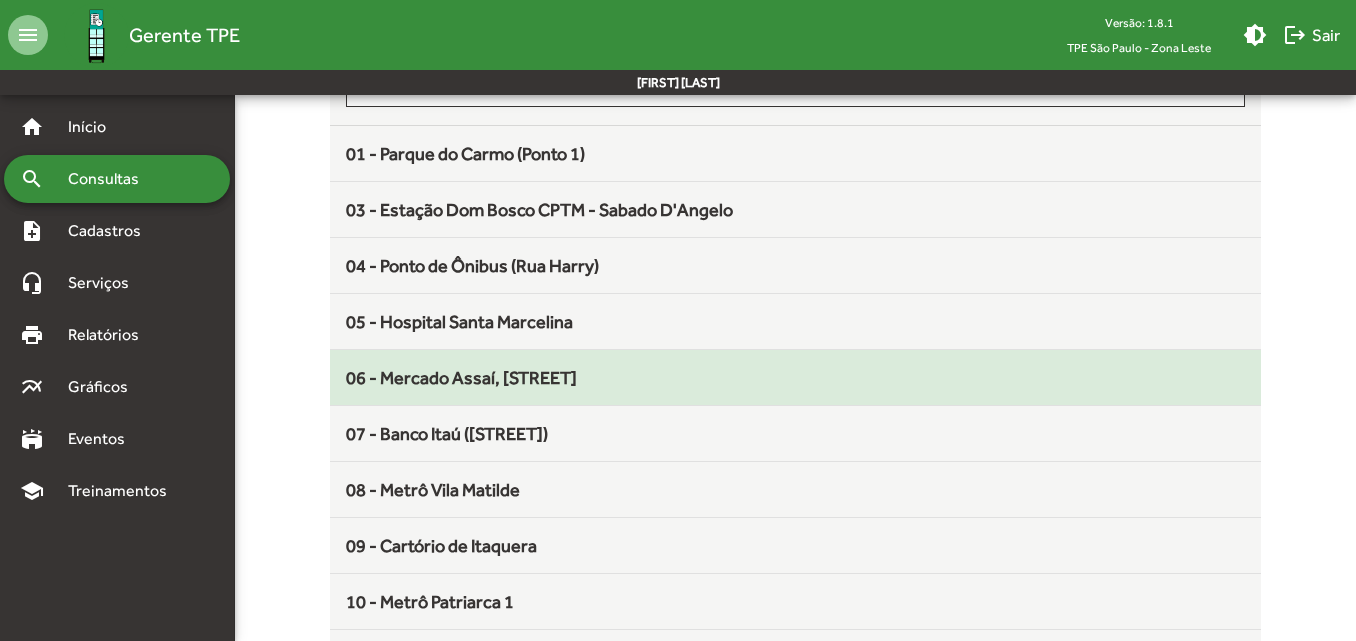 click on "06 - Mercado Assaí, [STREET]" 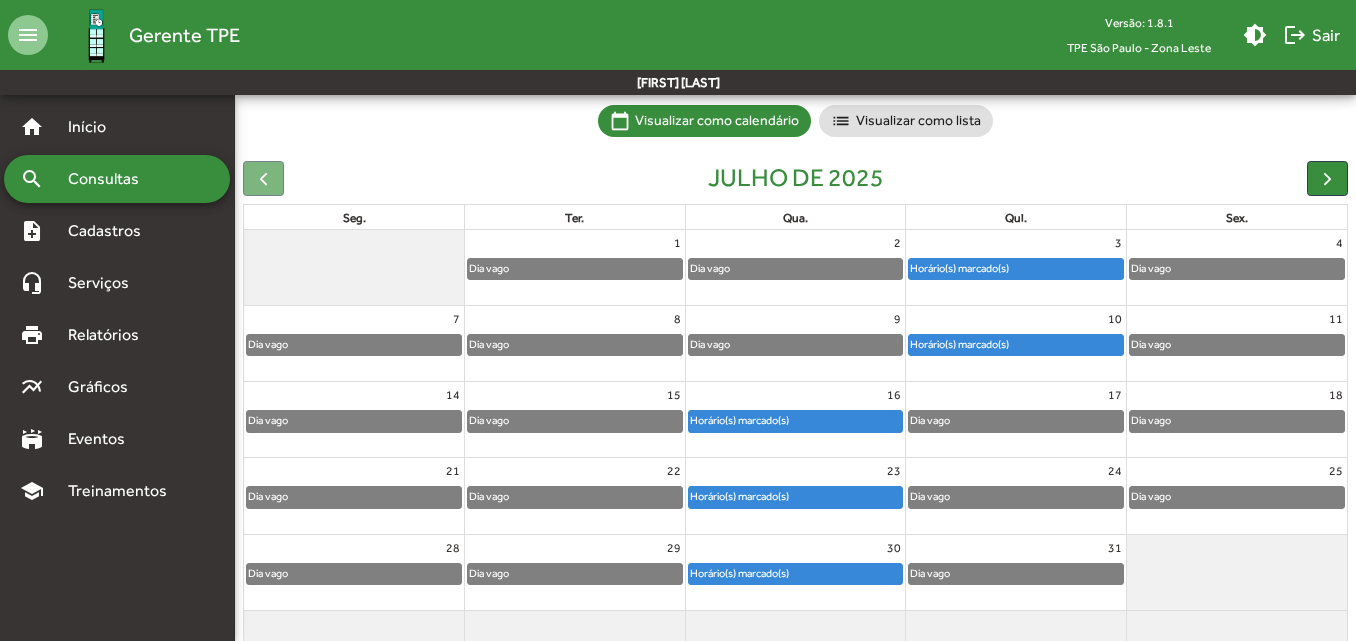 scroll, scrollTop: 145, scrollLeft: 0, axis: vertical 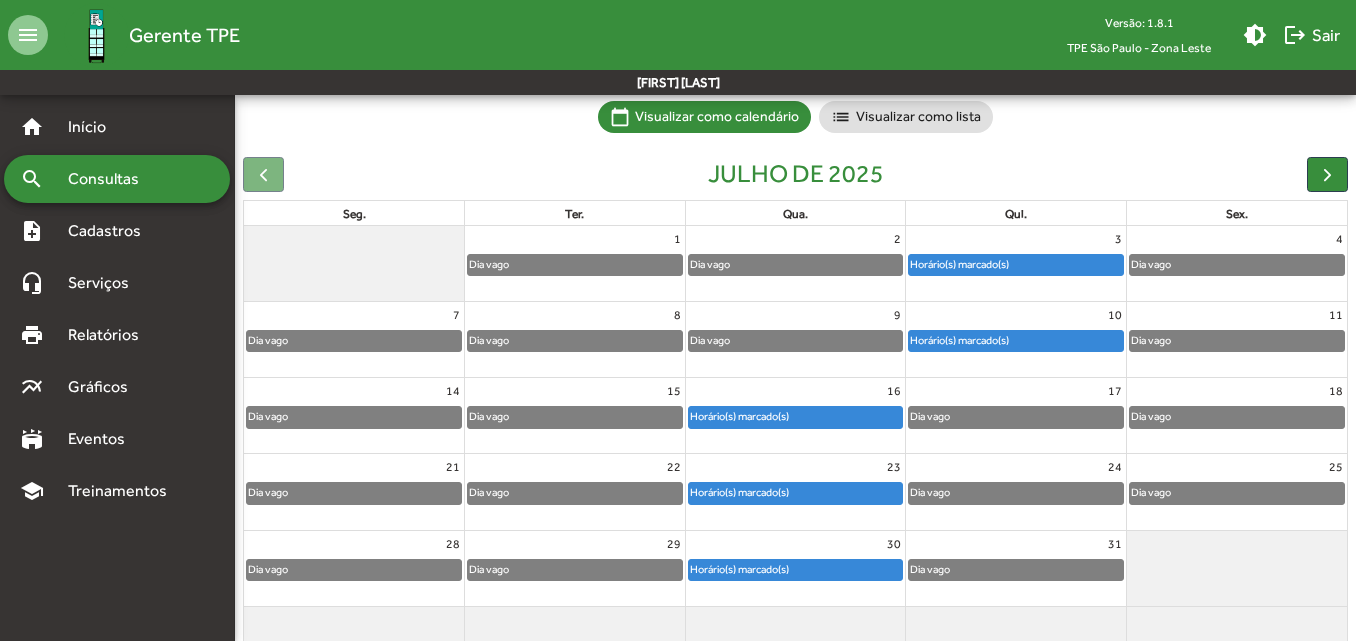 click on "Horário(s) marcado(s)" 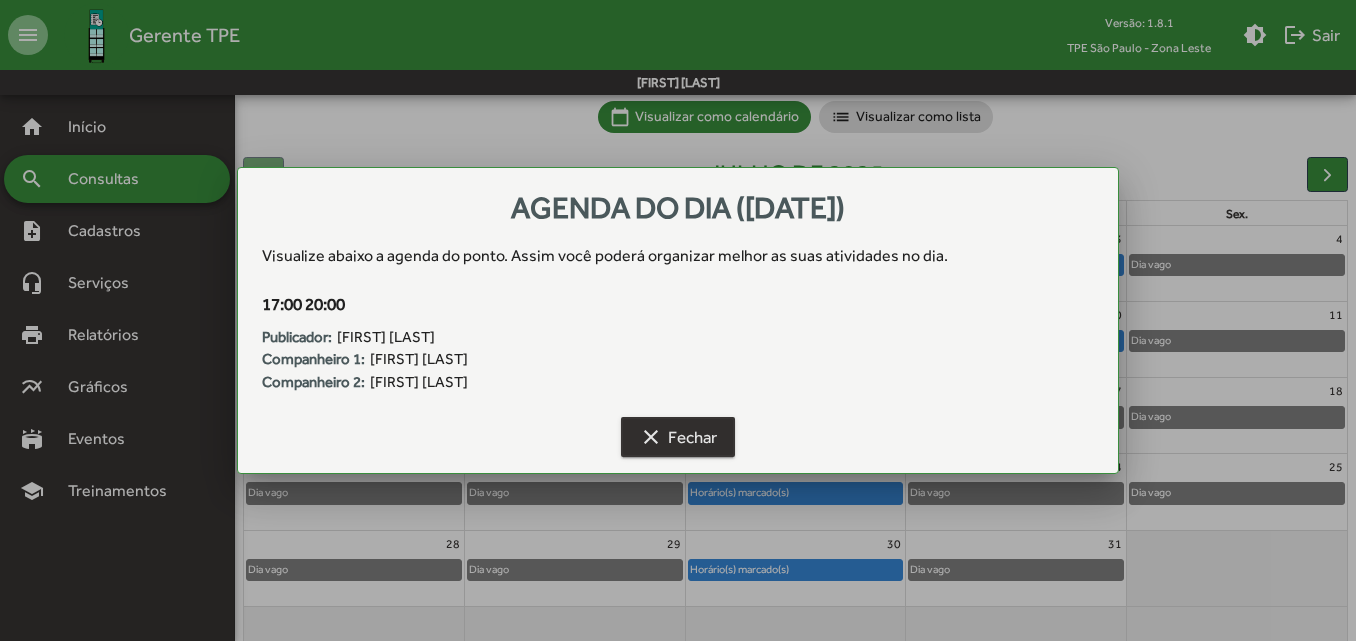 click on "clear  Fechar" at bounding box center (678, 437) 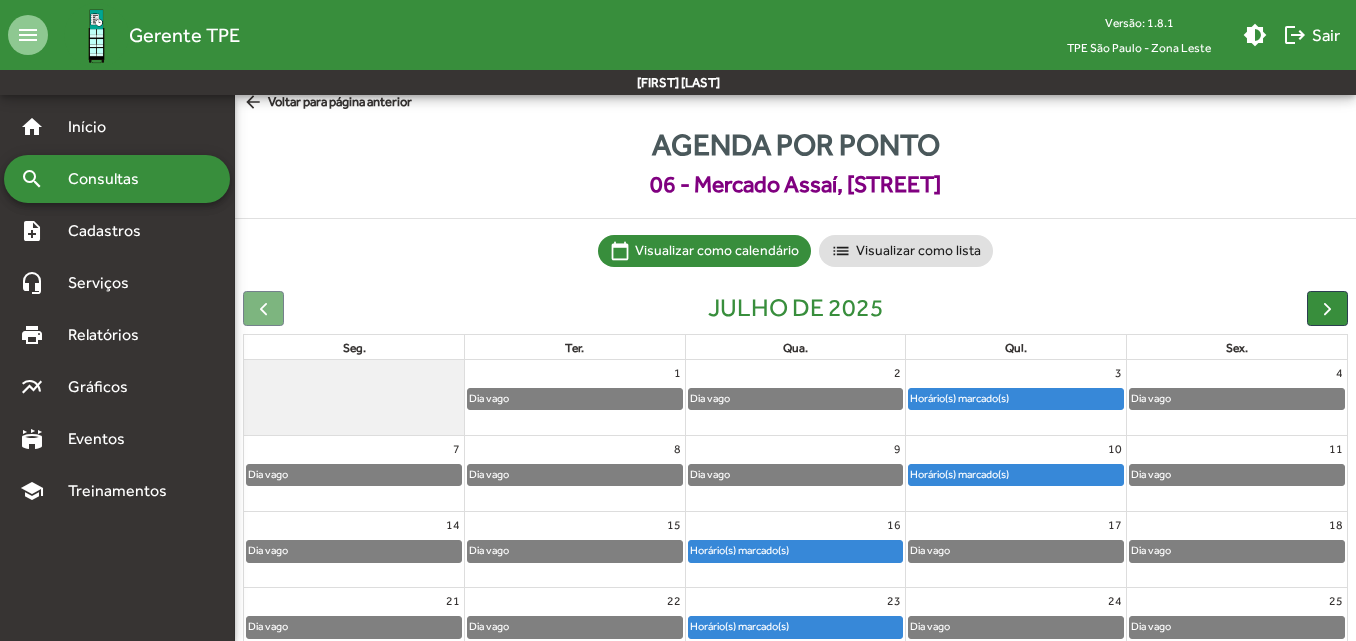 scroll, scrollTop: 0, scrollLeft: 0, axis: both 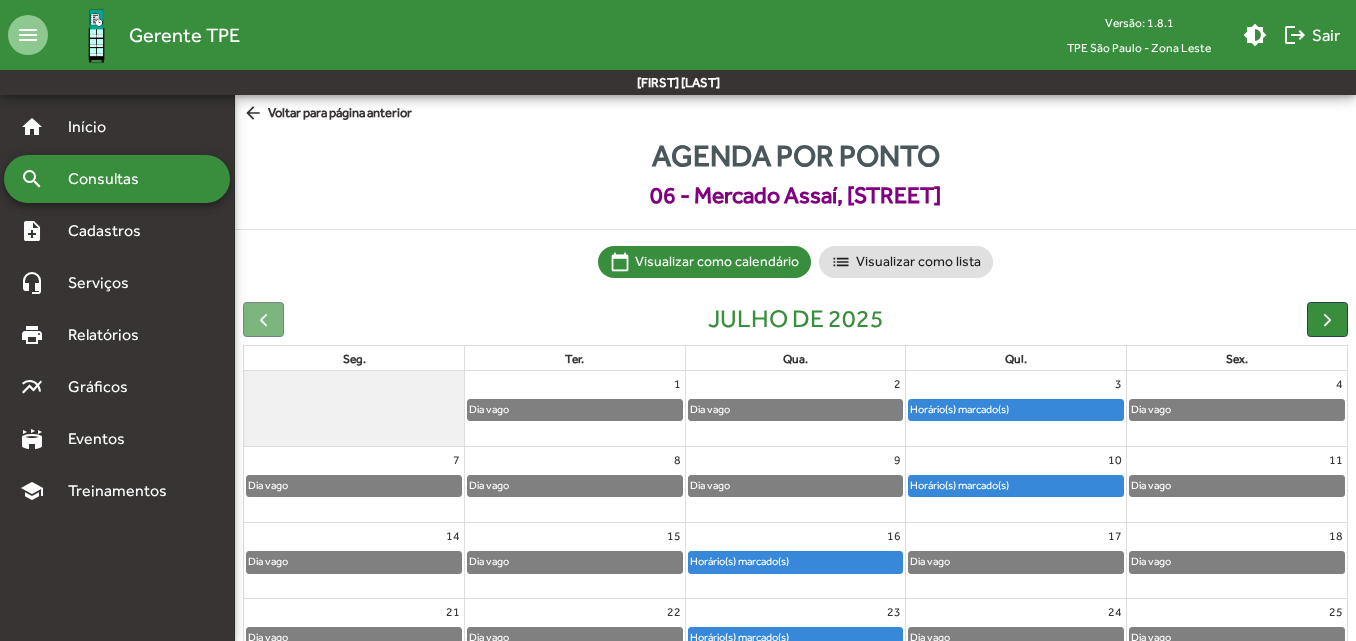 click on "arrow_back  Voltar para página anterior" 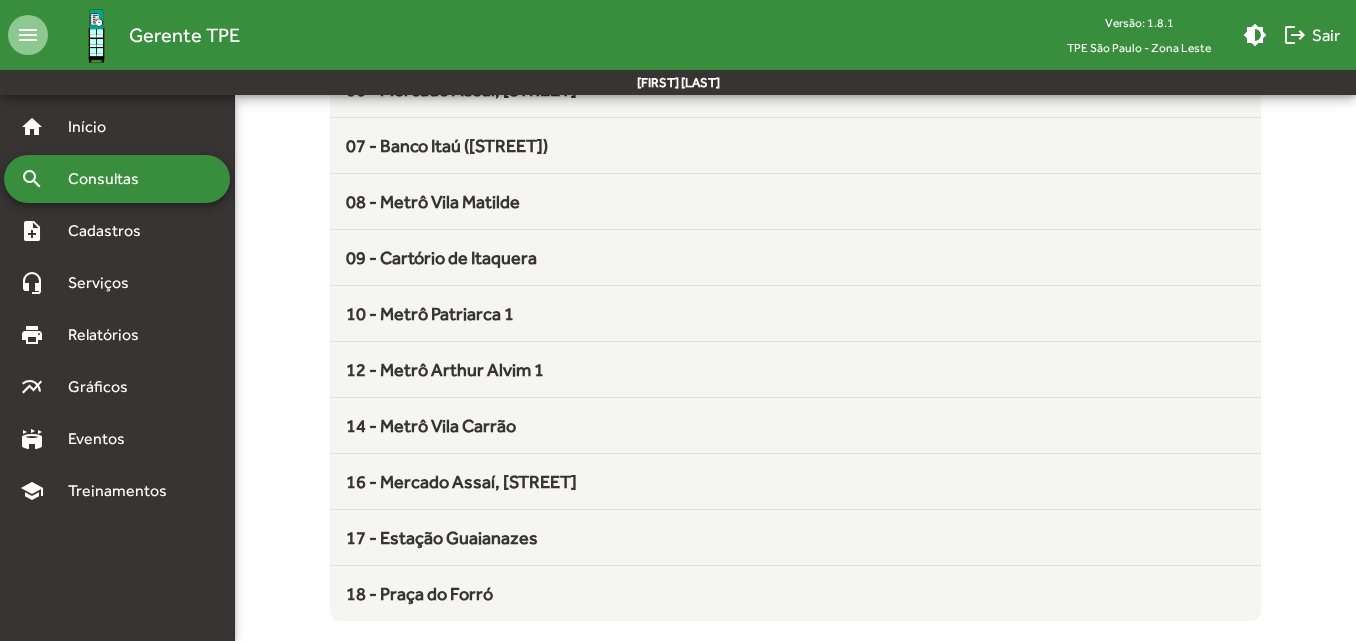 scroll, scrollTop: 526, scrollLeft: 0, axis: vertical 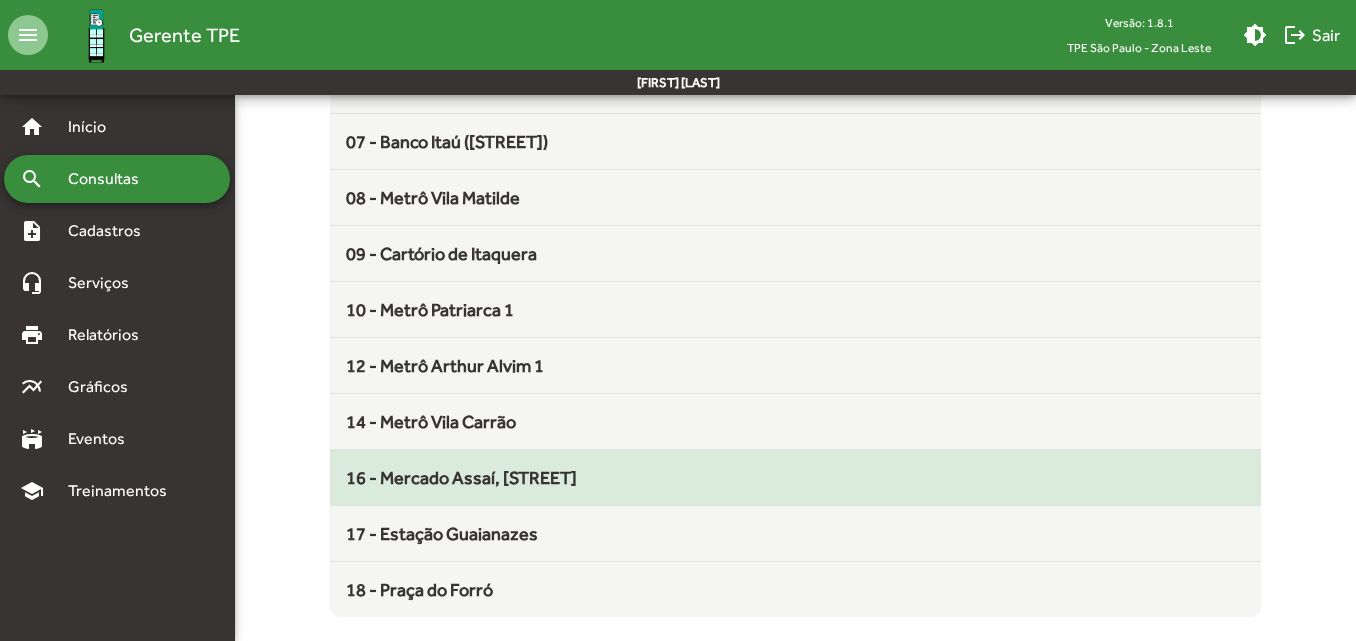 click on "16 - Mercado Assaí, [STREET]" 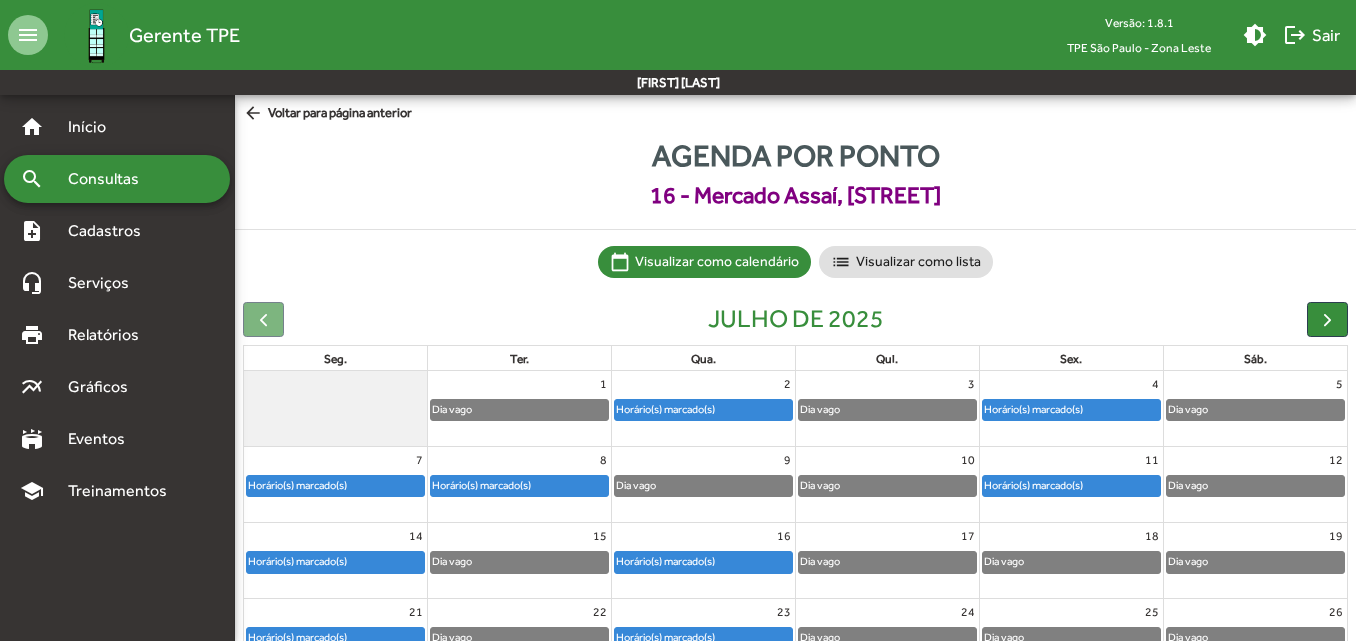 click on "Horário(s) marcado(s)" 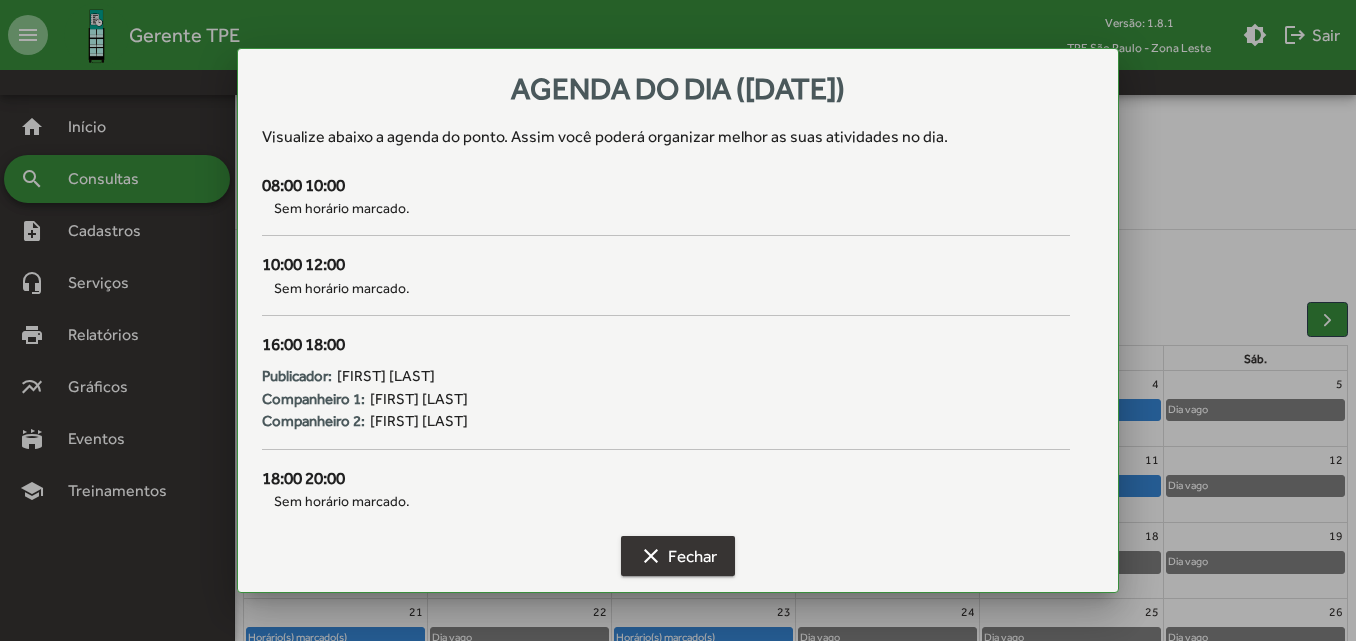 click on "clear  Fechar" at bounding box center [678, 556] 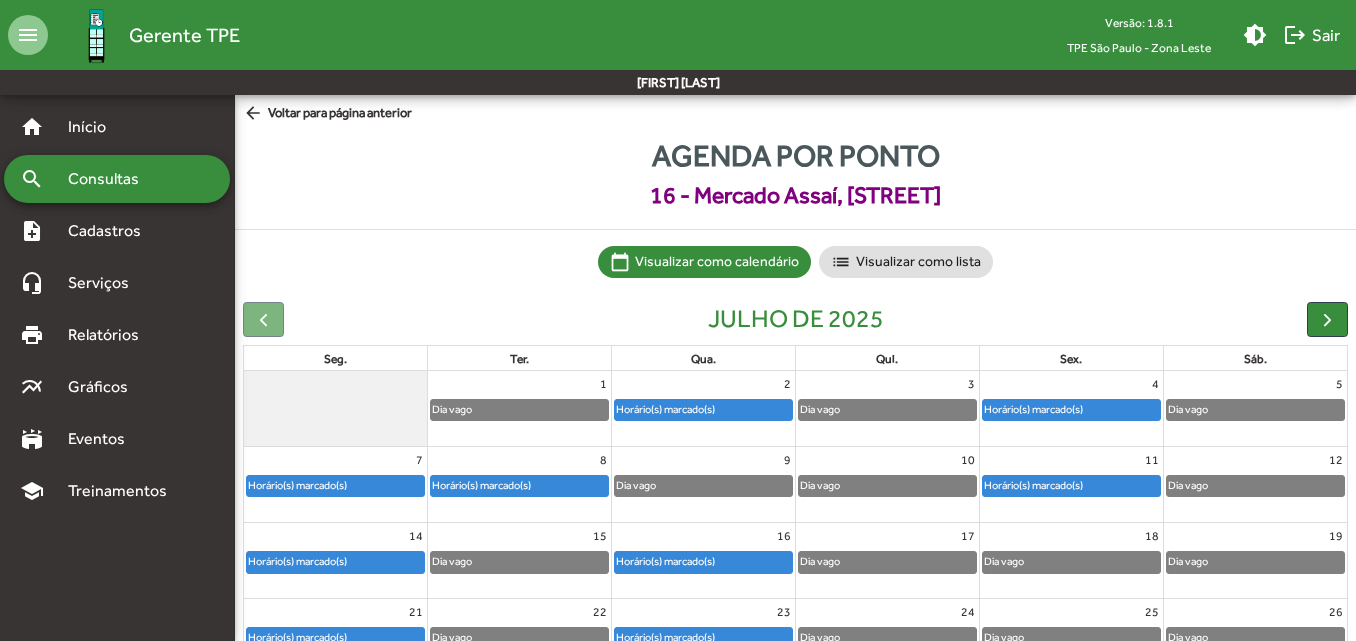 click on "arrow_back  Voltar para página anterior" 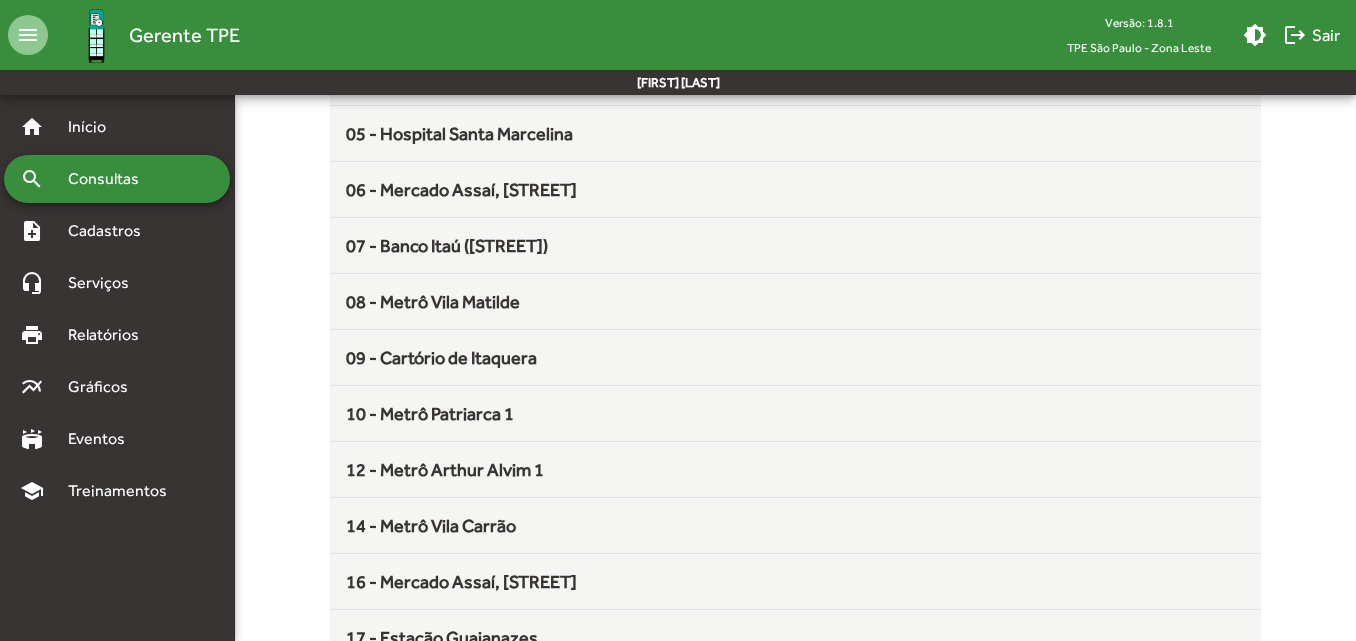 scroll, scrollTop: 526, scrollLeft: 0, axis: vertical 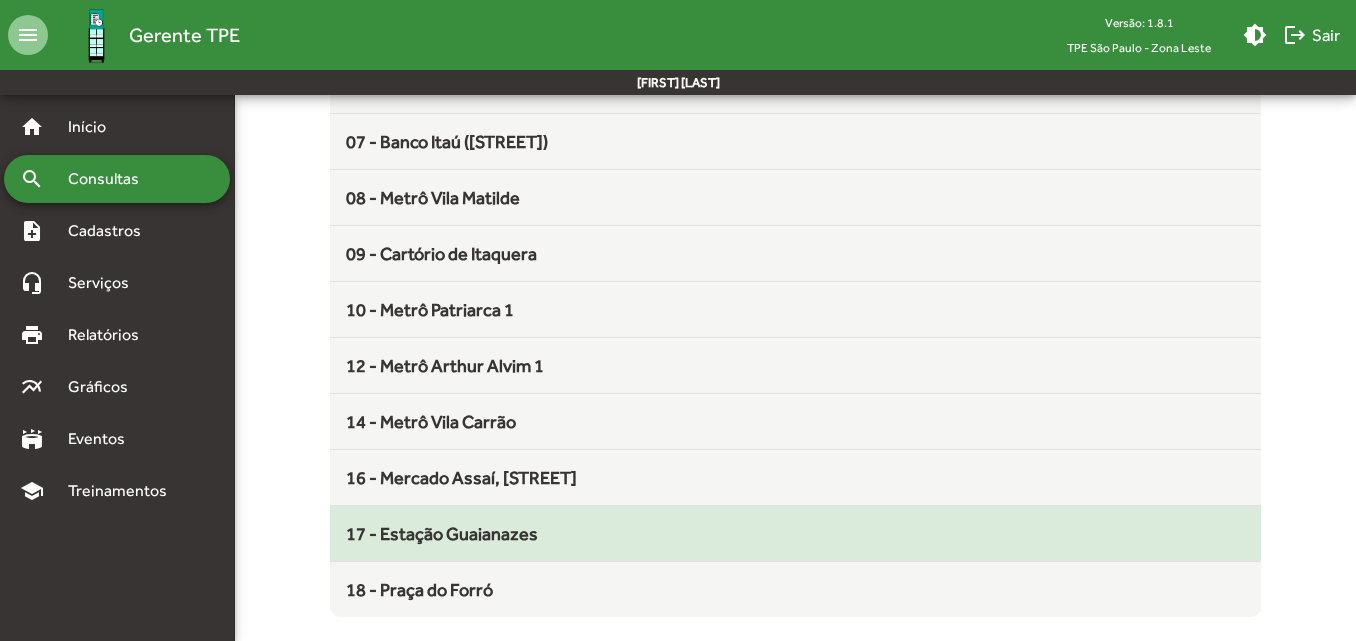 click on "17 - Estação Guaianazes" 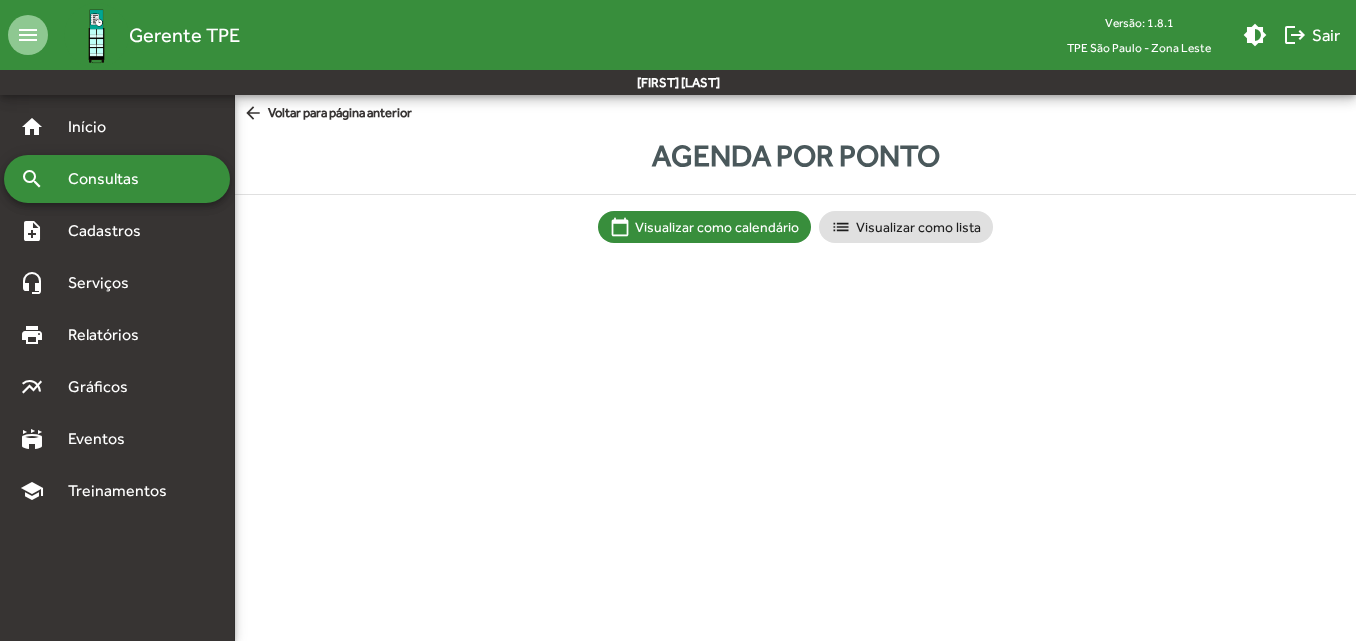 scroll, scrollTop: 0, scrollLeft: 0, axis: both 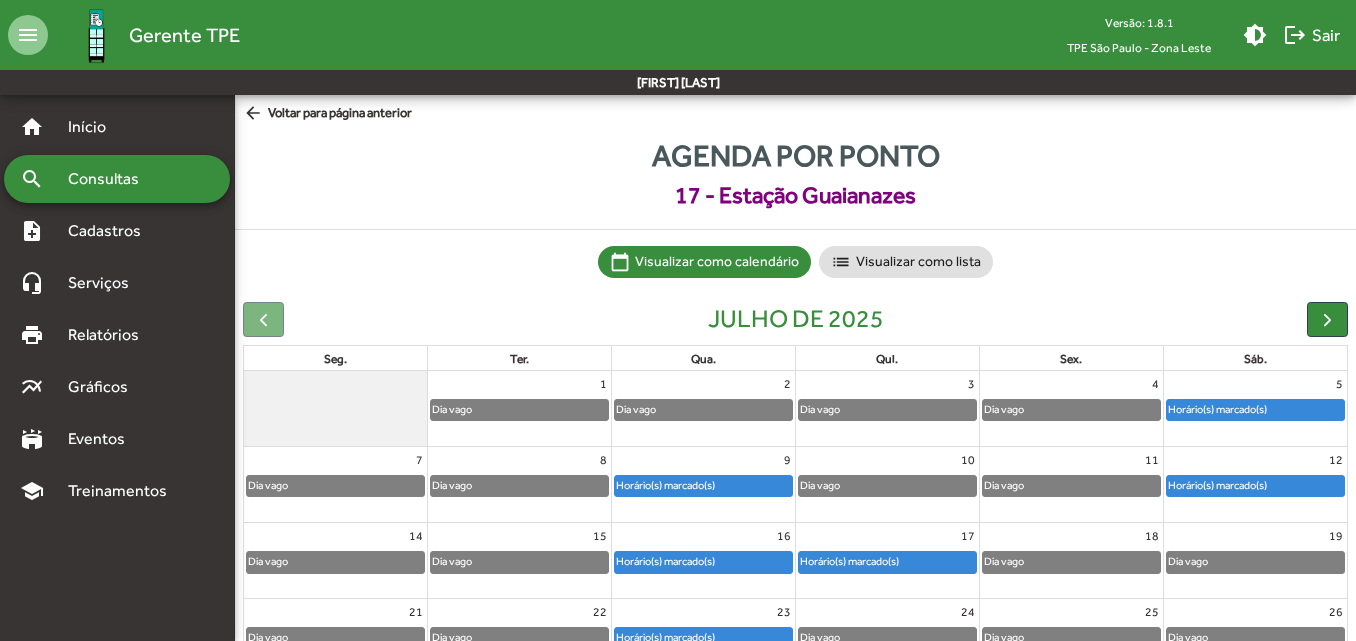 click on "Horário(s) marcado(s)" 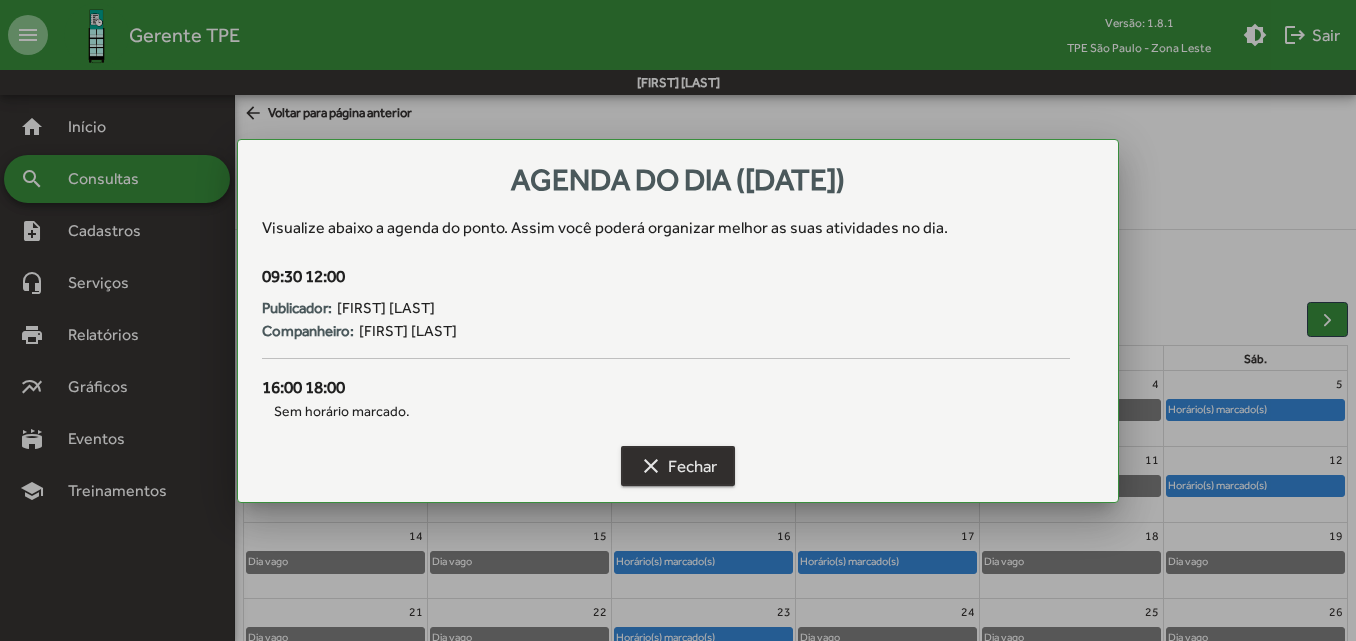 click on "clear  Fechar" at bounding box center (678, 466) 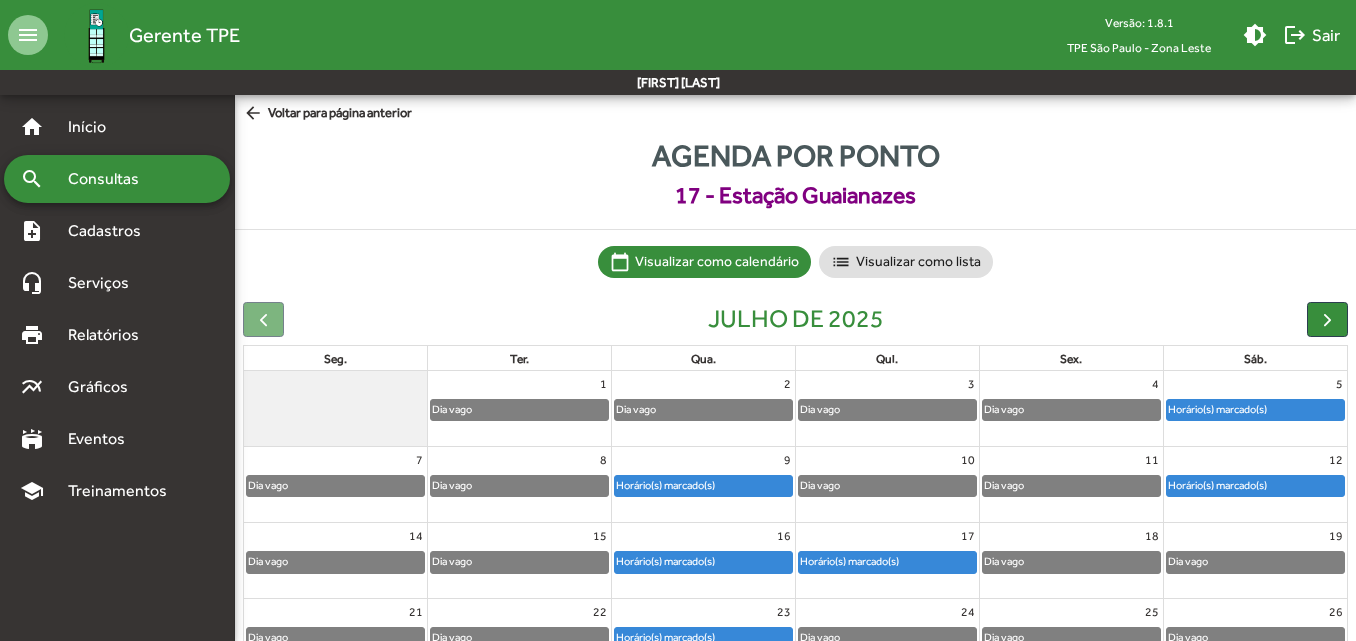 click on "arrow_back" 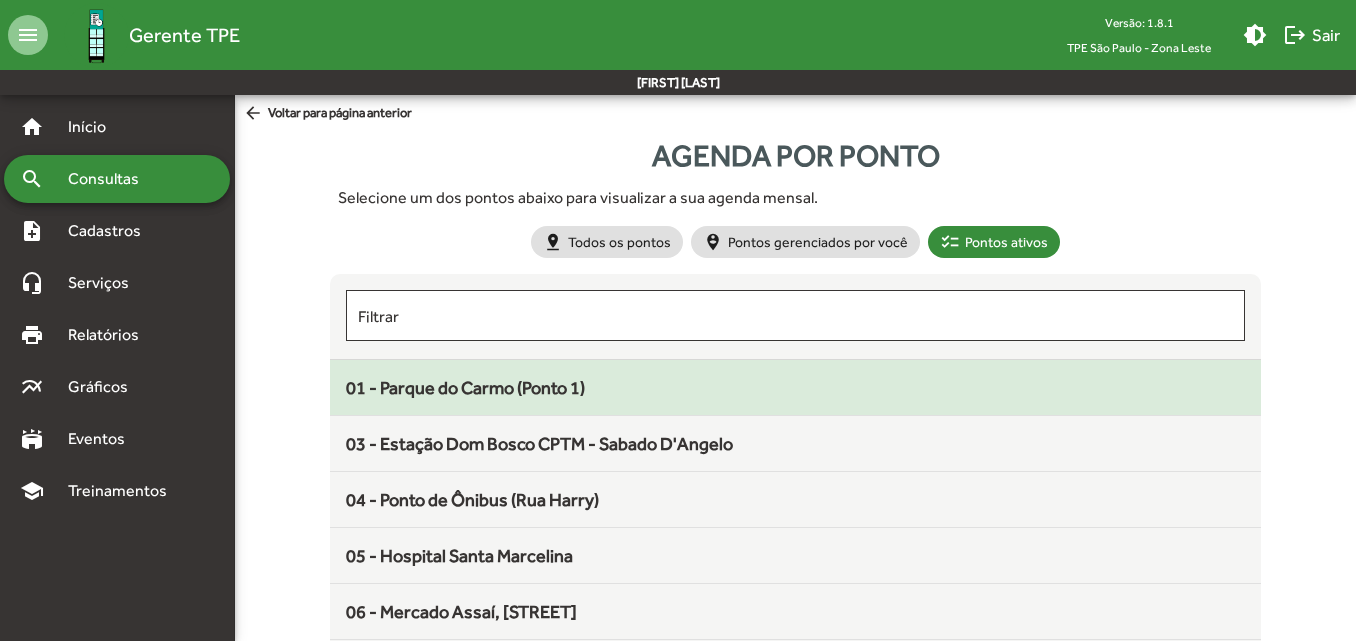 click on "01 - Parque do Carmo (Ponto 1)" 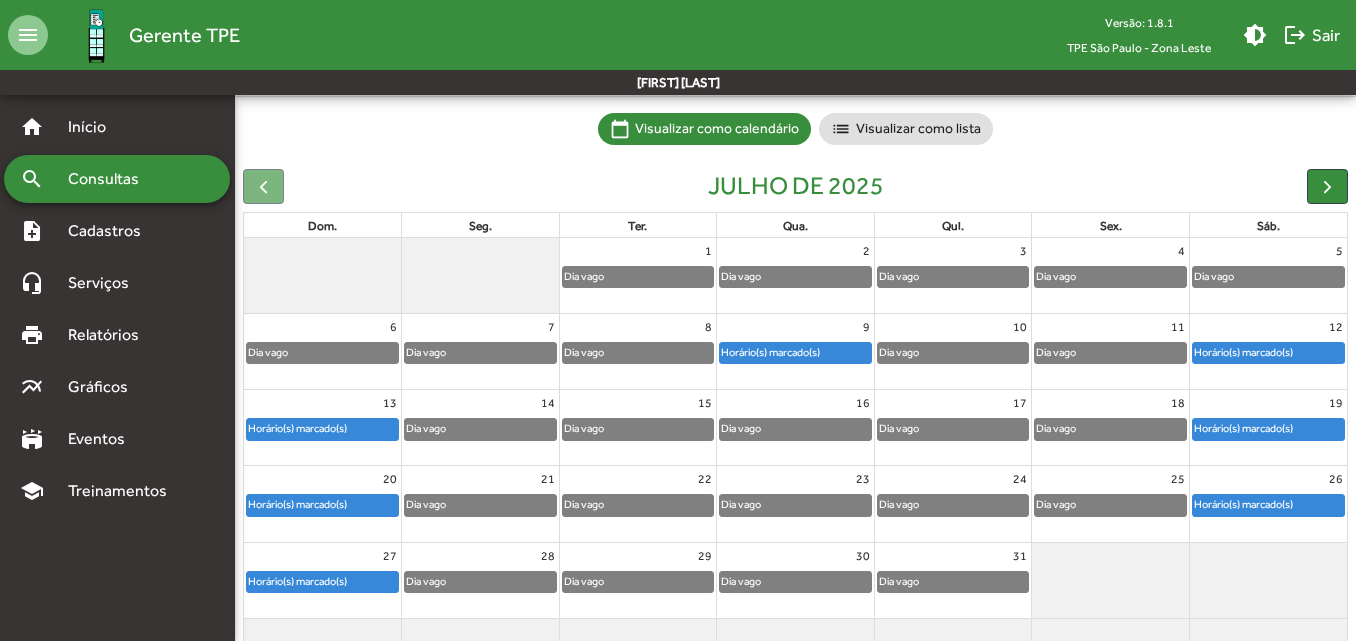 scroll, scrollTop: 134, scrollLeft: 0, axis: vertical 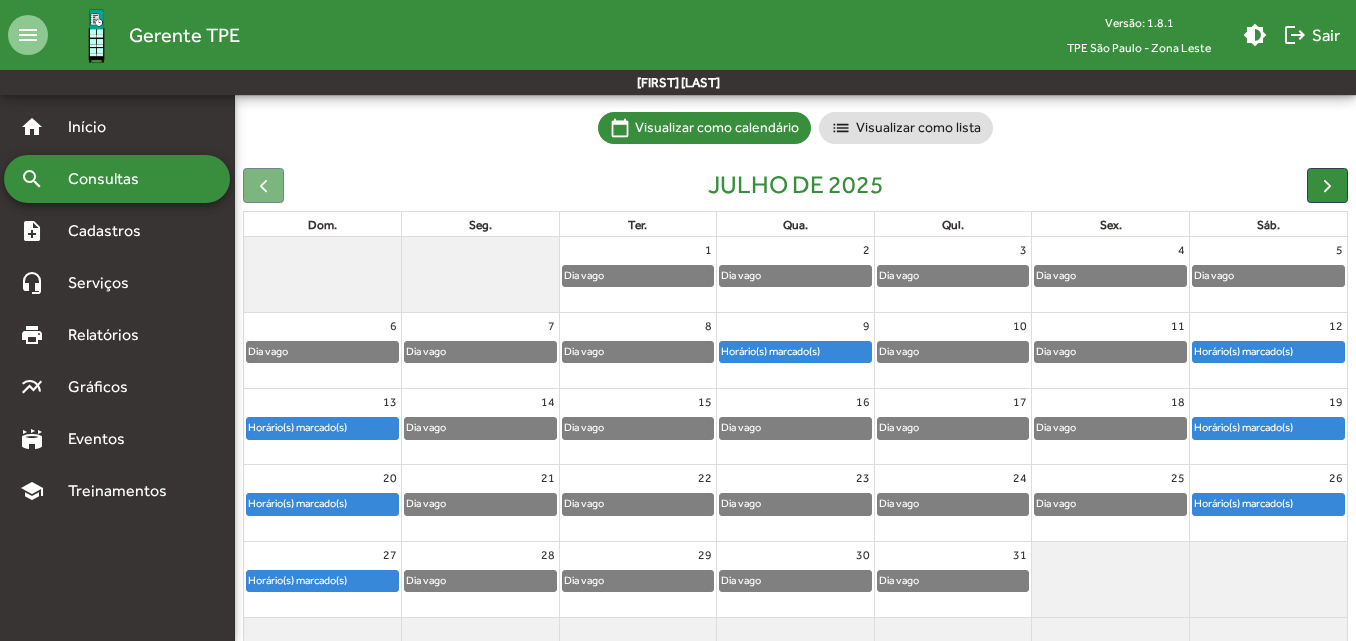 click on "Horário(s) marcado(s)" 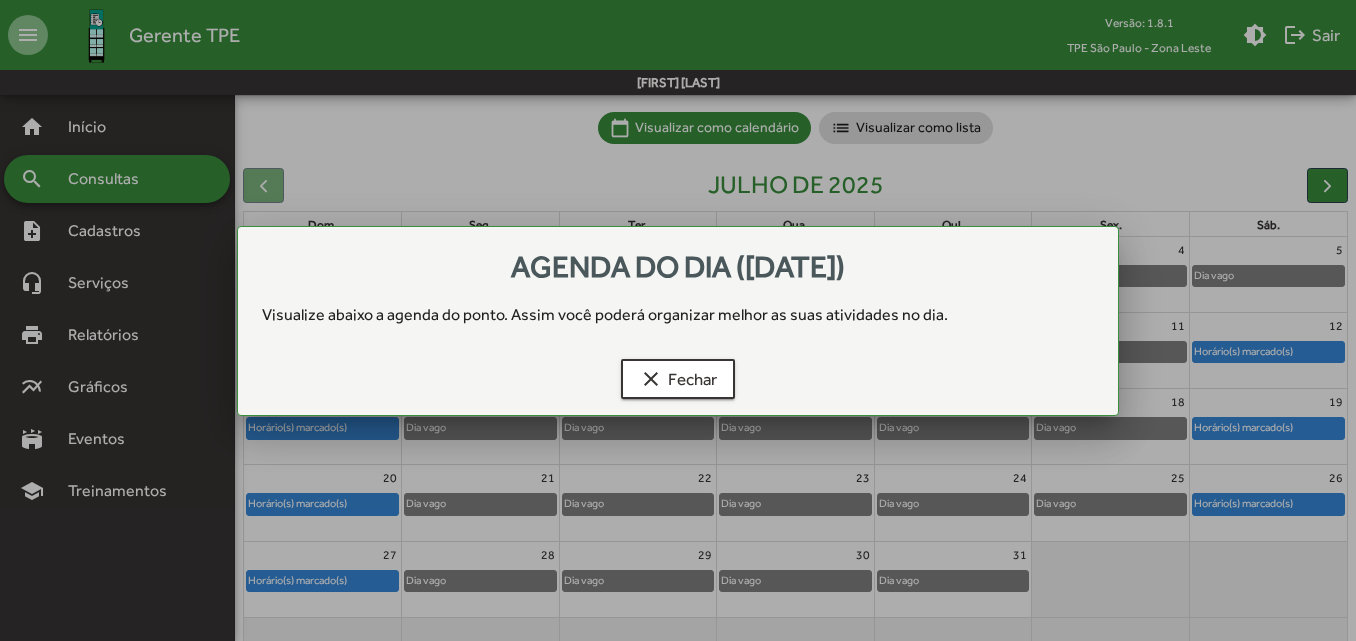 scroll, scrollTop: 0, scrollLeft: 0, axis: both 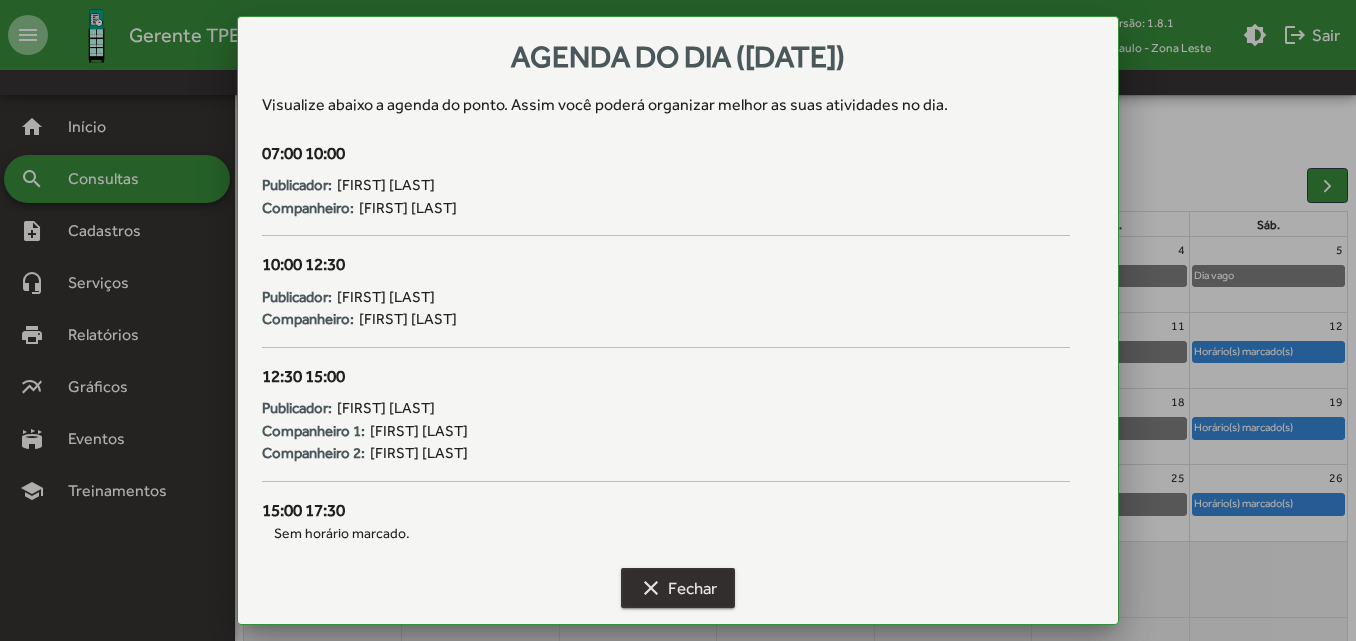 click on "clear" at bounding box center [651, 588] 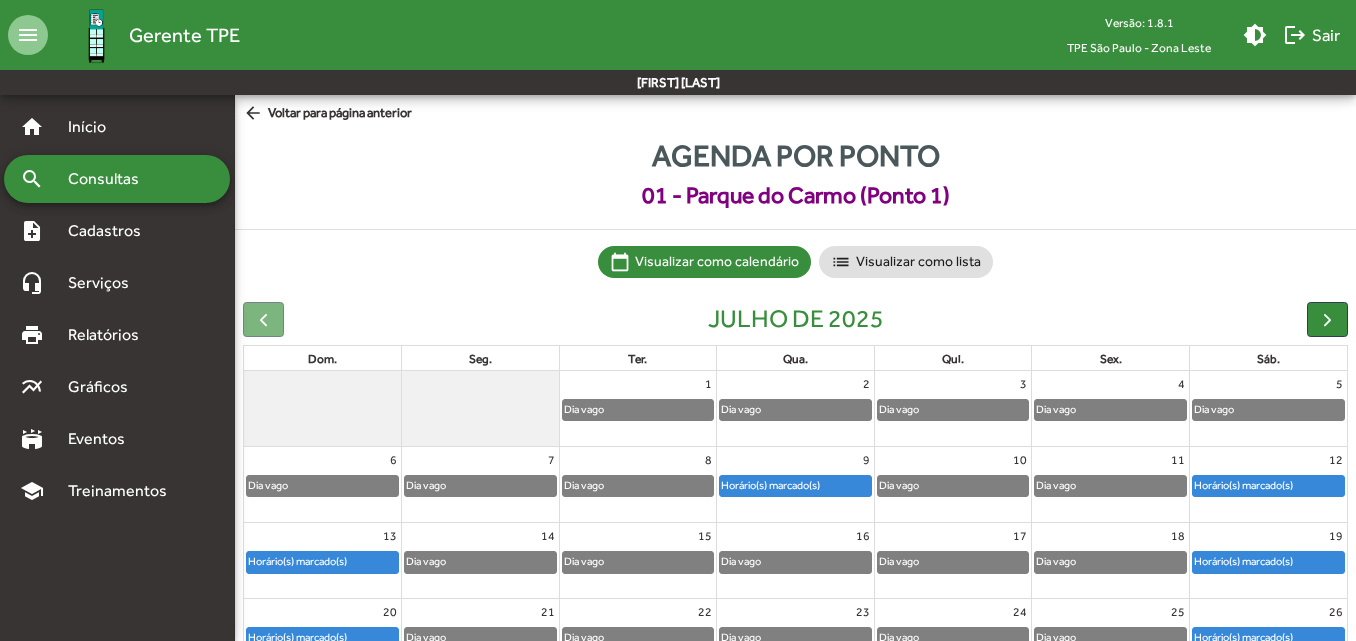 scroll, scrollTop: 134, scrollLeft: 0, axis: vertical 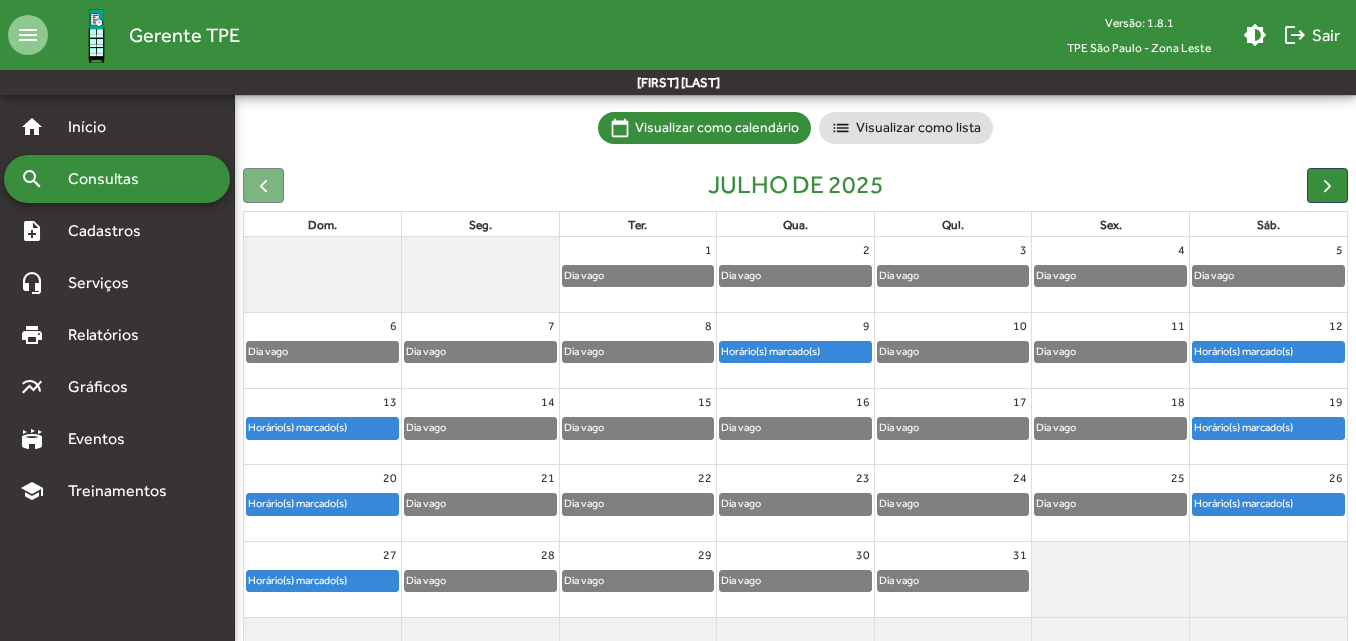 click on "Horário(s) marcado(s)" 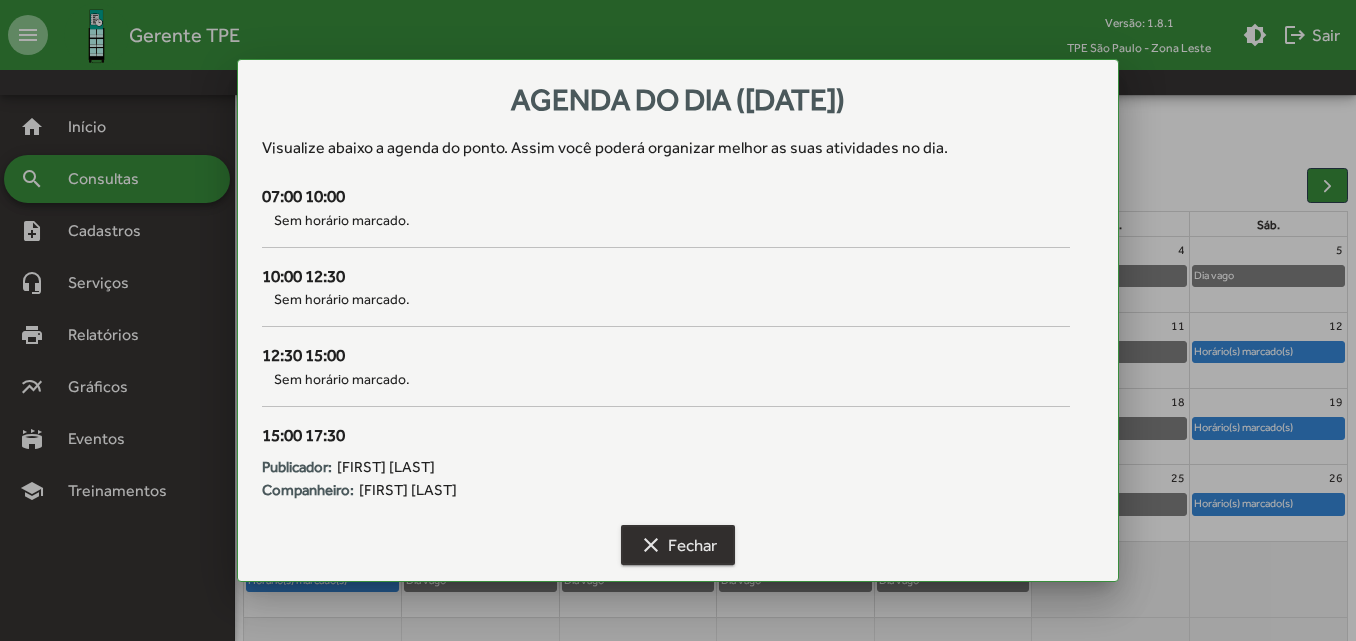 click on "clear  Fechar" at bounding box center (678, 545) 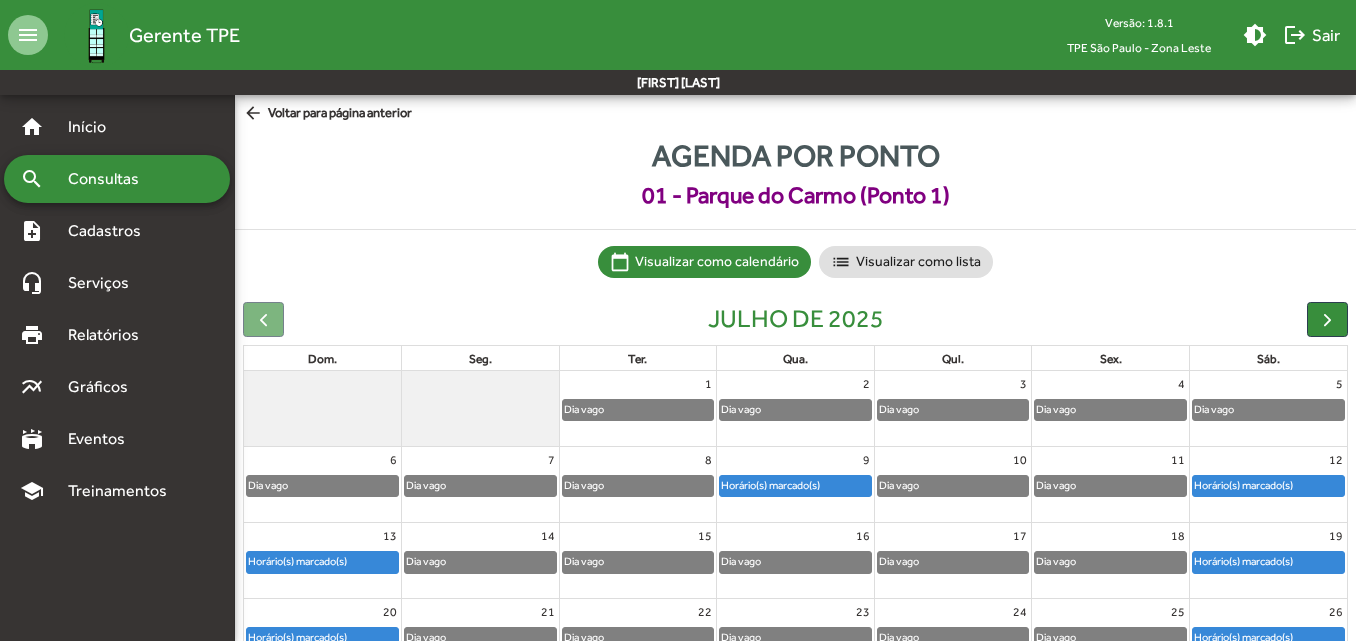 scroll, scrollTop: 134, scrollLeft: 0, axis: vertical 